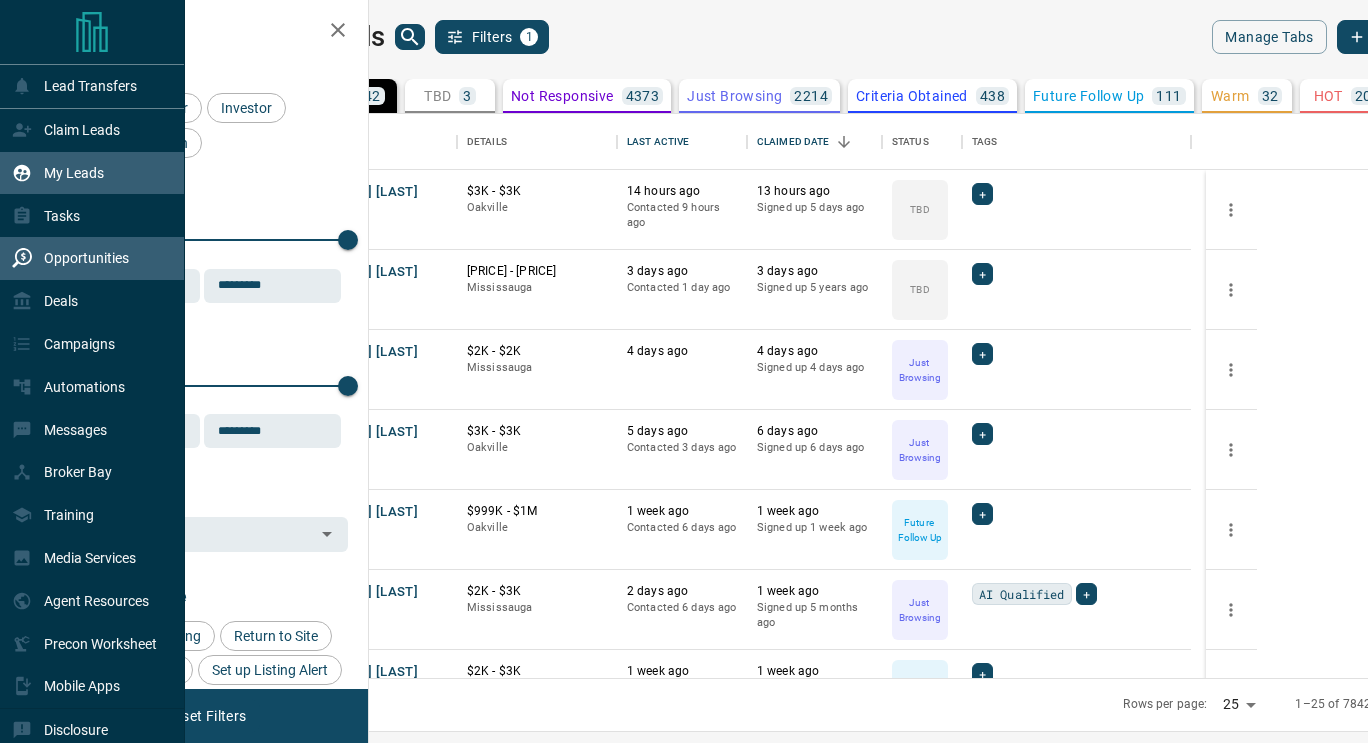 scroll, scrollTop: 0, scrollLeft: 0, axis: both 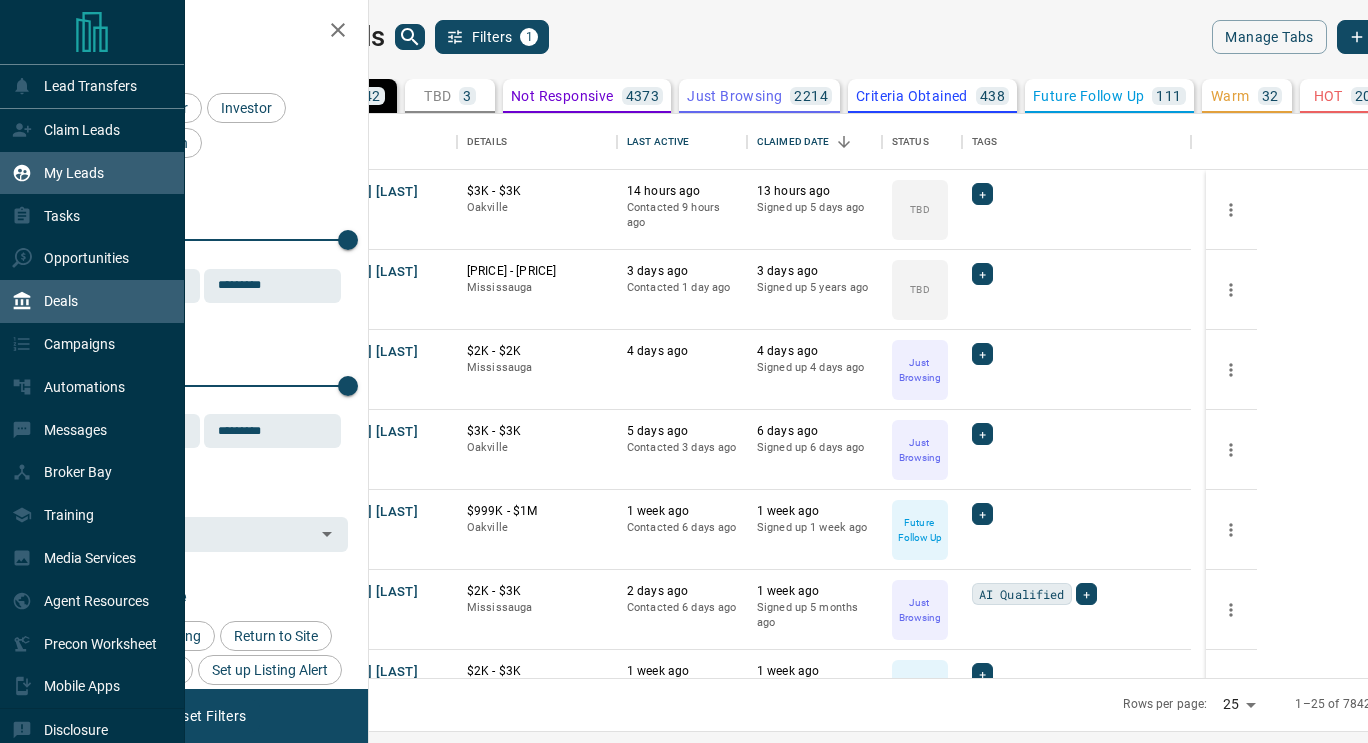 click on "Deals" at bounding box center (92, 301) 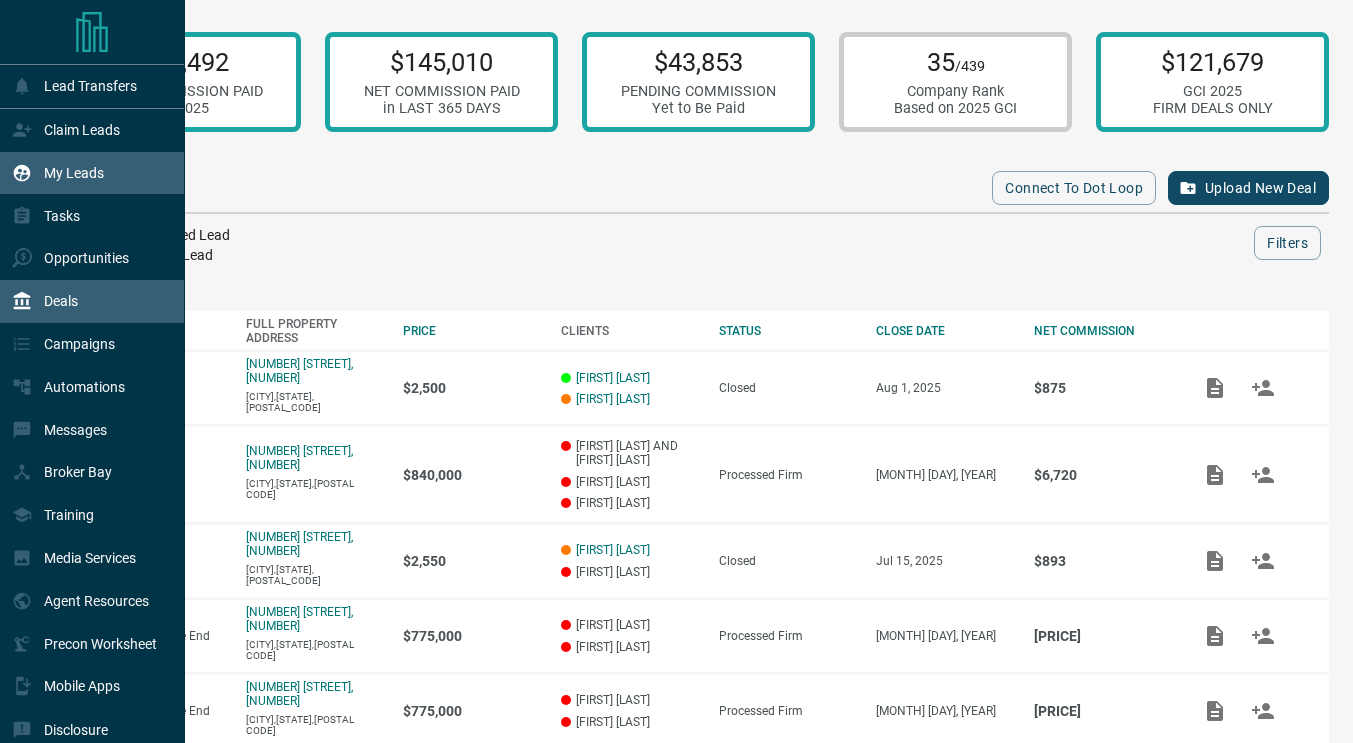 click on "My Leads" at bounding box center (58, 173) 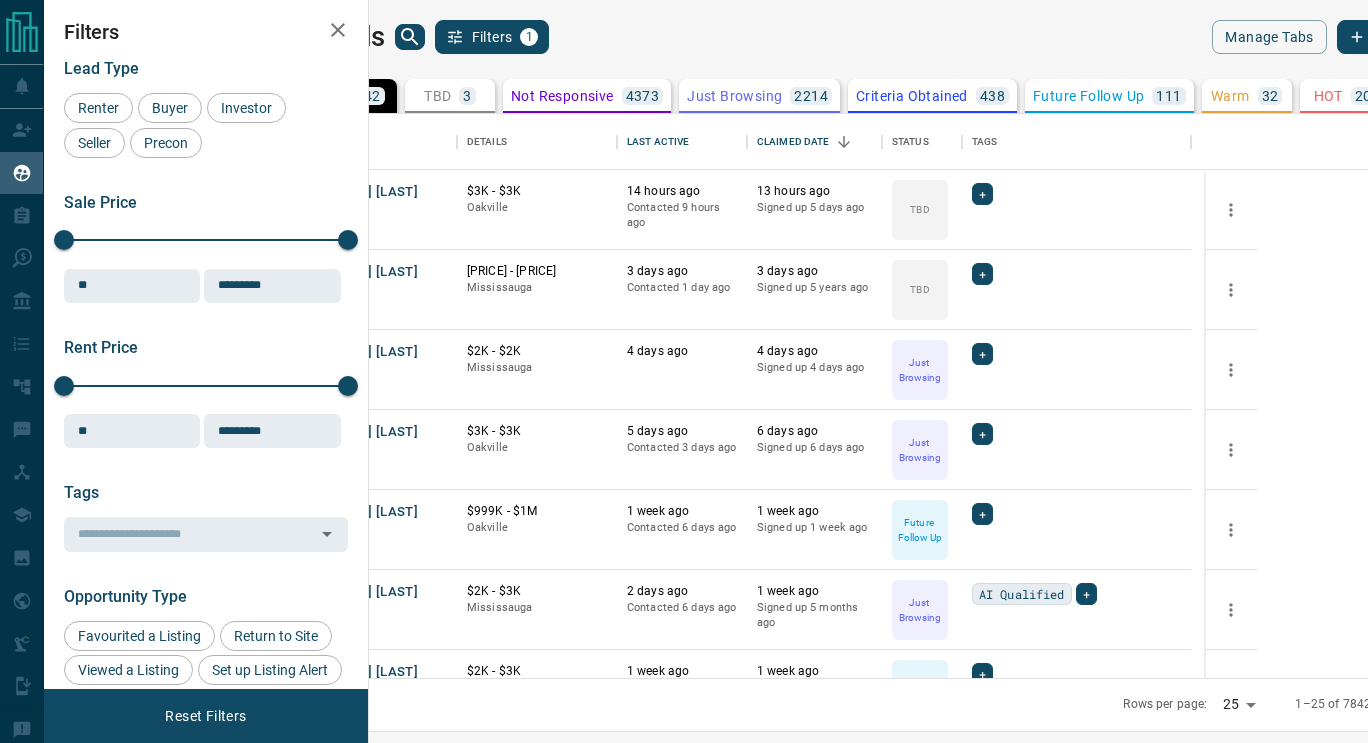 scroll, scrollTop: 16, scrollLeft: 16, axis: both 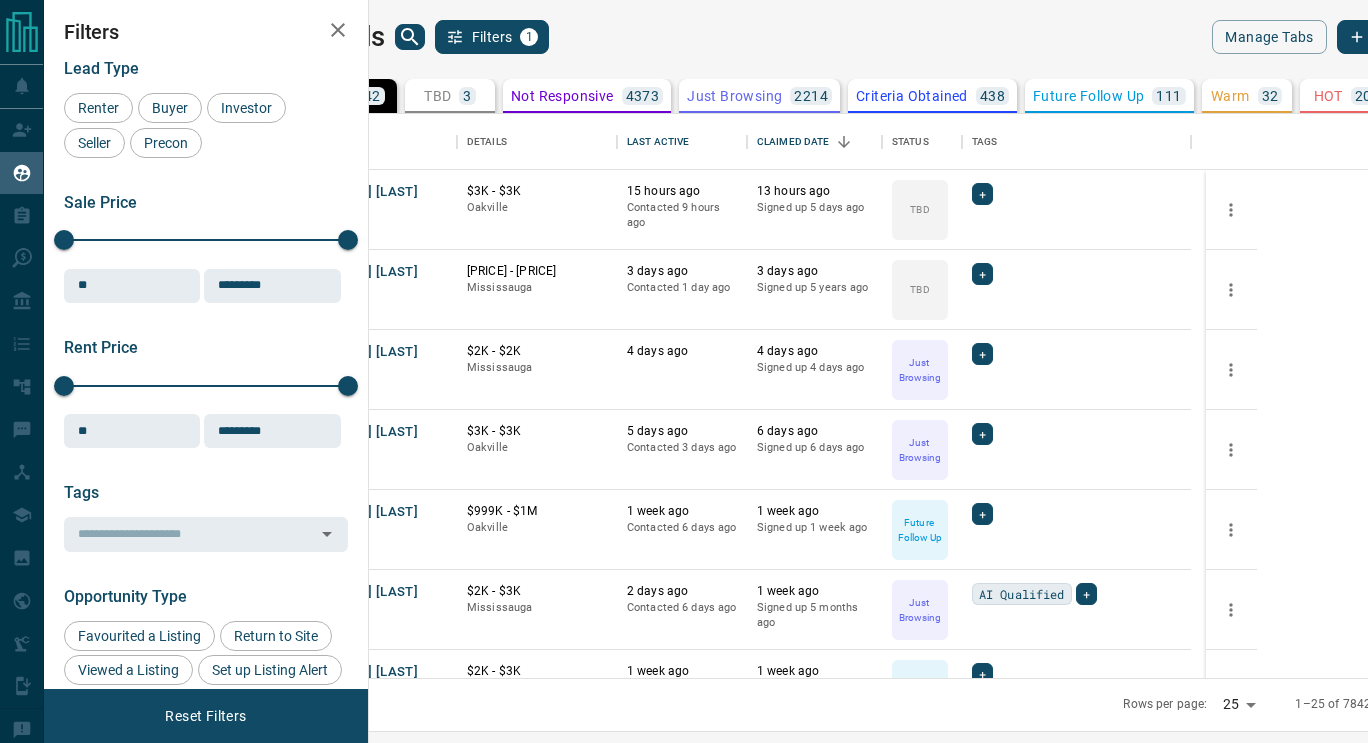 click on "TBD" at bounding box center (437, 96) 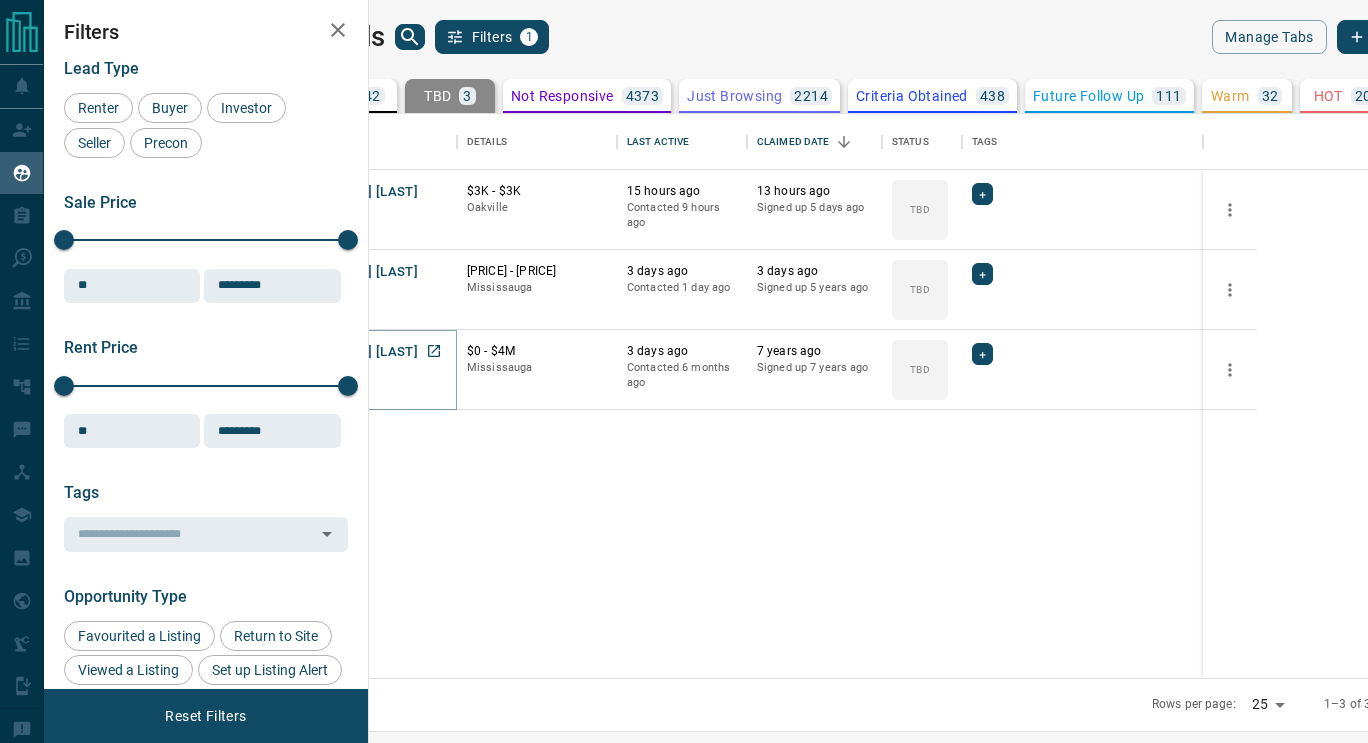 click on "[FIRST] [LAST]" at bounding box center (372, 352) 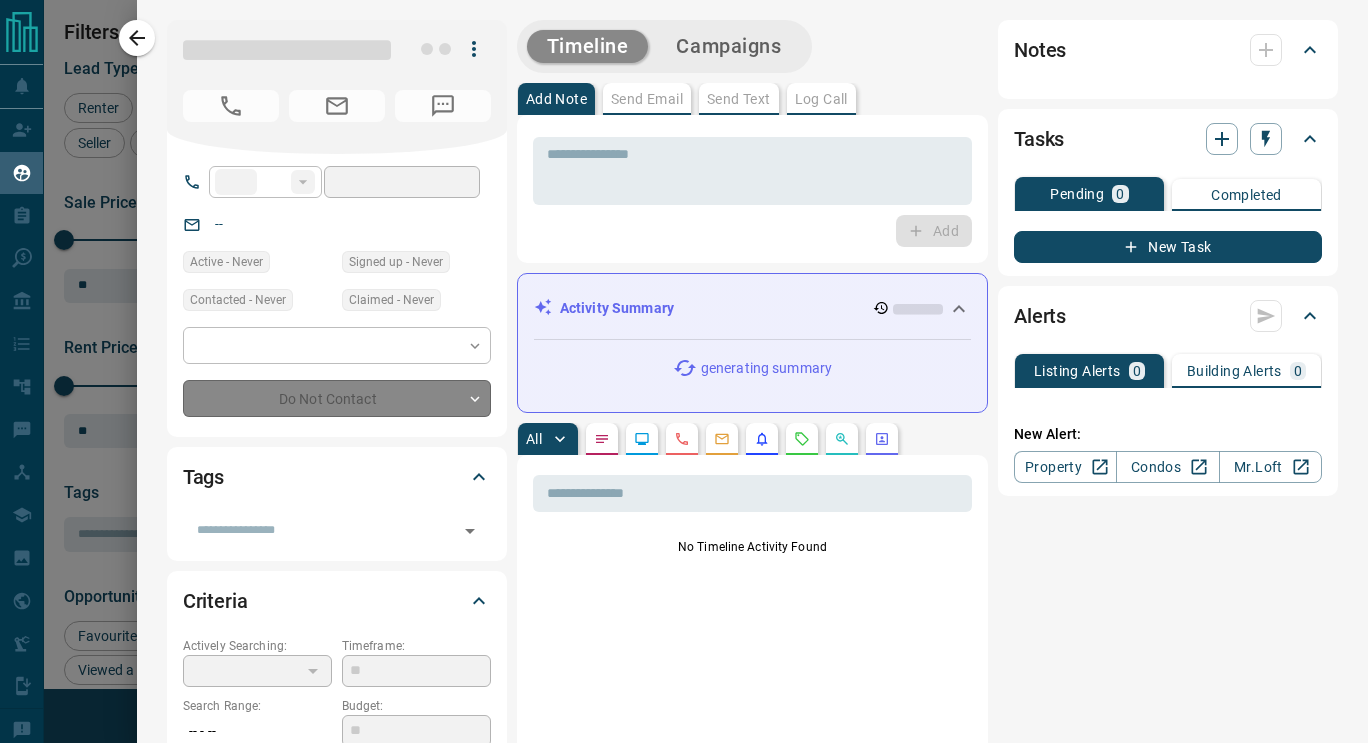 type on "**" 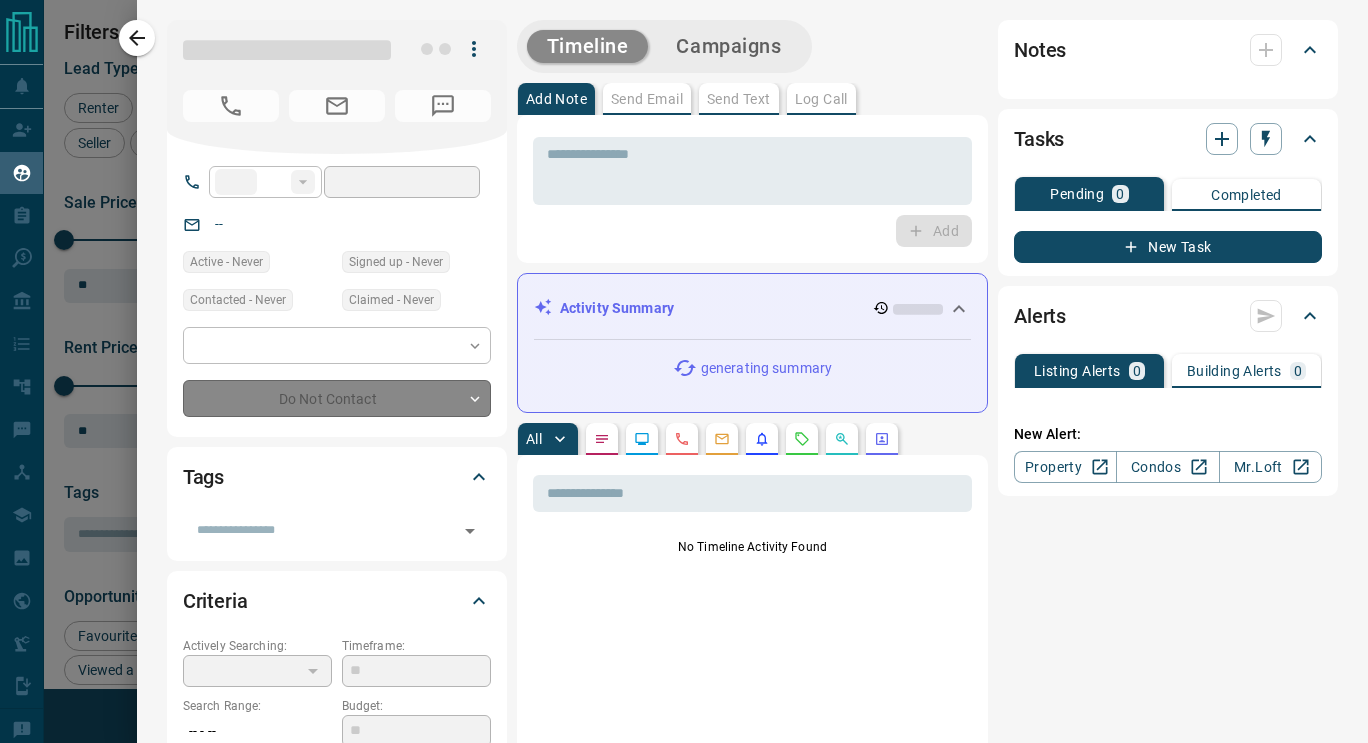 type on "**********" 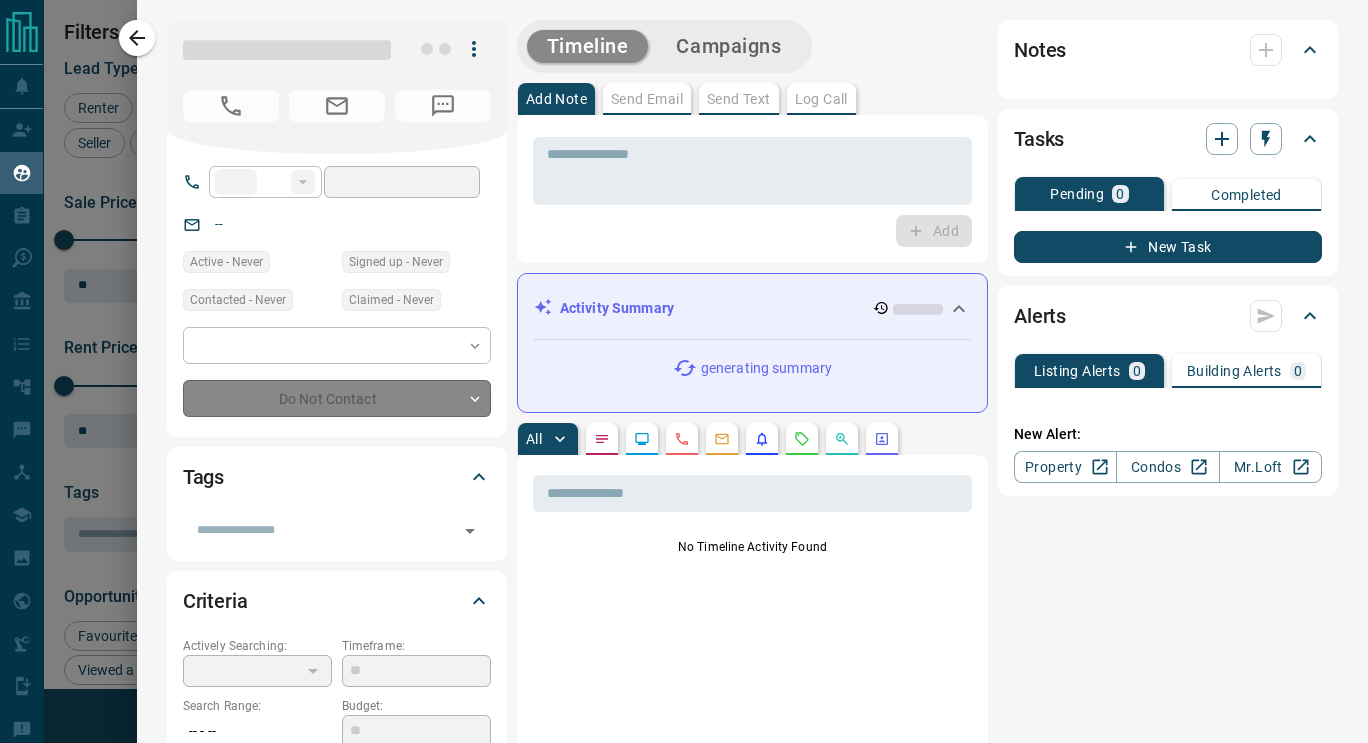 type on "**********" 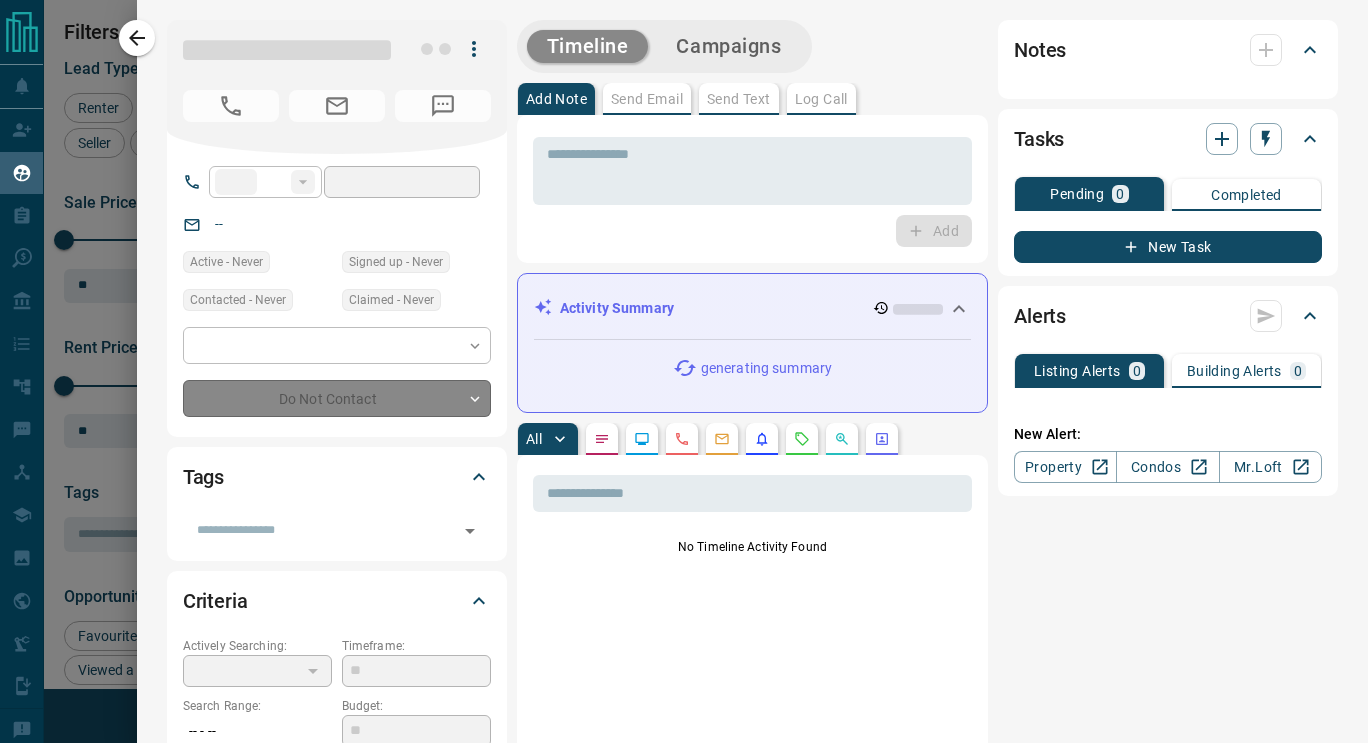 type on "*******" 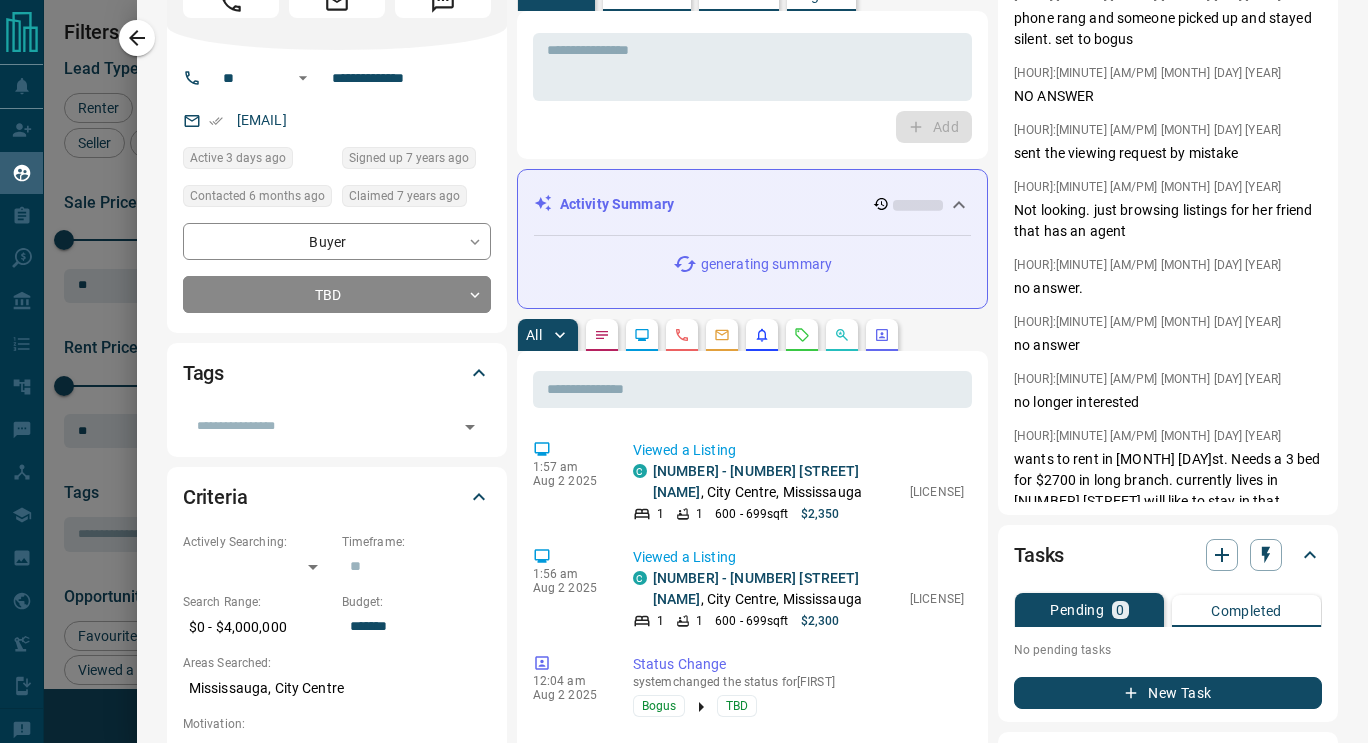 scroll, scrollTop: 0, scrollLeft: 0, axis: both 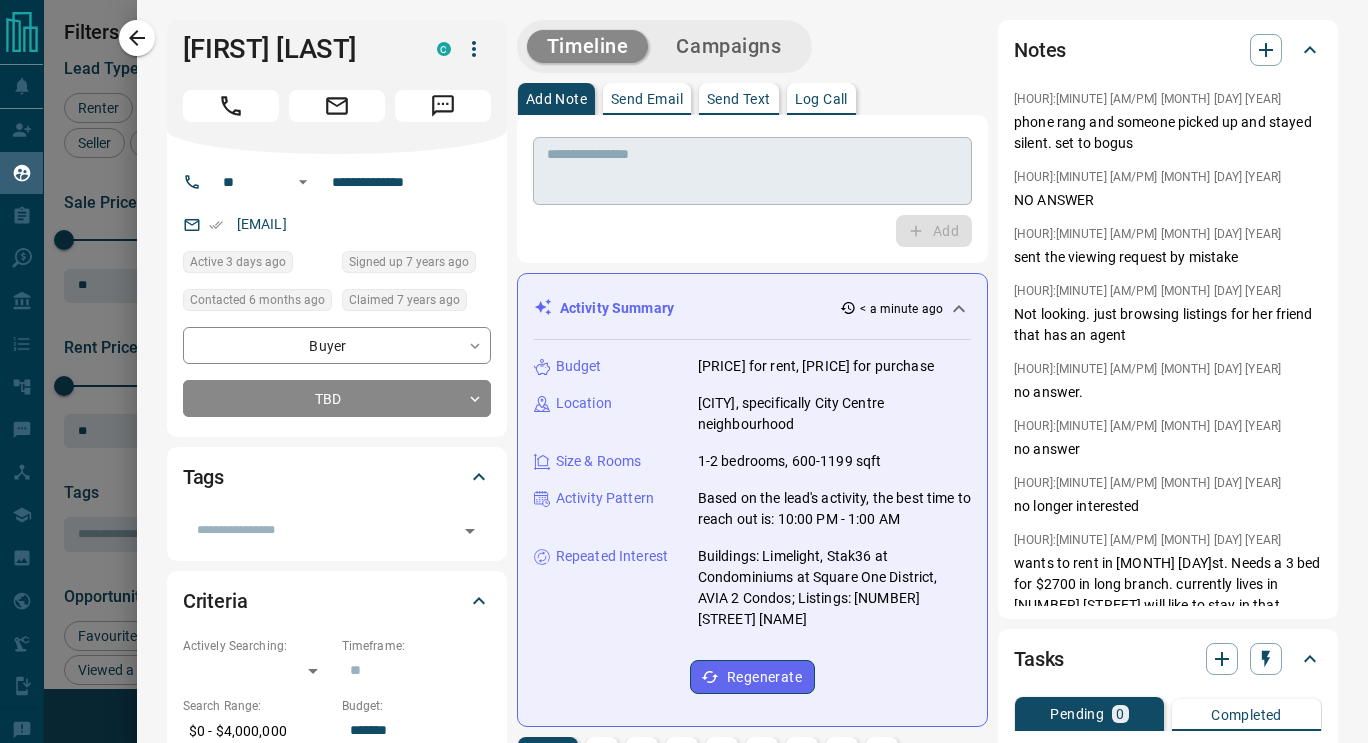 click at bounding box center (752, 171) 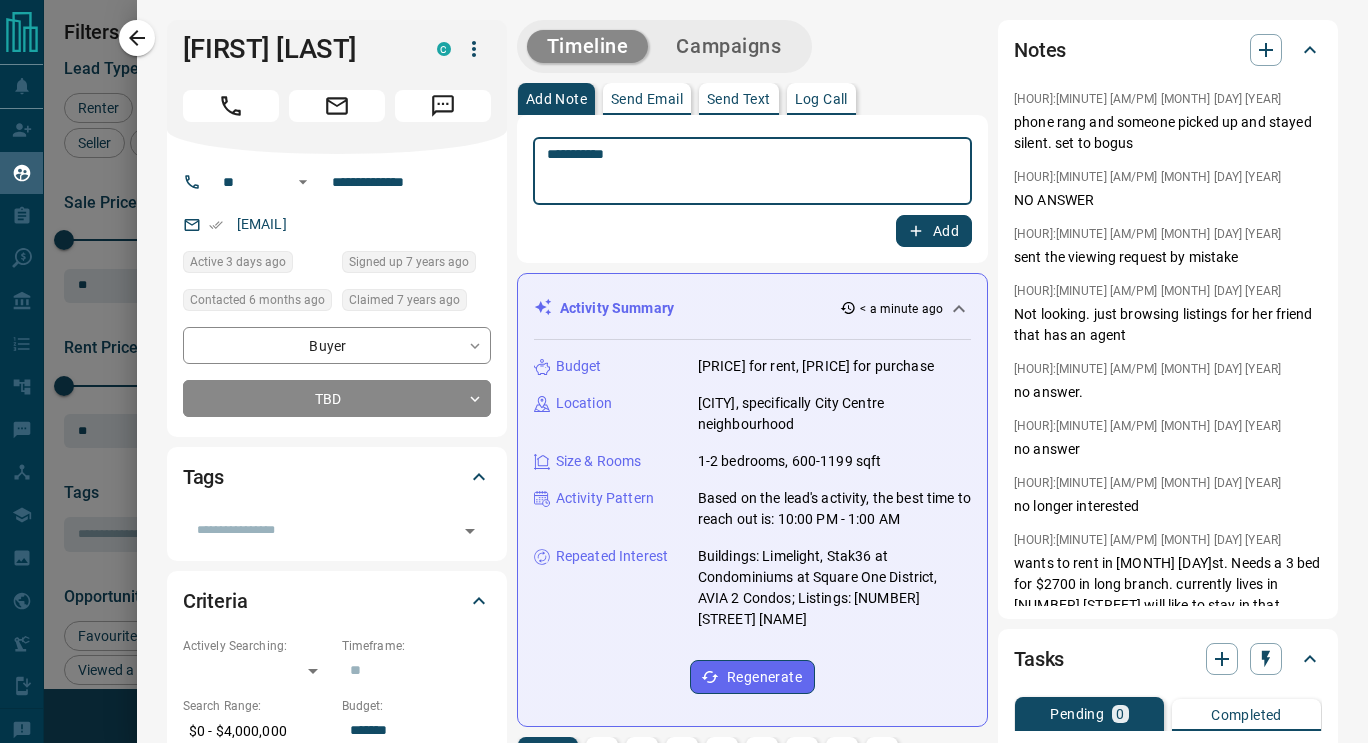 type on "**********" 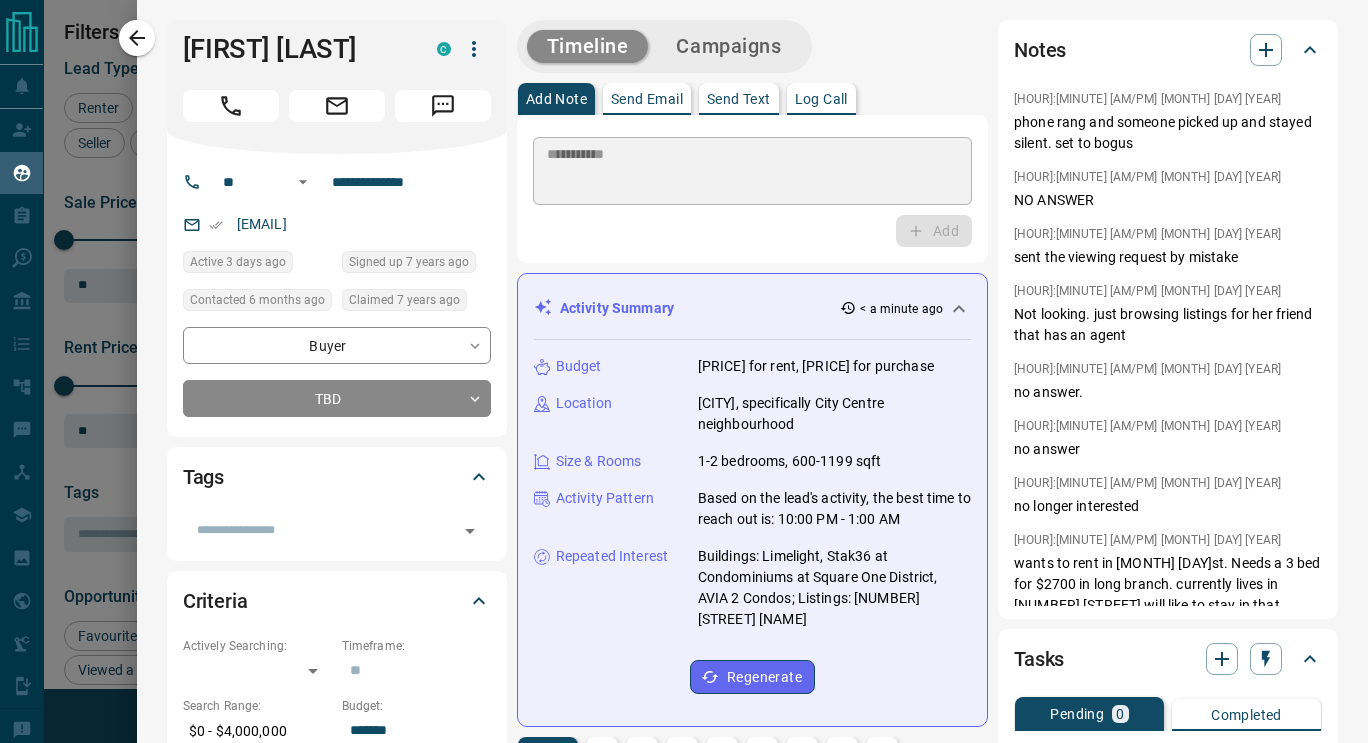 type 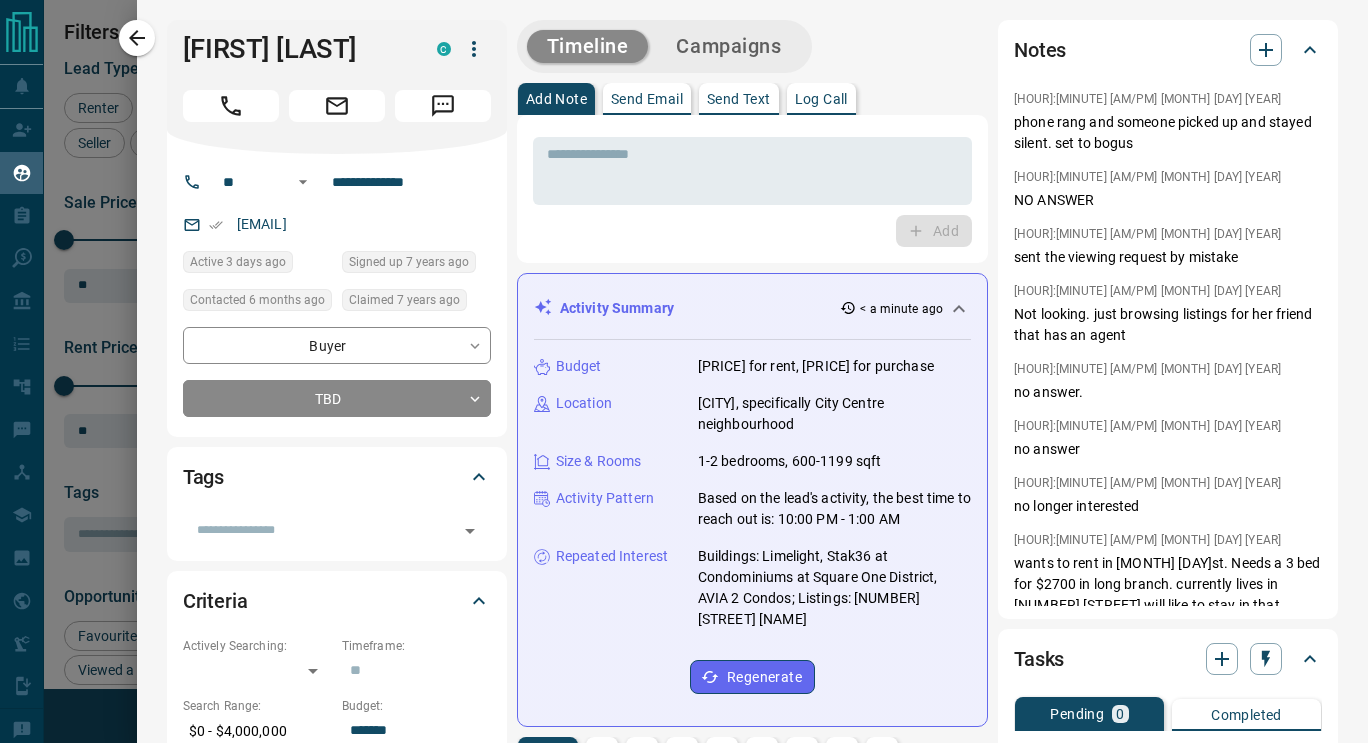 click on "Activity Summary < a minute ago Budget [PRICE] for rent, [PRICE] for purchase Location Mississauga, specifically City Centre neighbourhood Size & Rooms 1-2 bedrooms, 600-1199 sqft Activity Pattern Based on the lead's activity, the best time to reach out is:  10:00 PM - 1:00 AM Repeated Interest Buildings: Limelight, Stak36 at Condominiums at Square One District, AVIA 2 Condos; Listings: [NUMBER] [STREET] Regenerate" at bounding box center (752, 500) 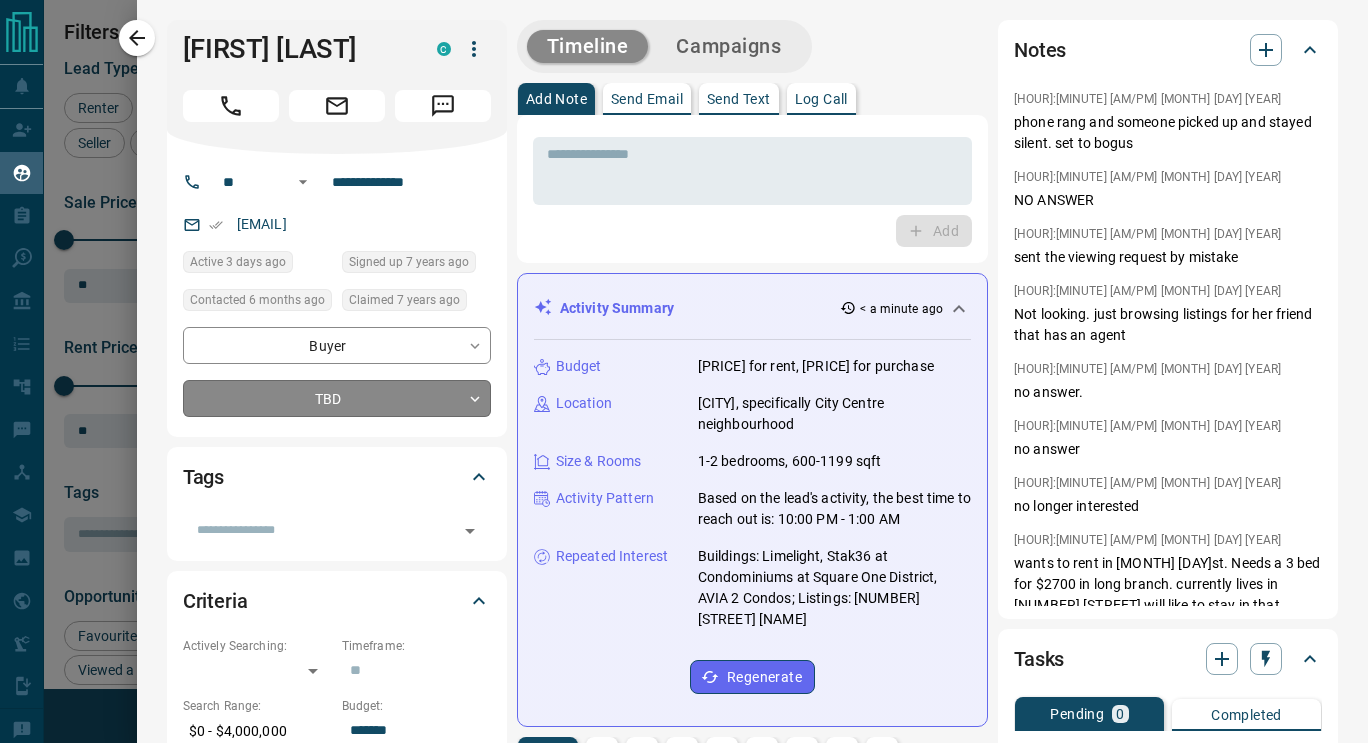 click on "Lead Transfers Claim Leads My Leads Tasks Opportunities Deals Campaigns Automations Messages Broker Bay Training Media Services Agent Resources Precon Worksheet Mobile Apps Disclosure Logout My Leads Filters 1 Manage Tabs New Lead All 7842 TBD 3 Do Not Contact - Not Responsive 4373 Bogus 427 Just Browsing 2214 Criteria Obtained 438 Future Follow Up 111 Warm 32 HOT 20 Taken on Showings 31 Submitted Offer - Client 193 Name Details Last Active Claimed Date Status Tags [FIRST] [LAST] Renter C $3K - $3K Oakville 15 hours ago Contacted 9 hours ago 13 hours ago Signed up 5 days ago TBD + [FIRST] [LAST] Buyer C $499K - $850K Mississauga 3 days ago Contacted 1 day ago 3 days ago Signed up 5 years ago TBD + [FIRST] [LAST] Buyer C $0 - $4M Mississauga 3 days ago Contacted 6 months ago 7 years ago Signed up 7 years ago TBD + Rows per page: 25 ** 1–3 of 3 Filters Lead Type Renter Buyer Investor Seller Precon Sale Price 0 5500000 Sale price range ** ​ Input sale price range Sale price range ********* ​ Rent Price 0 20000" at bounding box center [684, 359] 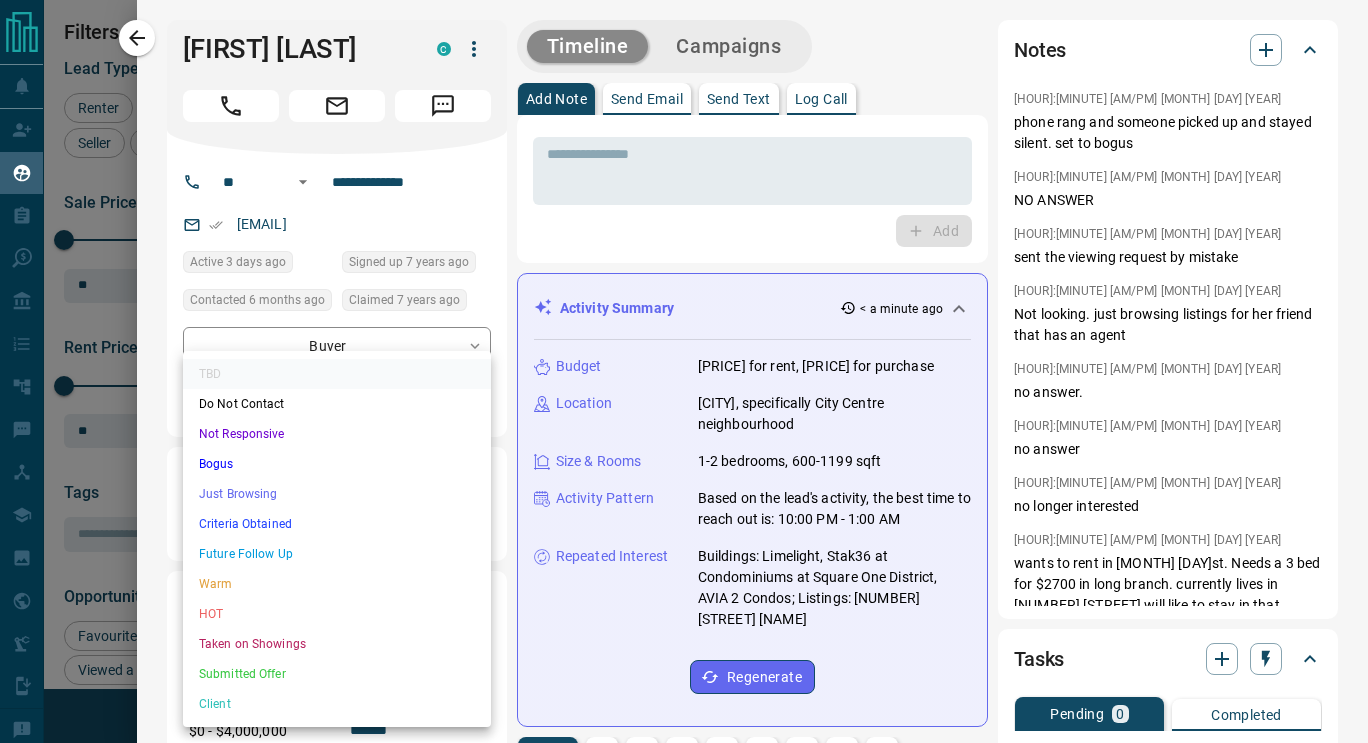 click on "Just Browsing" at bounding box center (337, 494) 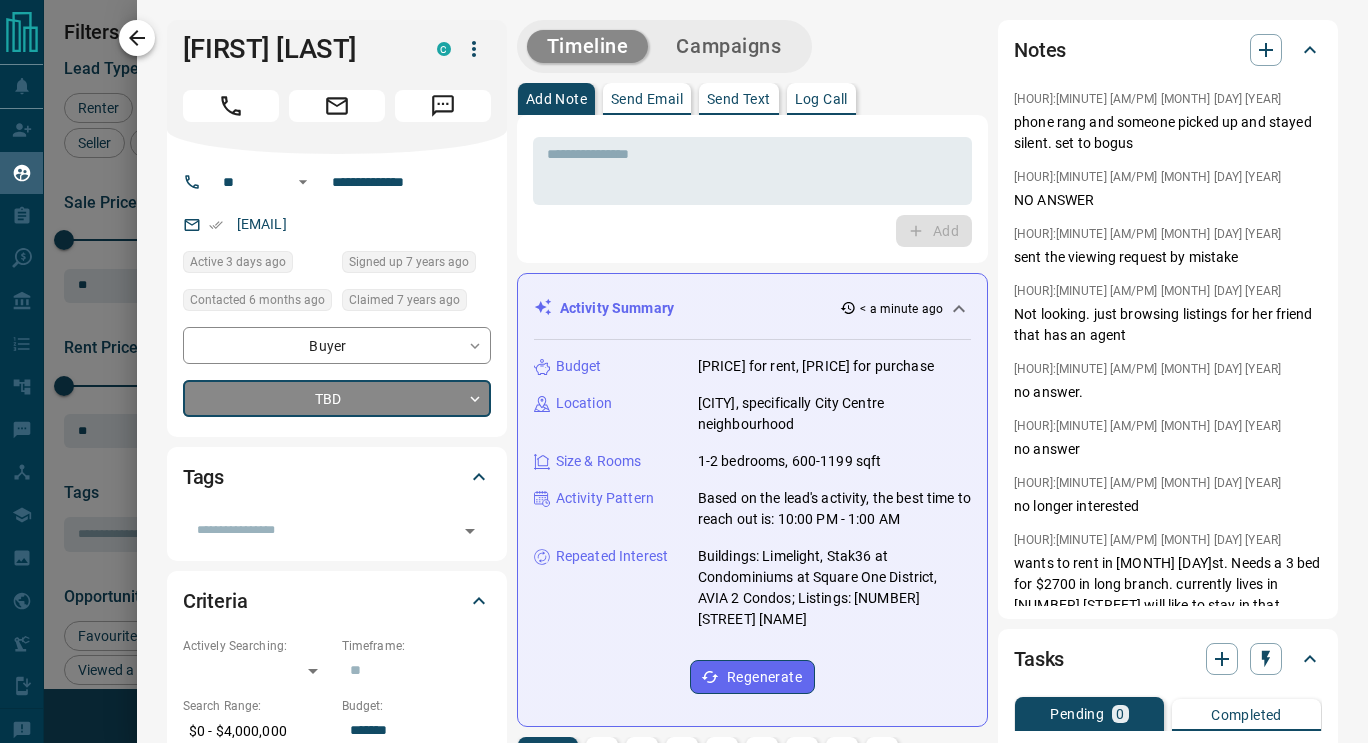 type on "*" 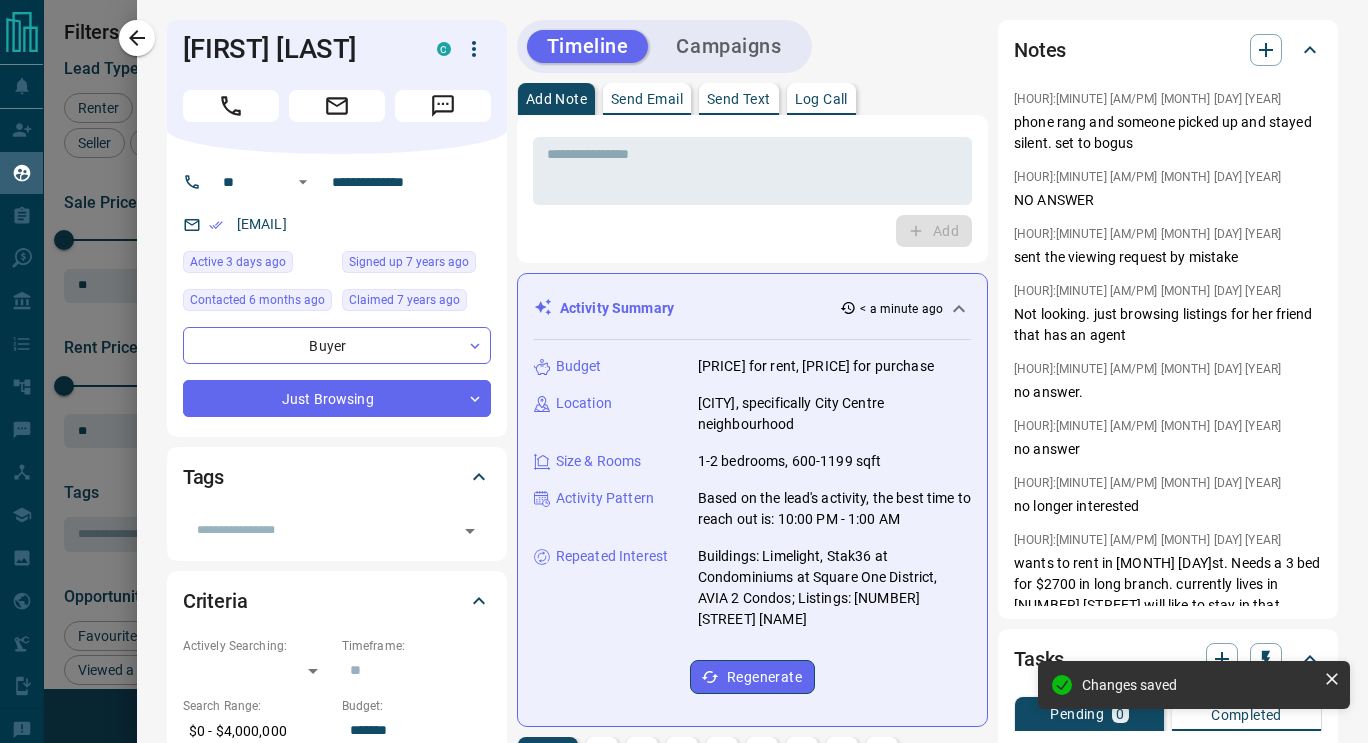 click 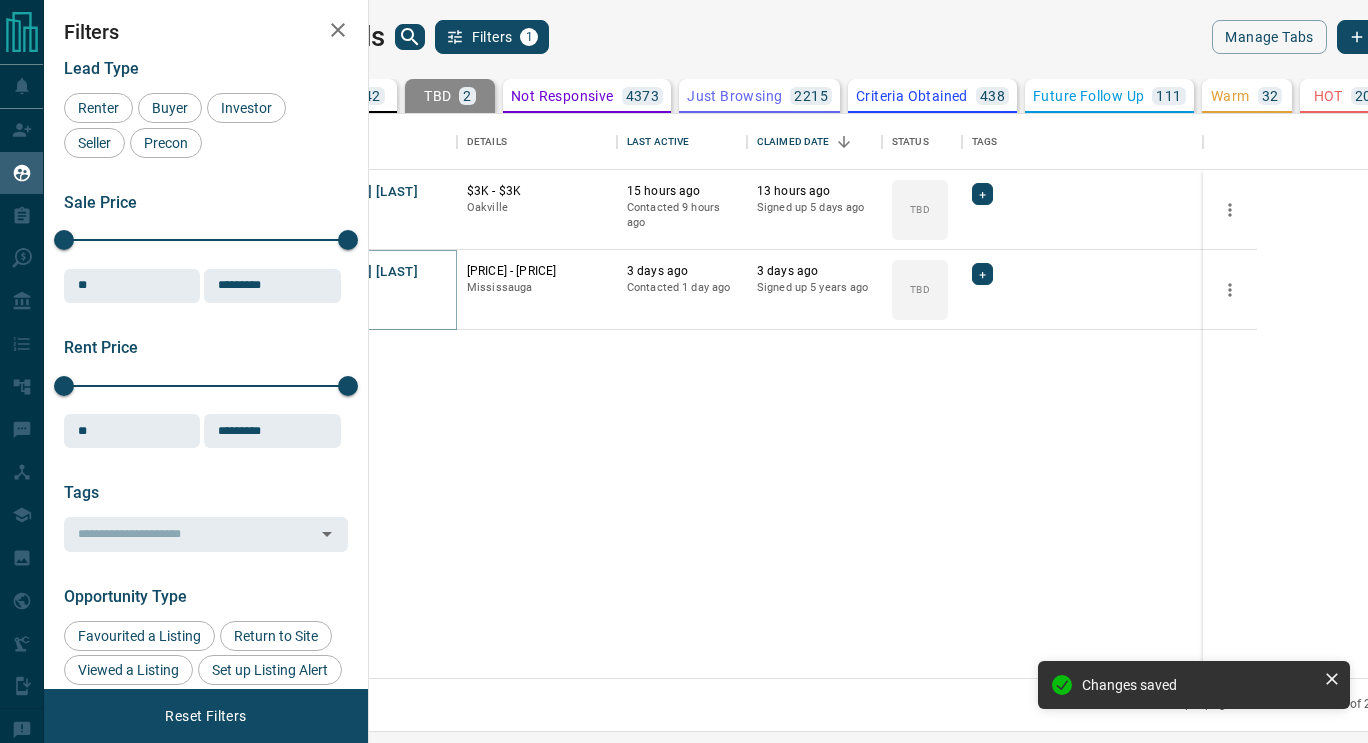 click on "[FIRST] [LAST]" at bounding box center (372, 272) 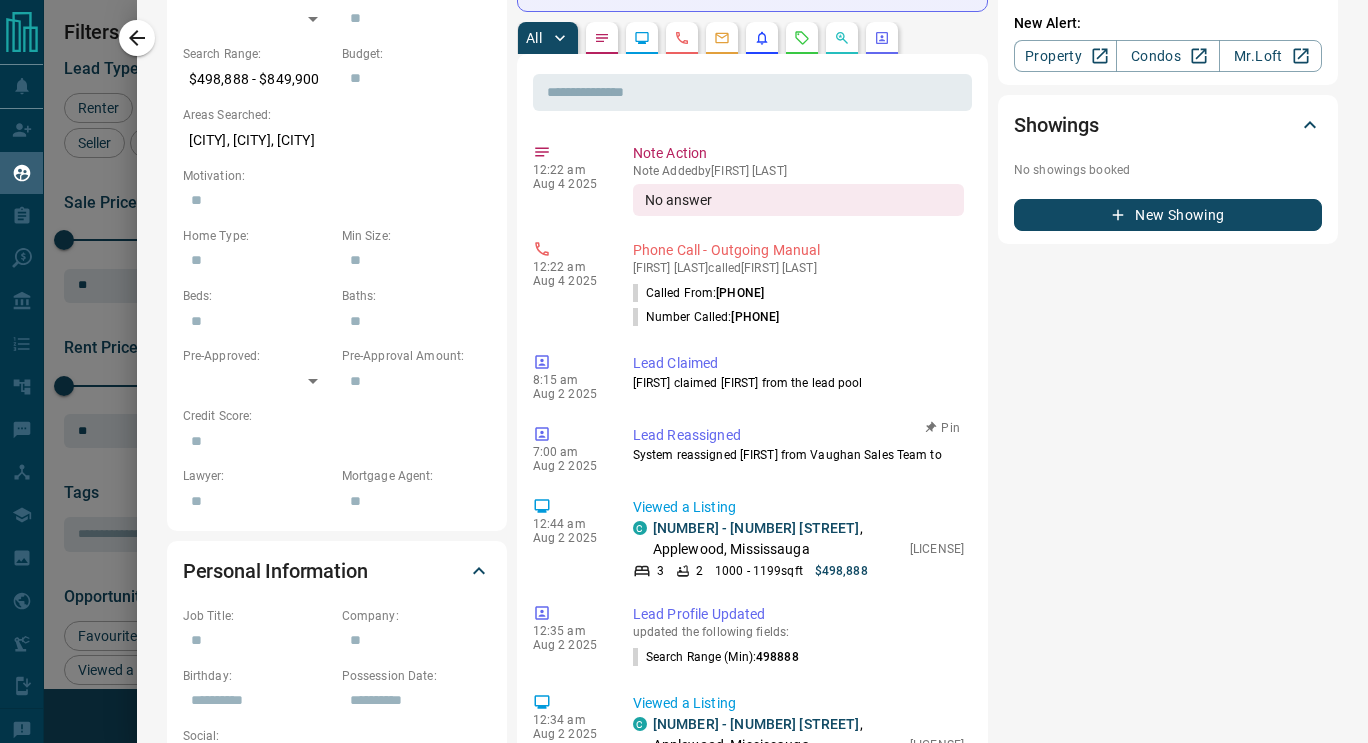 scroll, scrollTop: 0, scrollLeft: 0, axis: both 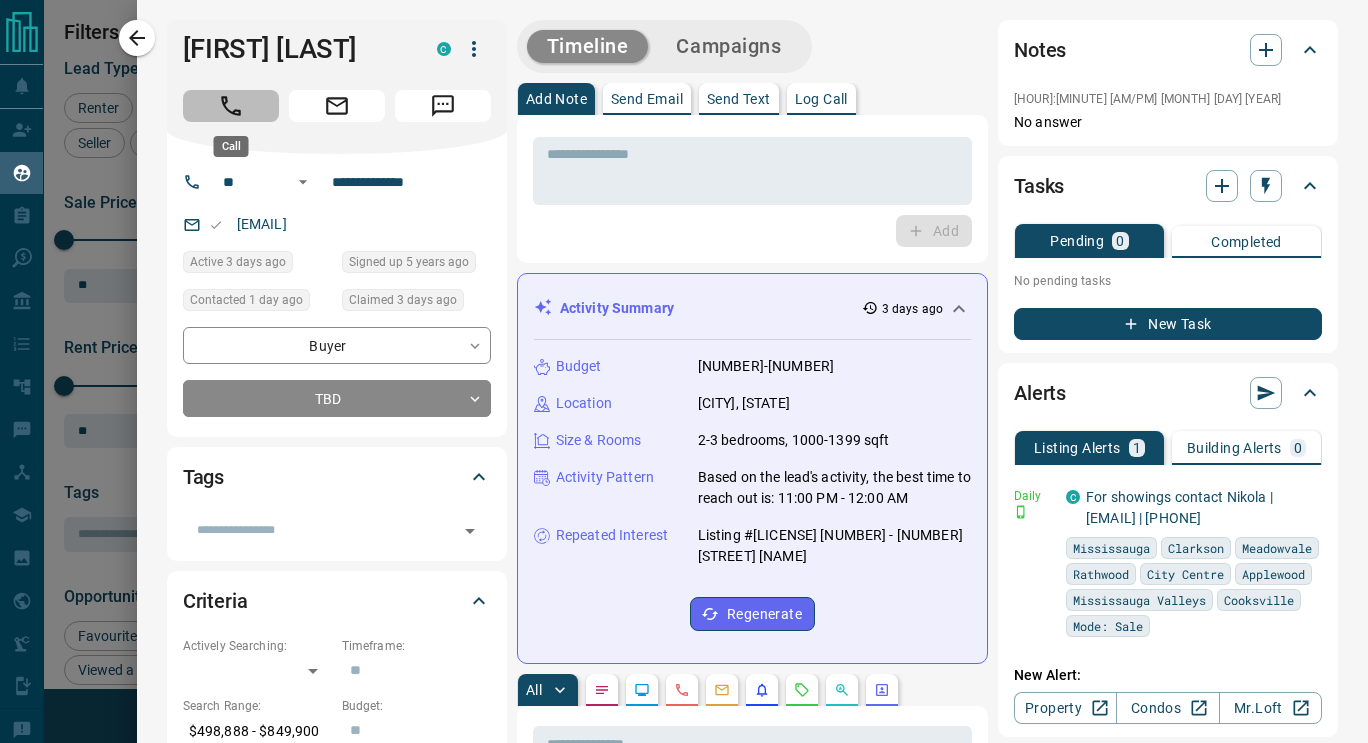 click 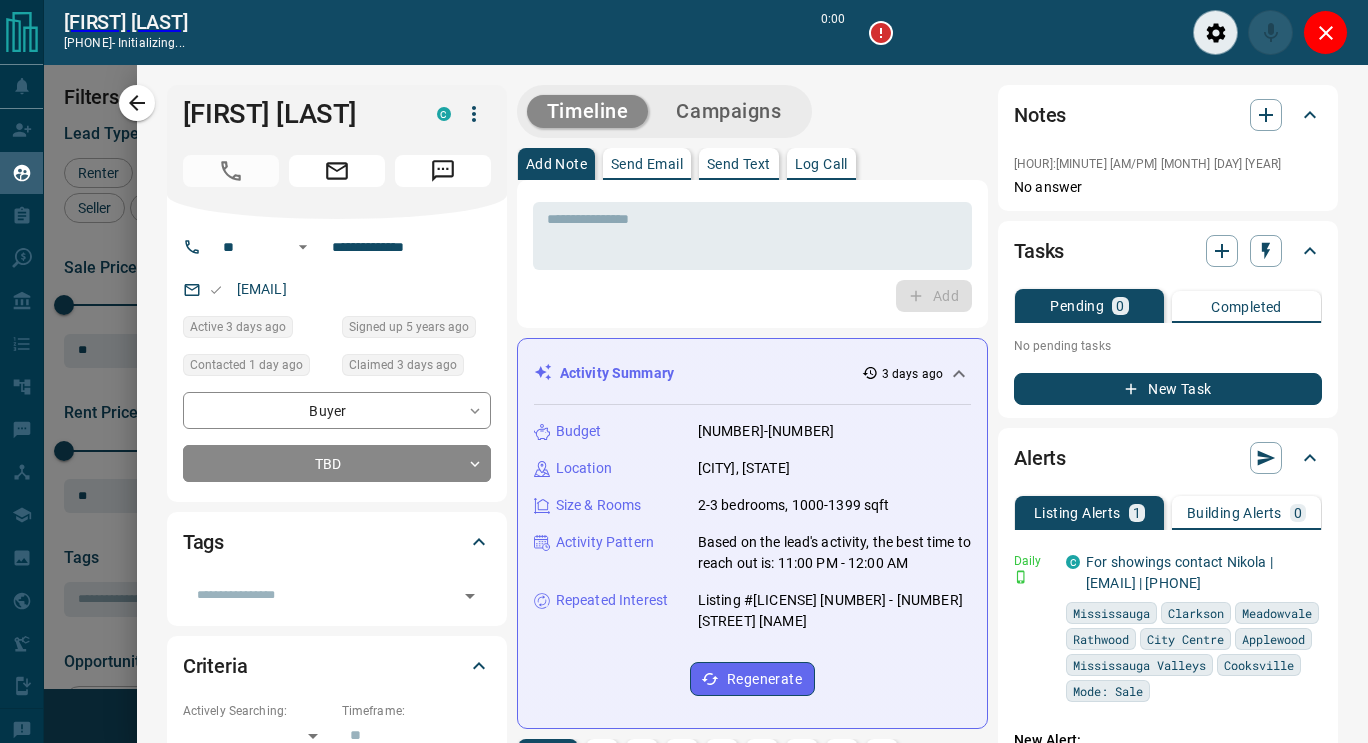 scroll, scrollTop: 487, scrollLeft: 975, axis: both 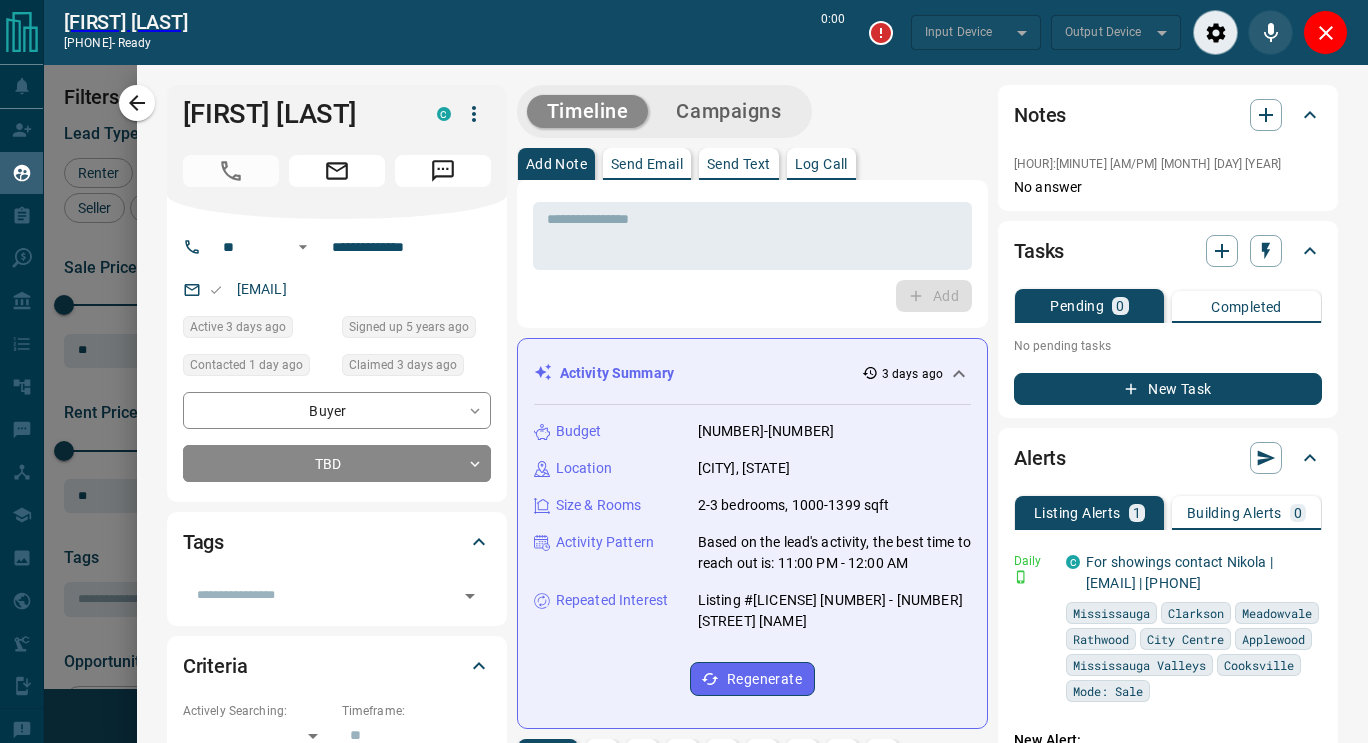 type on "*******" 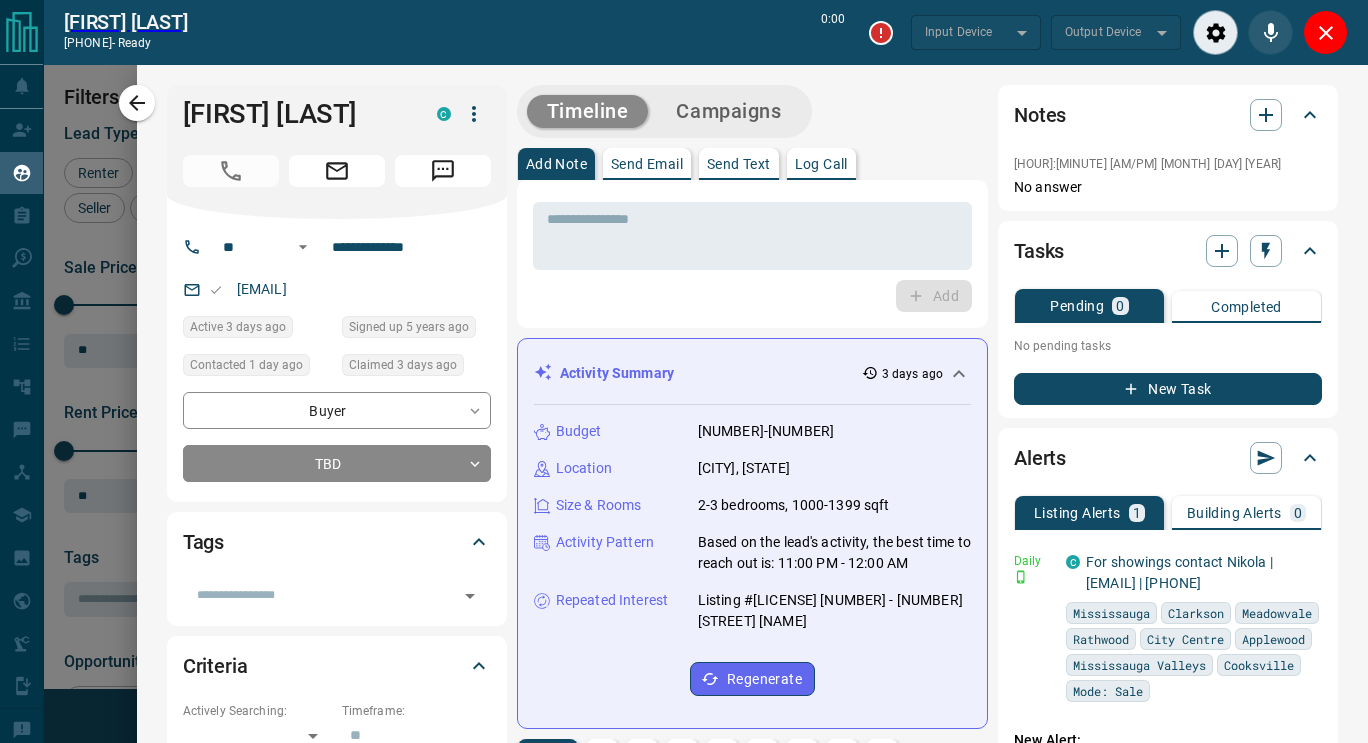 type on "*******" 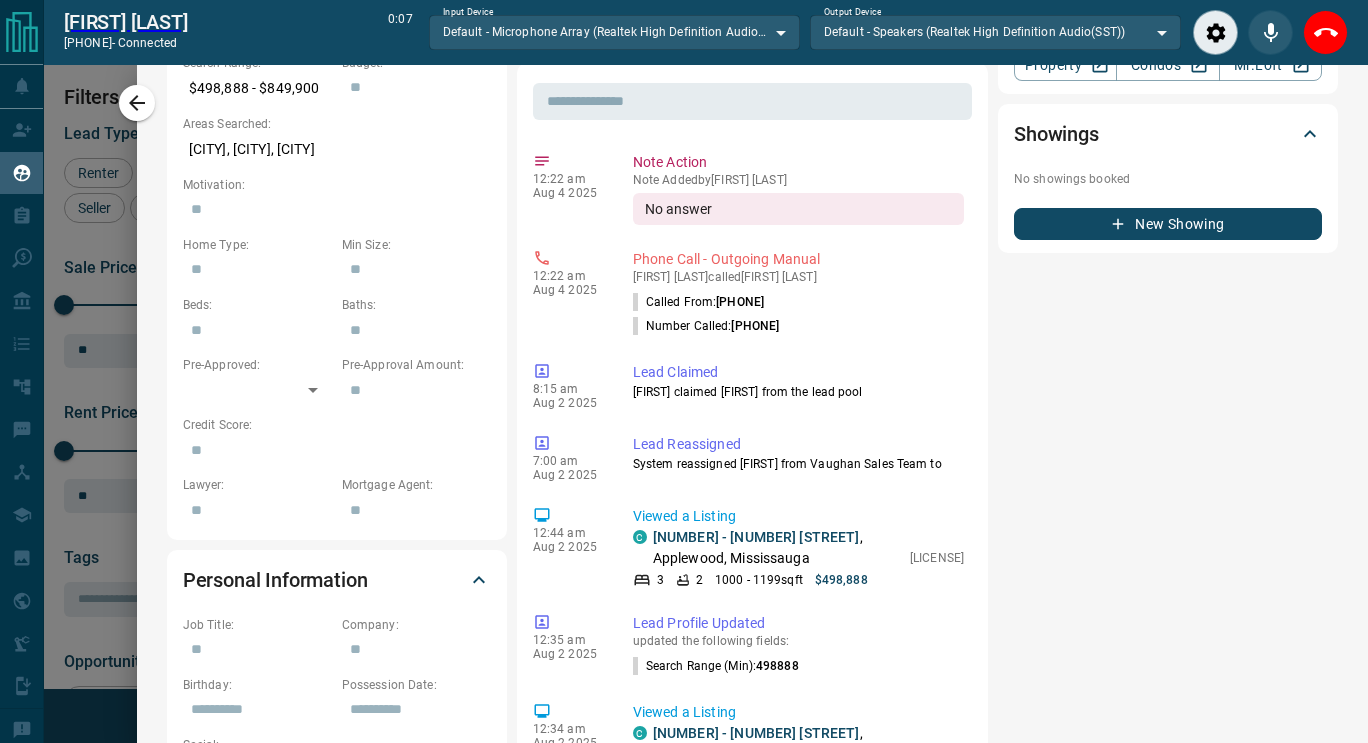 scroll, scrollTop: 781, scrollLeft: 0, axis: vertical 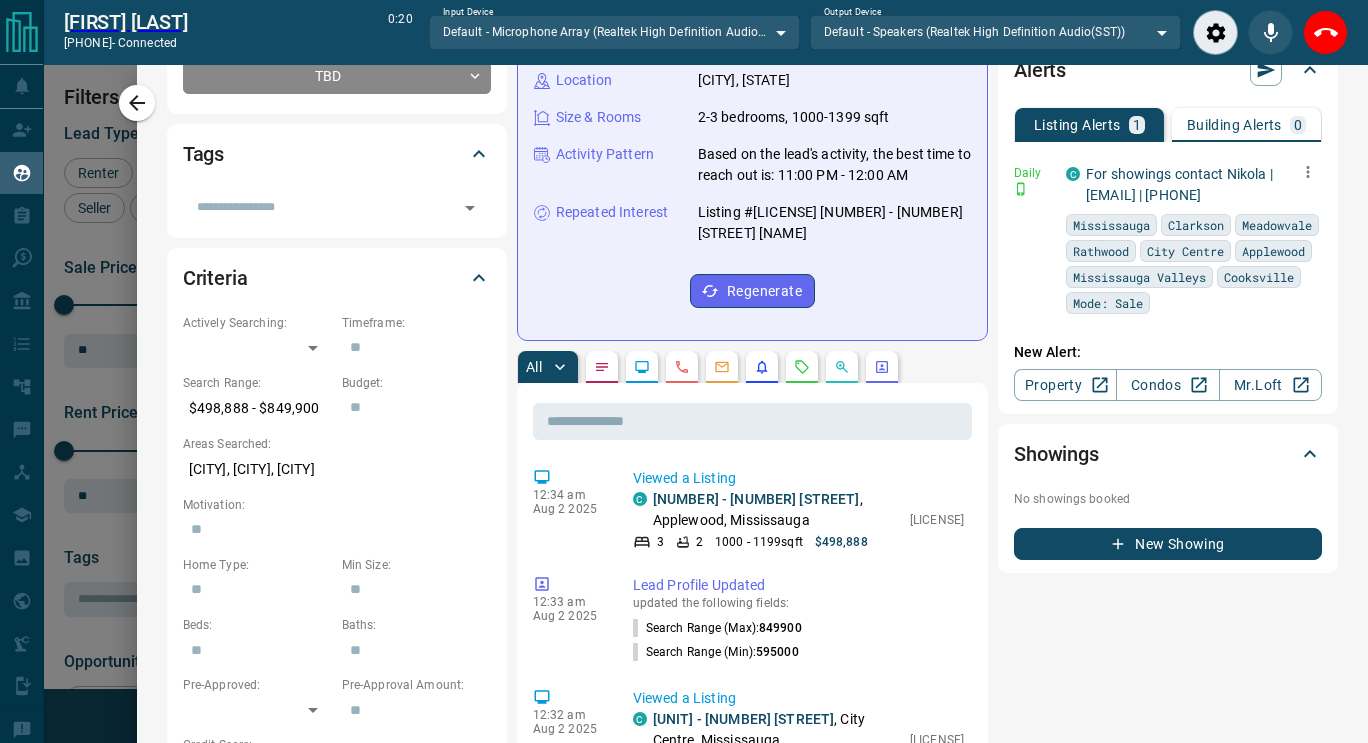 click 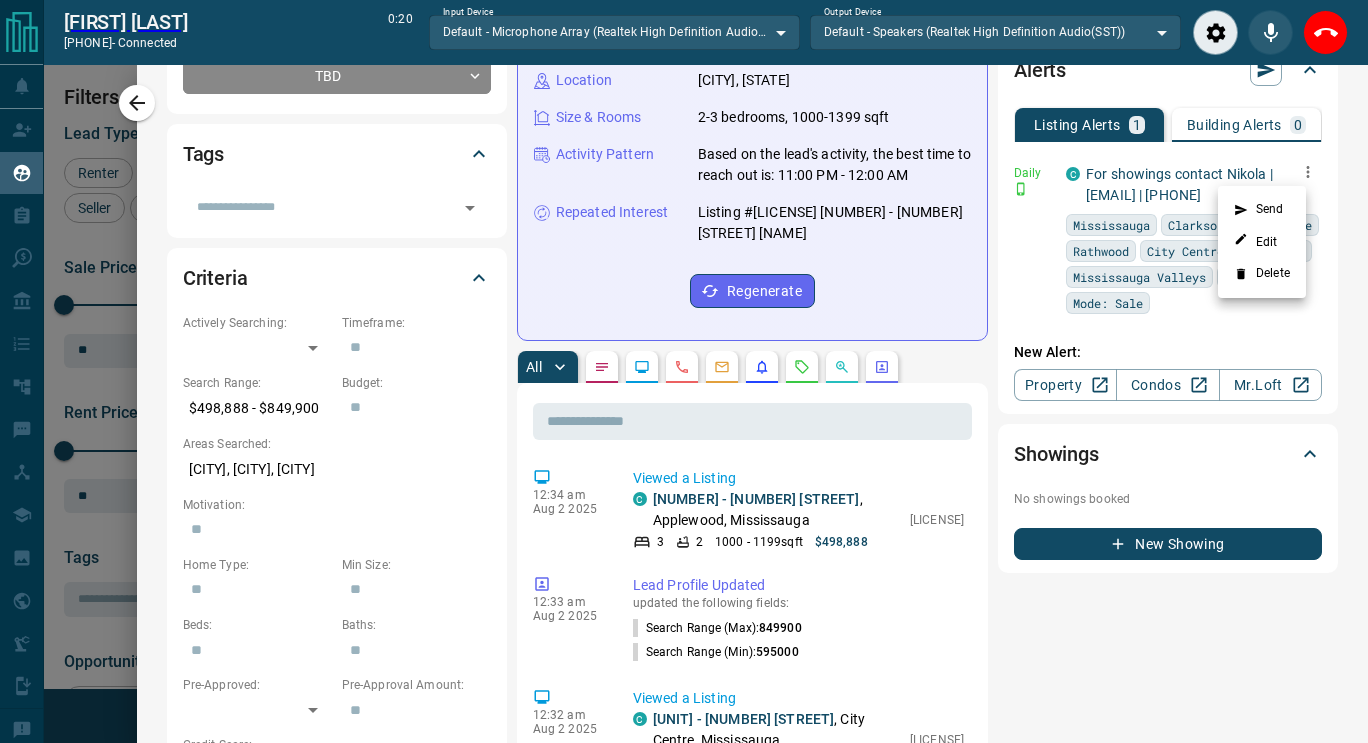 click on "Delete" at bounding box center (1262, 274) 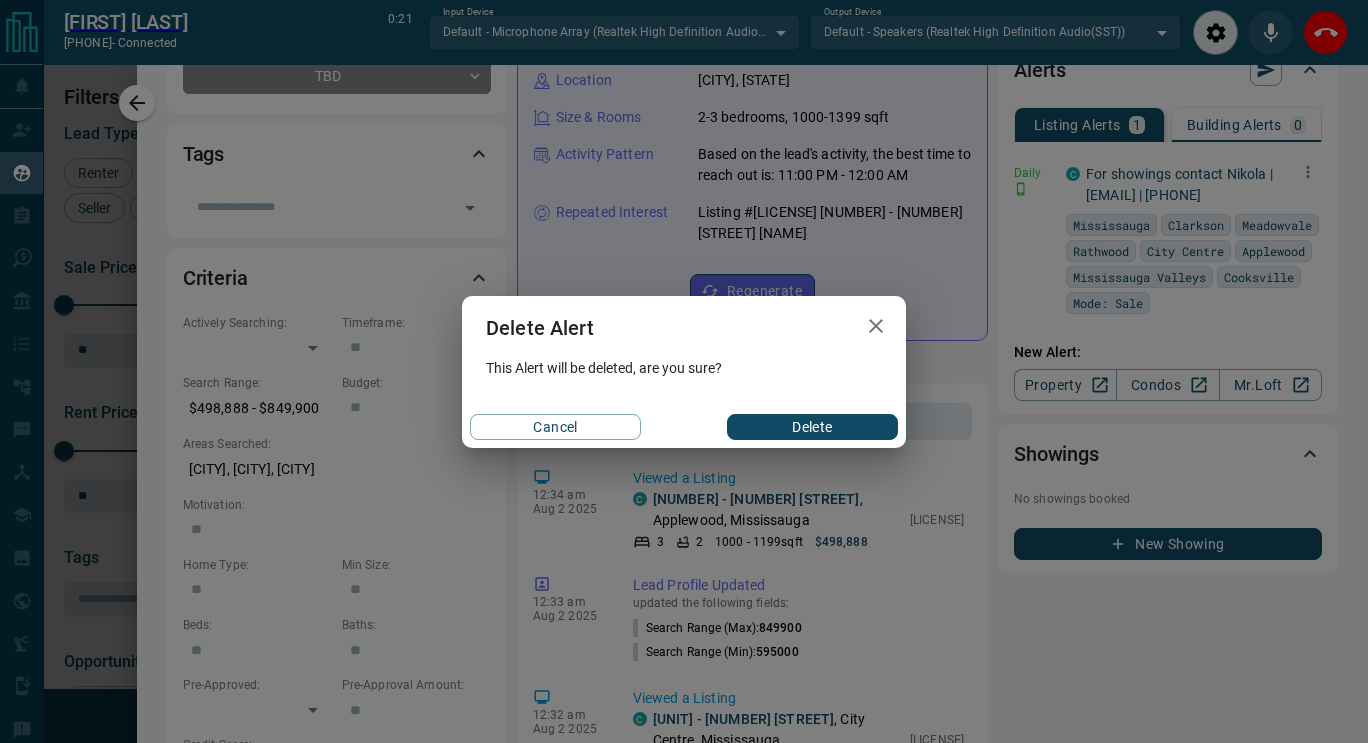 click on "Delete" at bounding box center [812, 427] 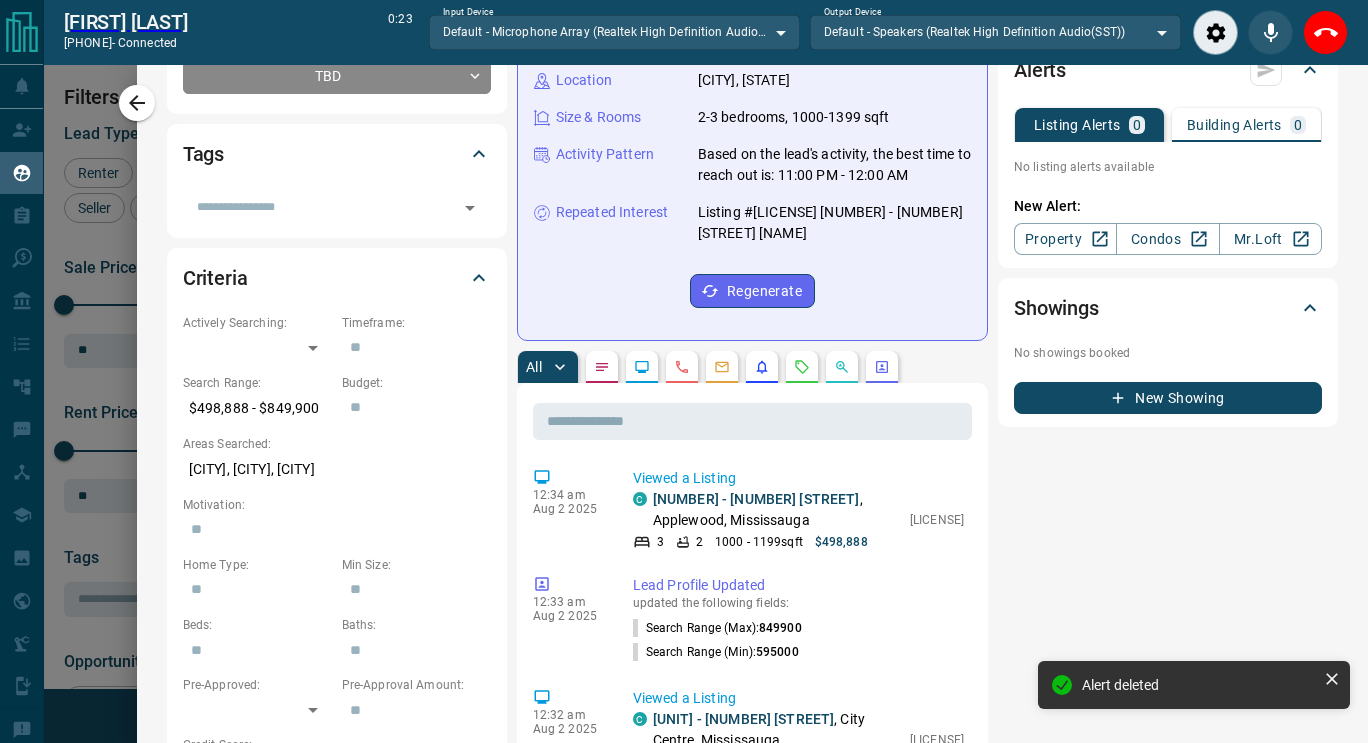 scroll, scrollTop: 0, scrollLeft: 0, axis: both 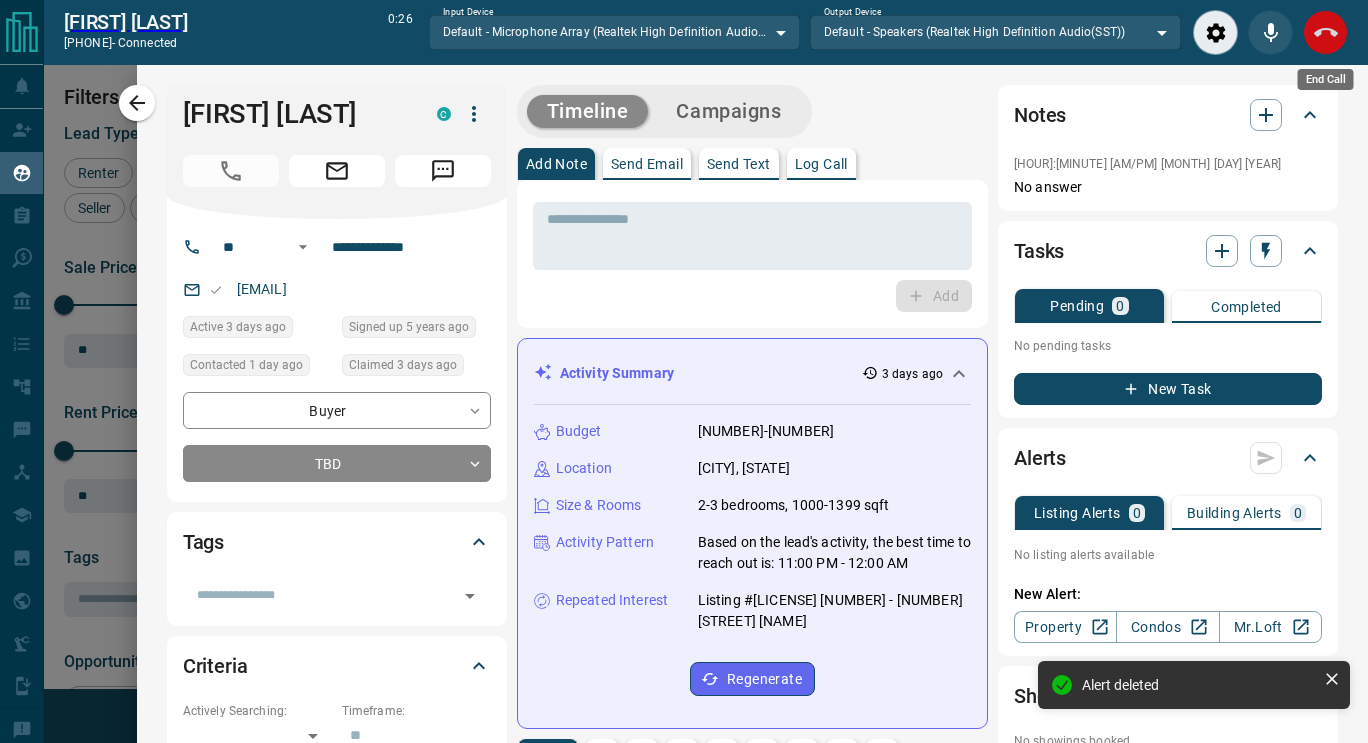 click at bounding box center (1325, 32) 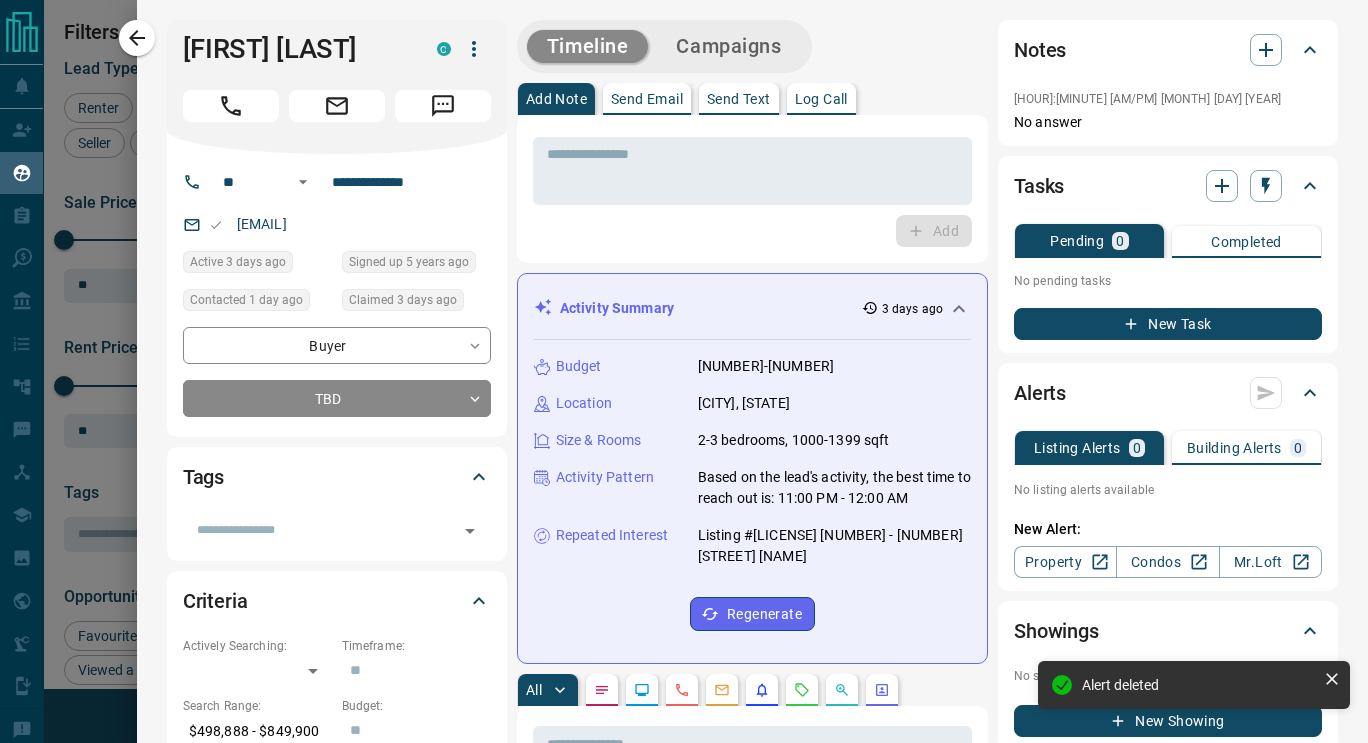 scroll, scrollTop: 16, scrollLeft: 16, axis: both 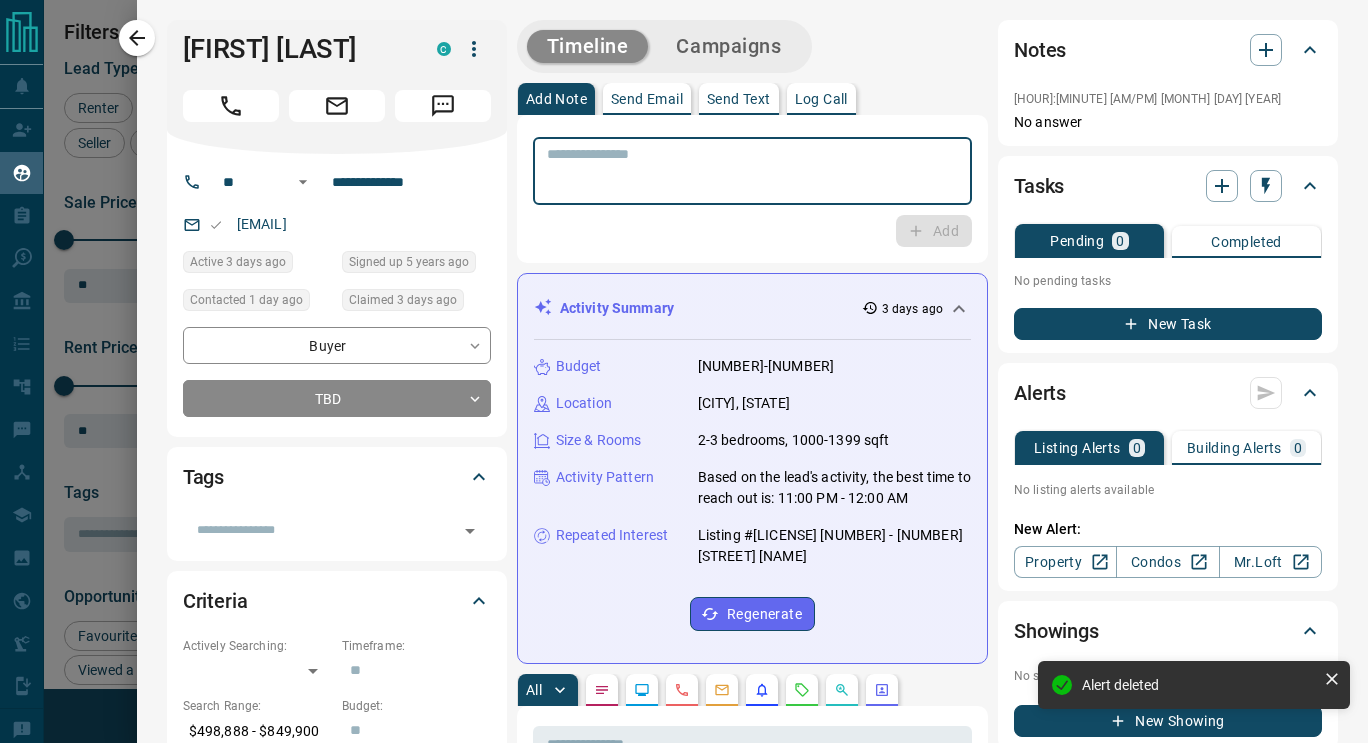 click at bounding box center [752, 171] 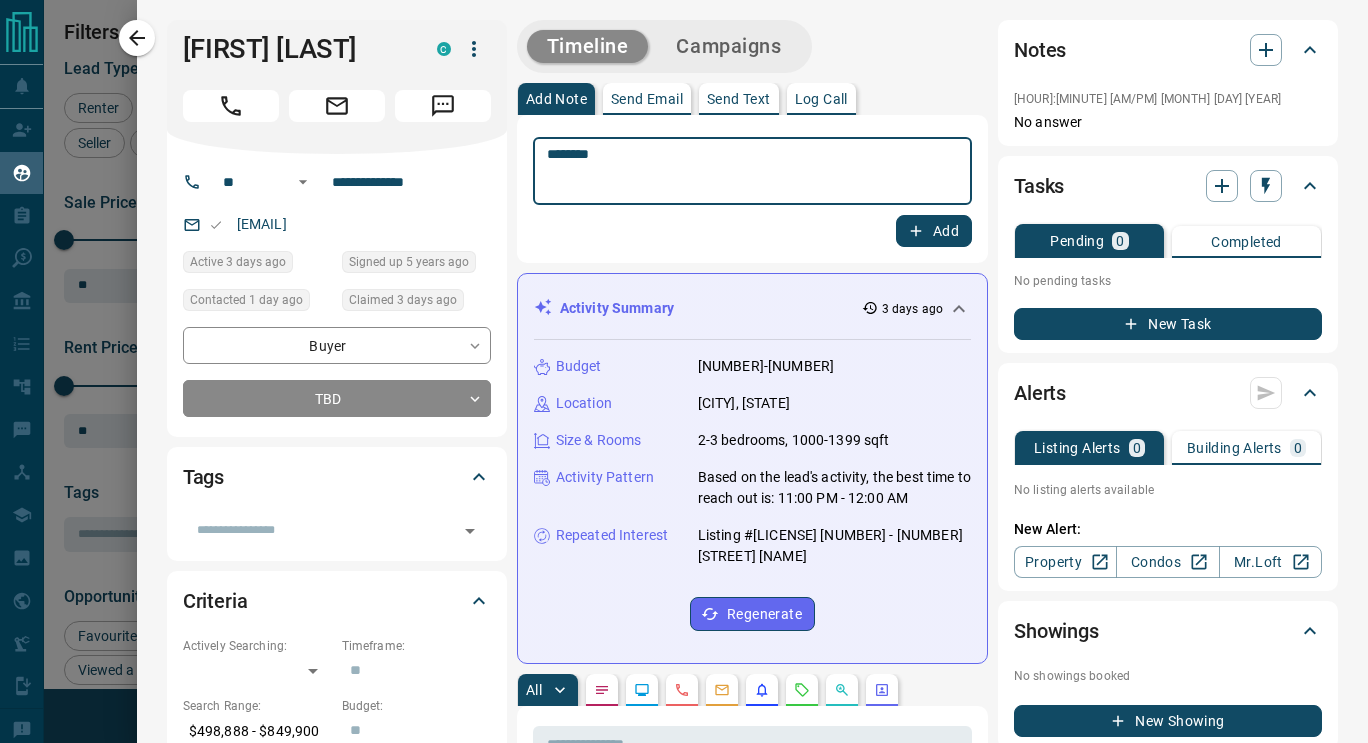 scroll, scrollTop: 897, scrollLeft: 0, axis: vertical 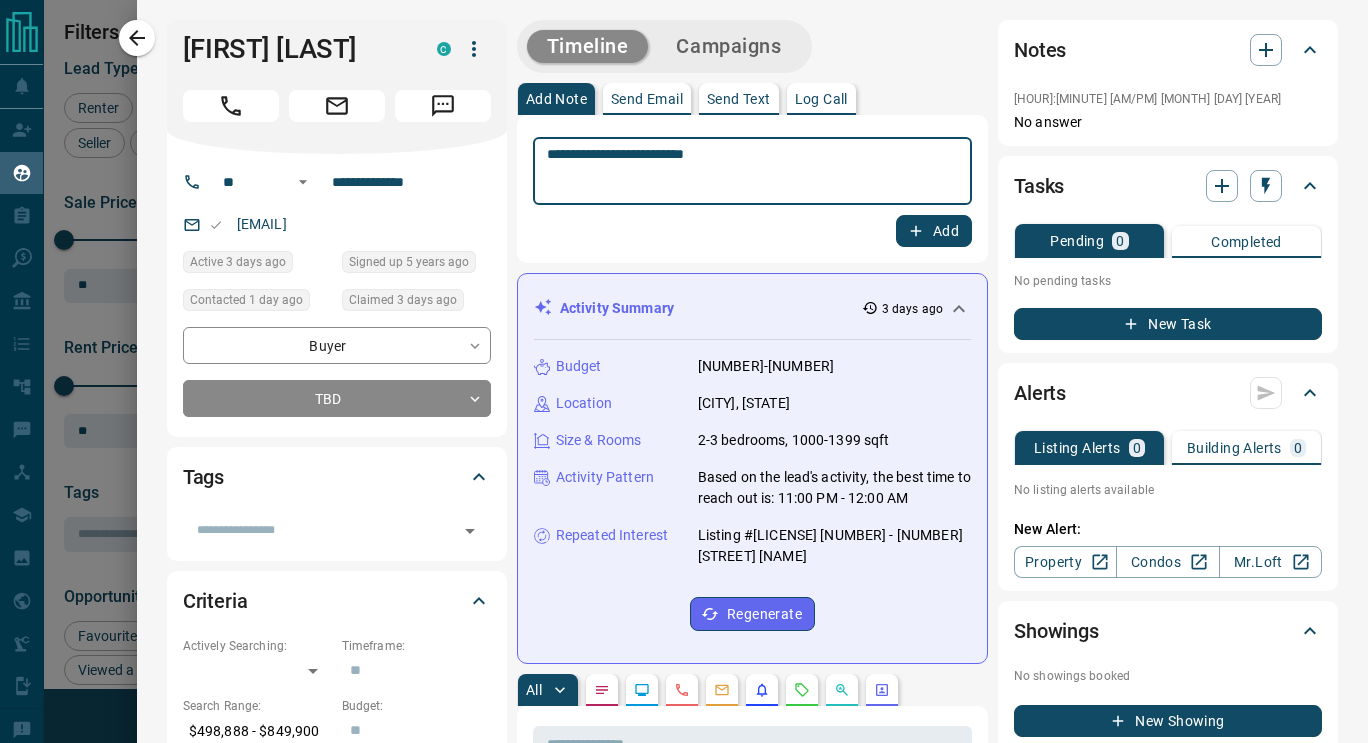 type on "**********" 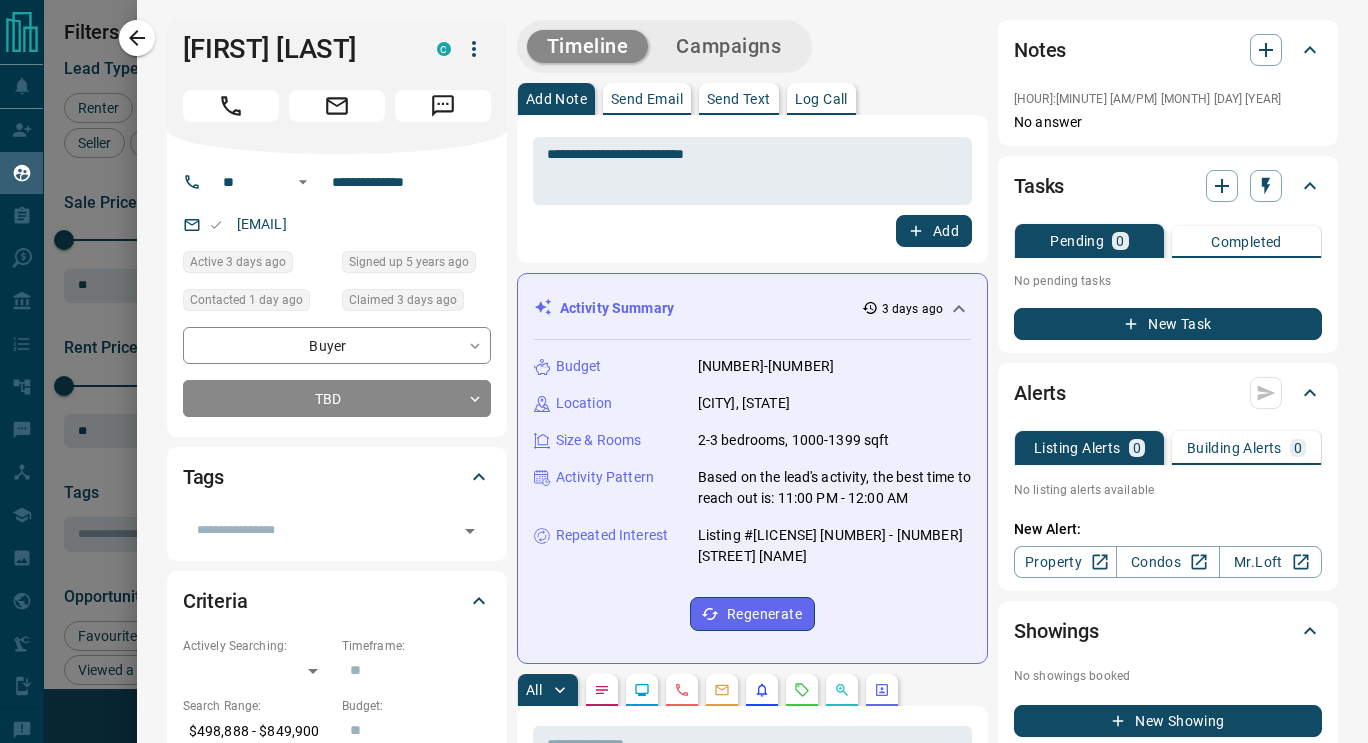 click on "**********" at bounding box center [752, 189] 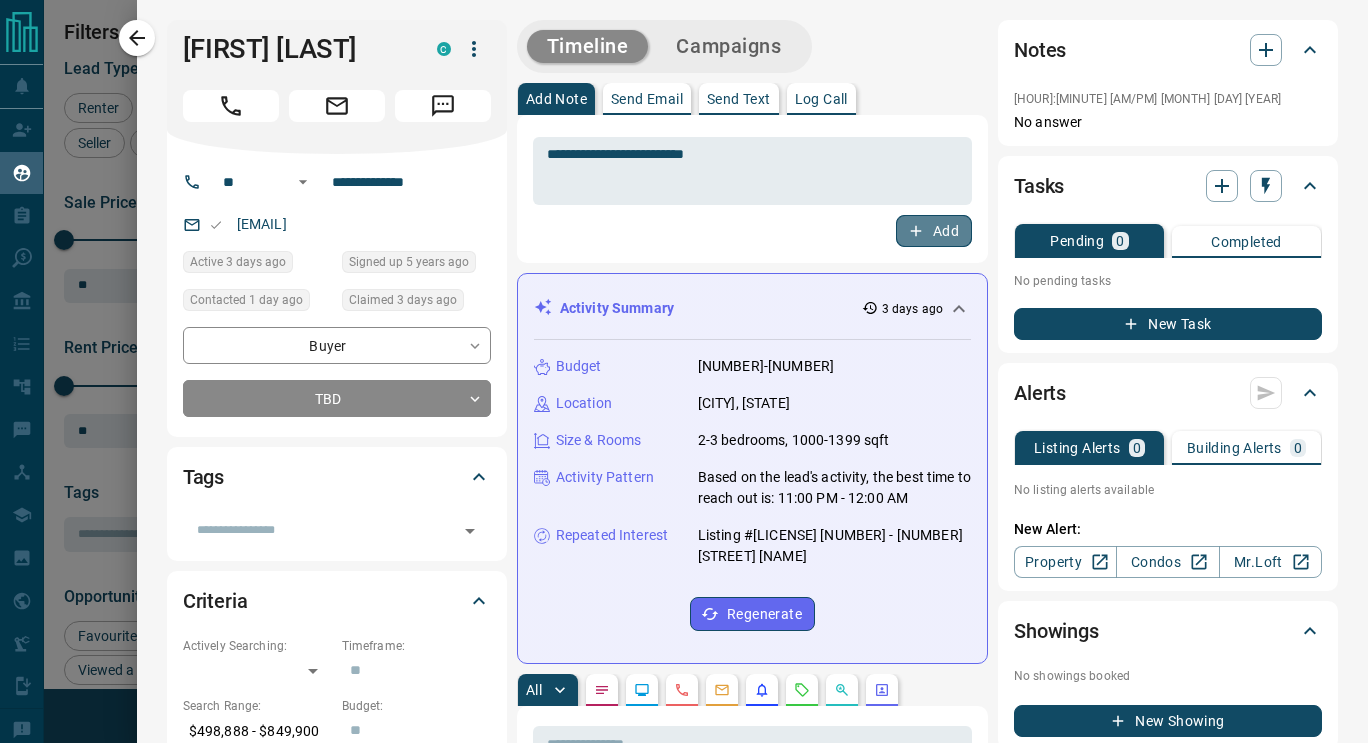 click on "Add" at bounding box center (934, 231) 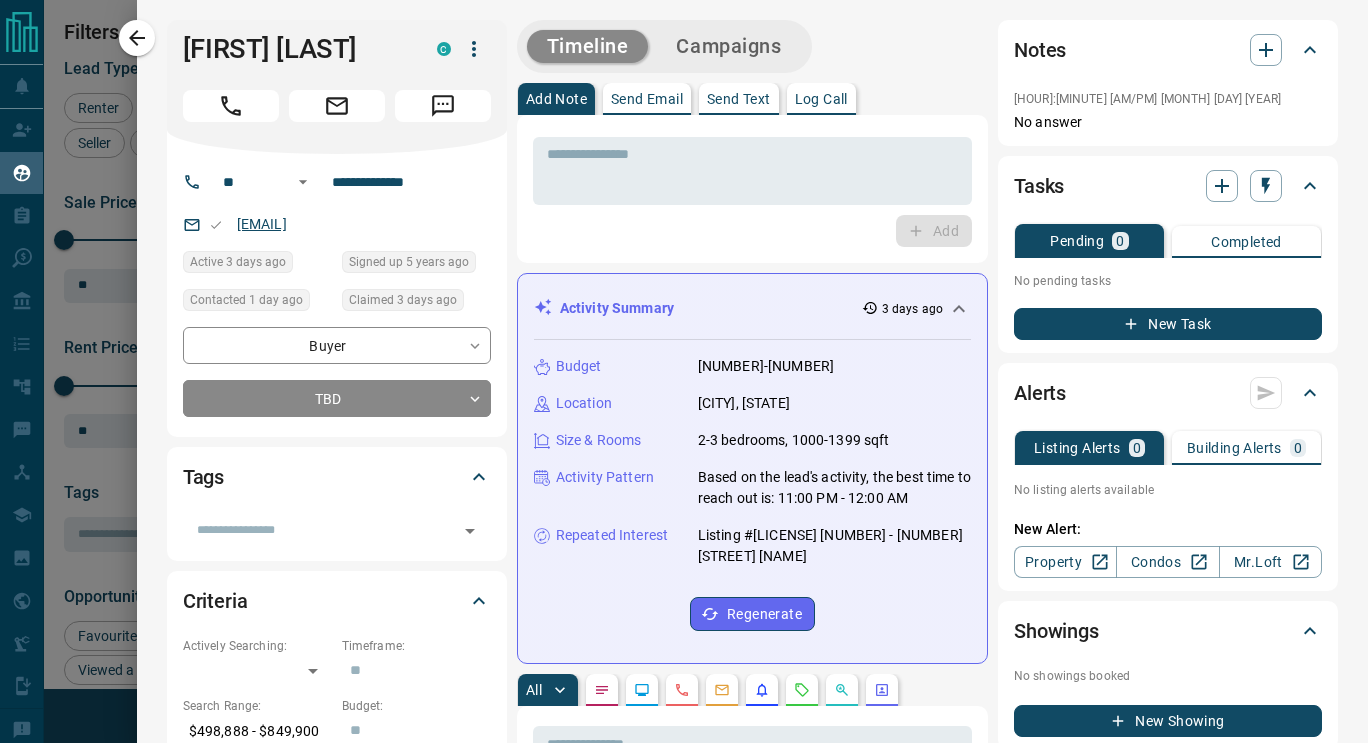 scroll, scrollTop: 996, scrollLeft: 0, axis: vertical 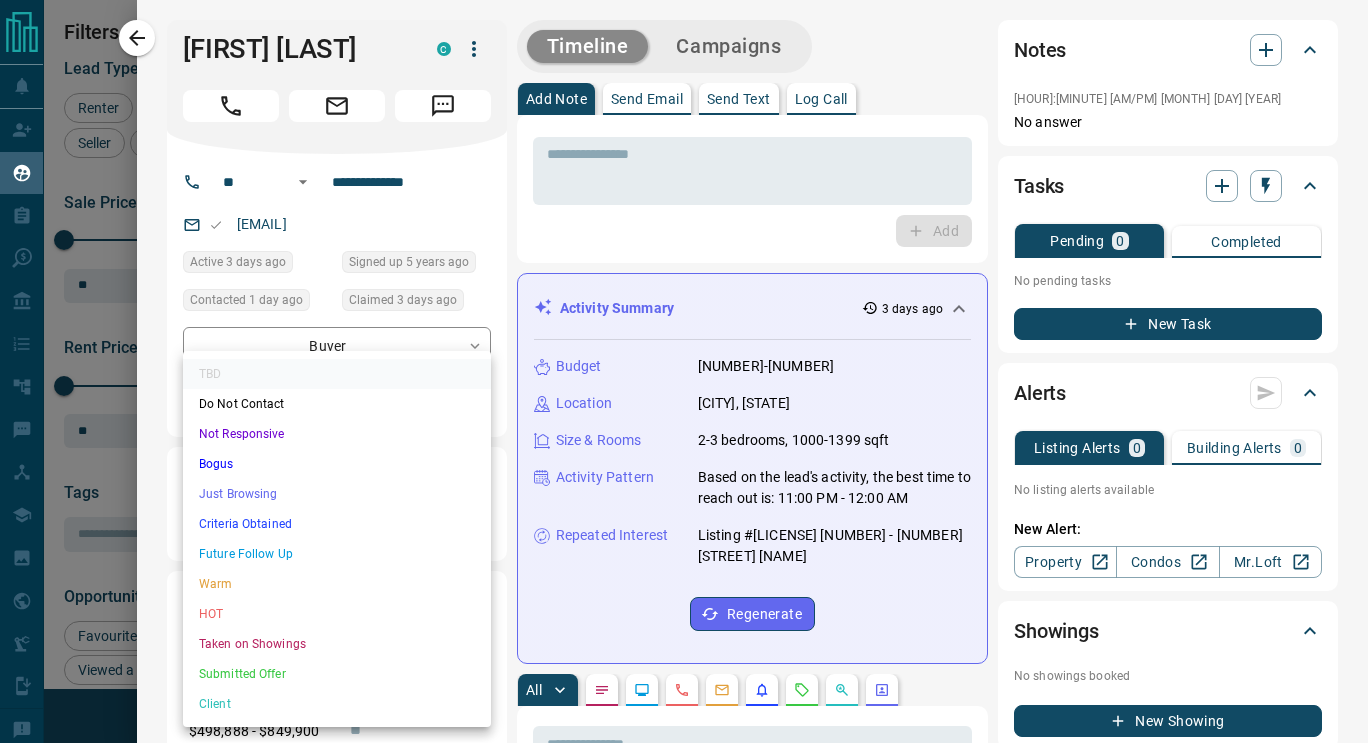 click on "Lead Transfers Claim Leads My Leads Tasks Opportunities Deals Campaigns Automations Messages Broker Bay Training Media Services Agent Resources Precon Worksheet Mobile Apps Disclosure Logout My Leads Filters 1 Manage Tabs New Lead All TBD Do Not Contact Not Responsive Bogus Just Browsing Criteria Obtained Future Follow Up Warm HOT Taken on Showings Submitted Offer Client Name Details Last Active Claimed Date Status Tags [FIRST] [LAST] Renter C $3K - $3K Oakville 15 hours ago Contacted 9 hours ago 13 hours ago Signed up 5 days ago TBD + [FIRST] [LAST] Buyer C $499K - $850K Mississauga 3 days ago Contacted 1 day ago 3 days ago Signed up 5 years ago TBD + Rows per page: 25 ** 1–2 of 2 Filters Lead Type Renter Buyer Investor Seller Precon Sale Price 0 5500000 Sale price range ** ​ Input sale price range Sale price range ********* ​ Input rent price range Rent price range ********* ​ Input rent price range Tags ​ Opportunity Type Return to Site" at bounding box center [684, 359] 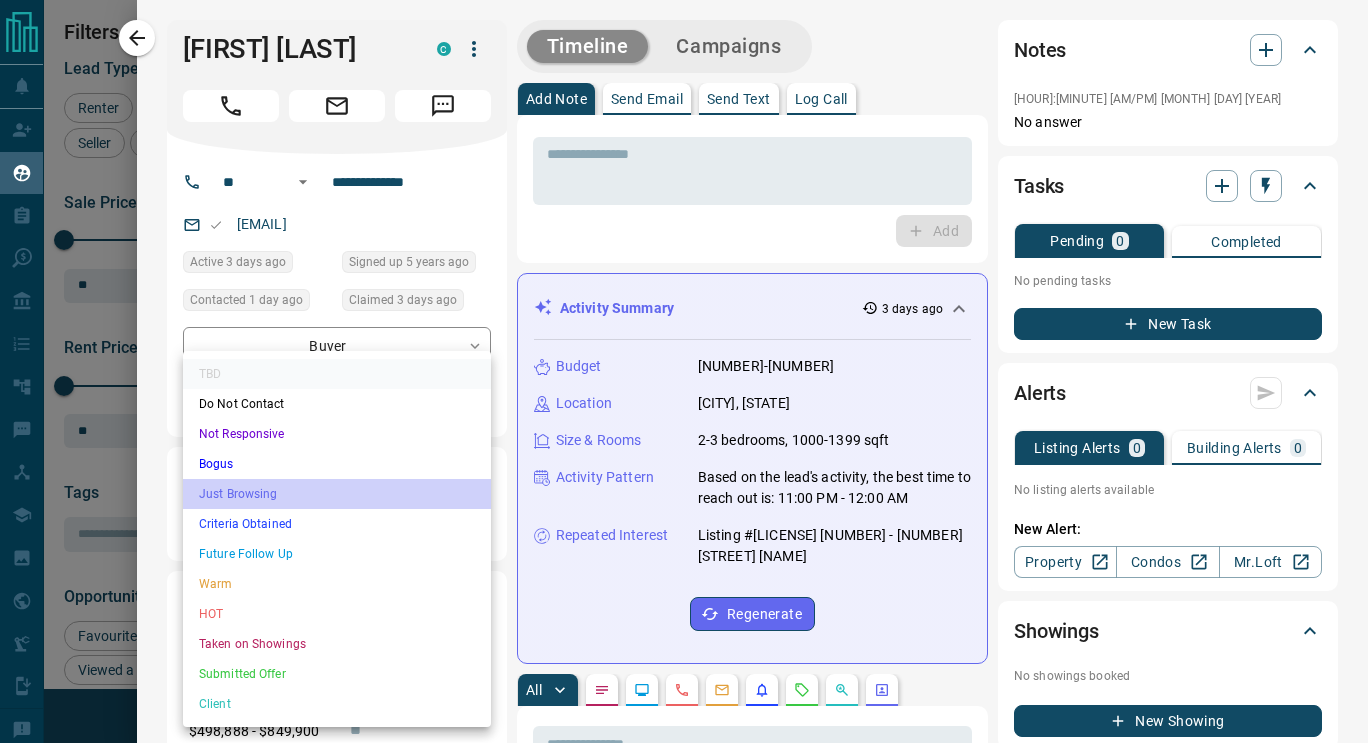 click on "Just Browsing" at bounding box center [337, 494] 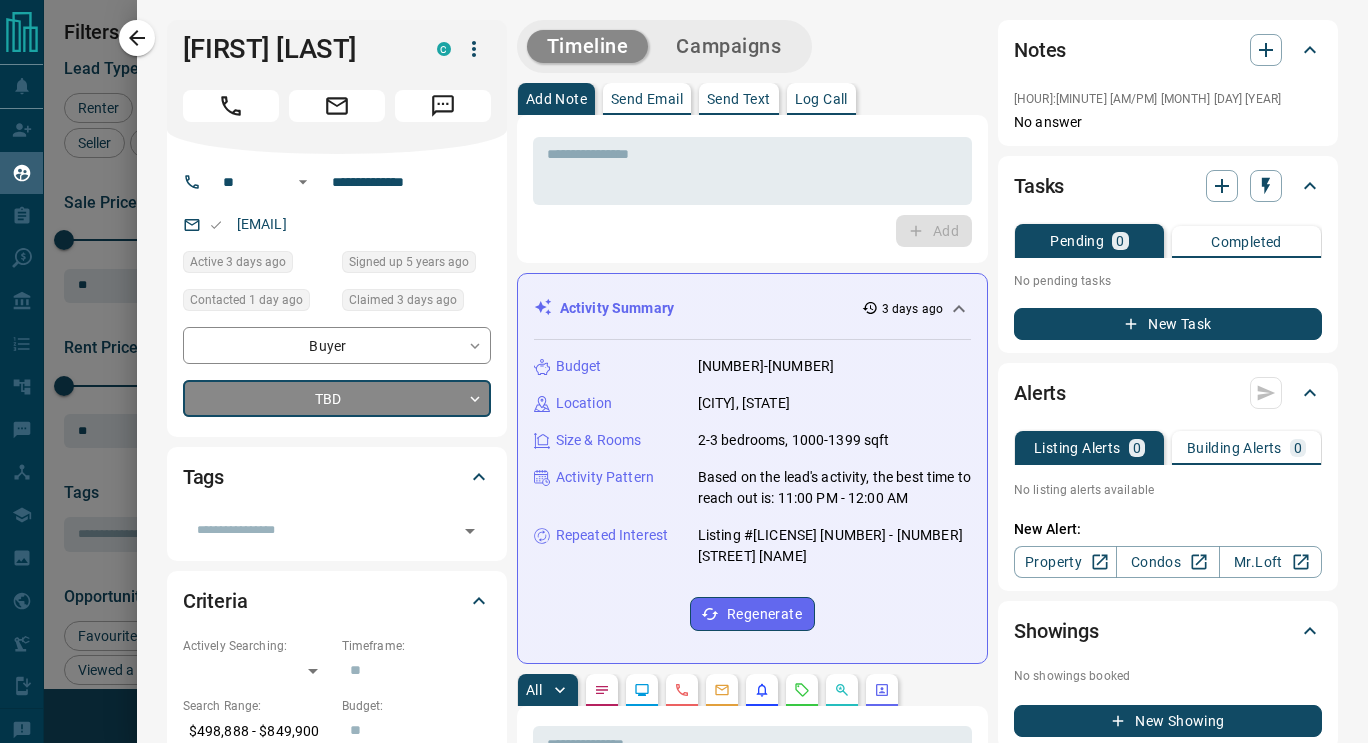 click on "New Task" at bounding box center [1168, 324] 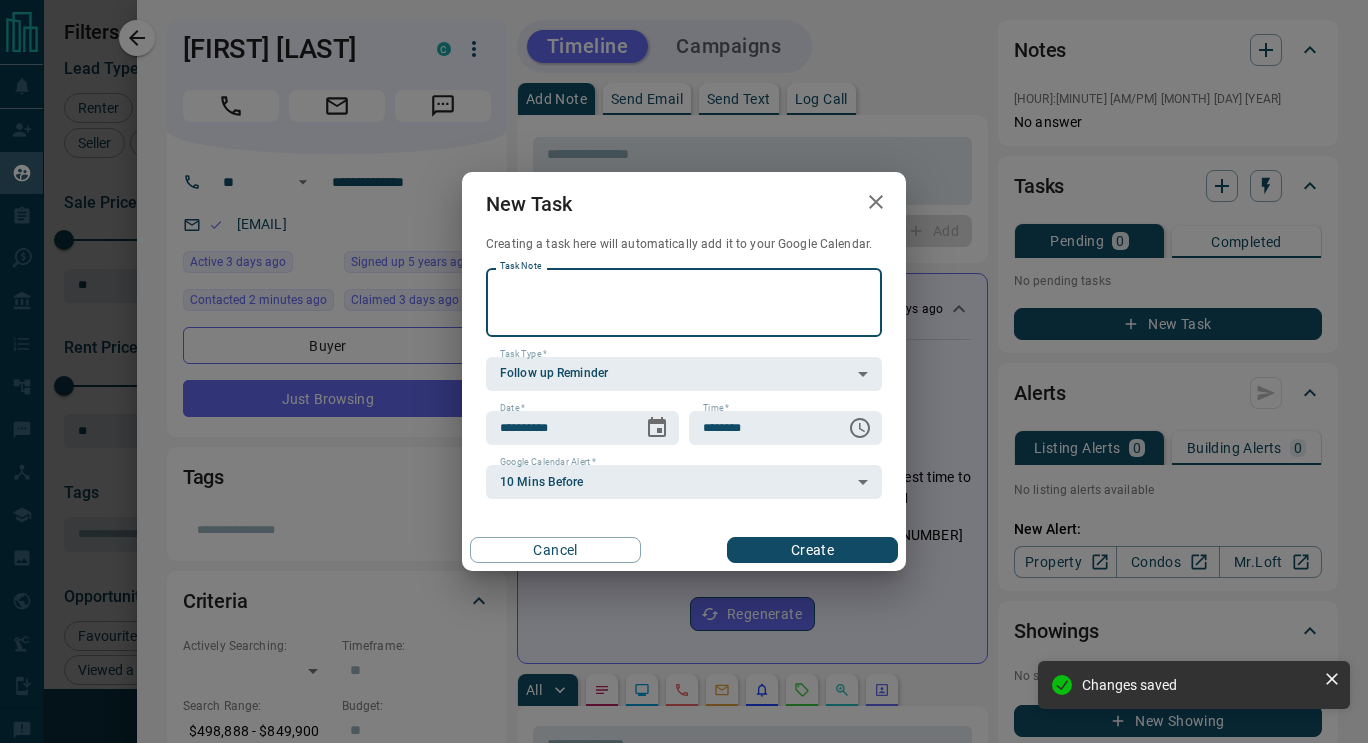 type on "*" 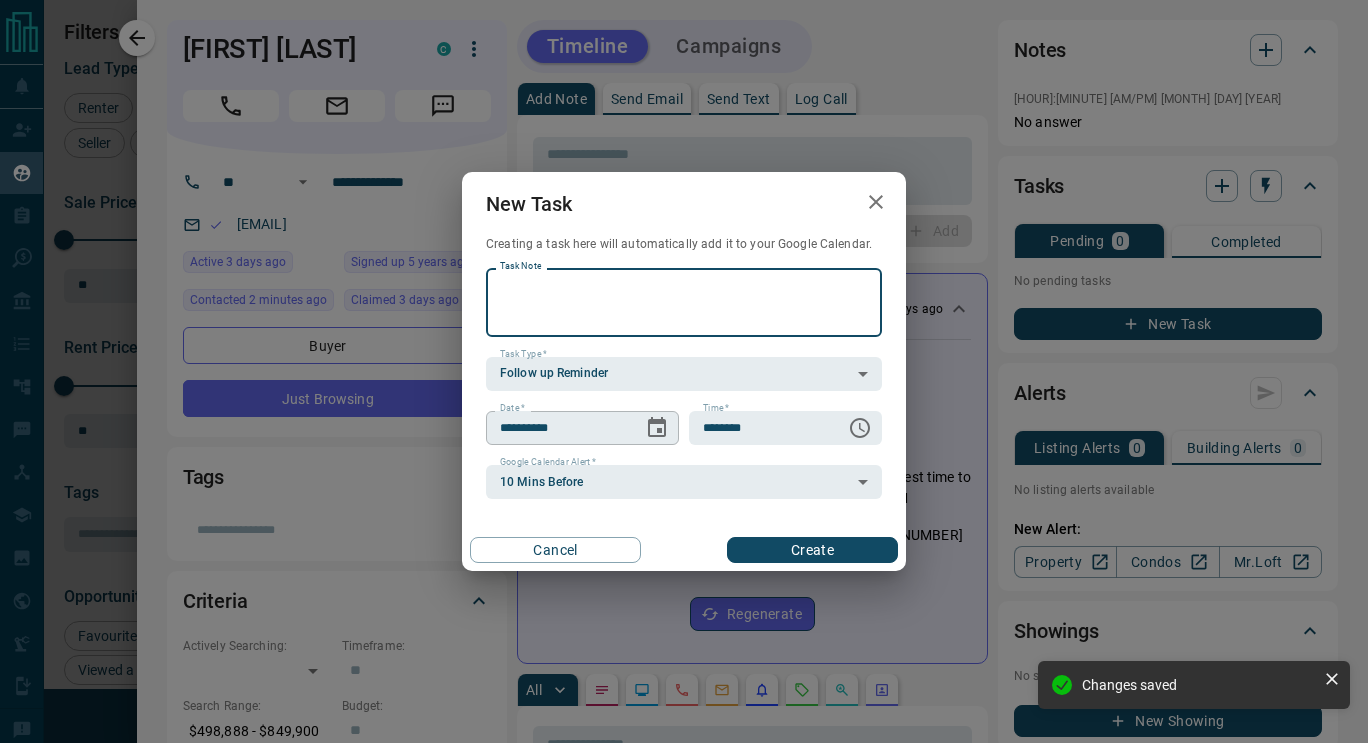 click at bounding box center [657, 428] 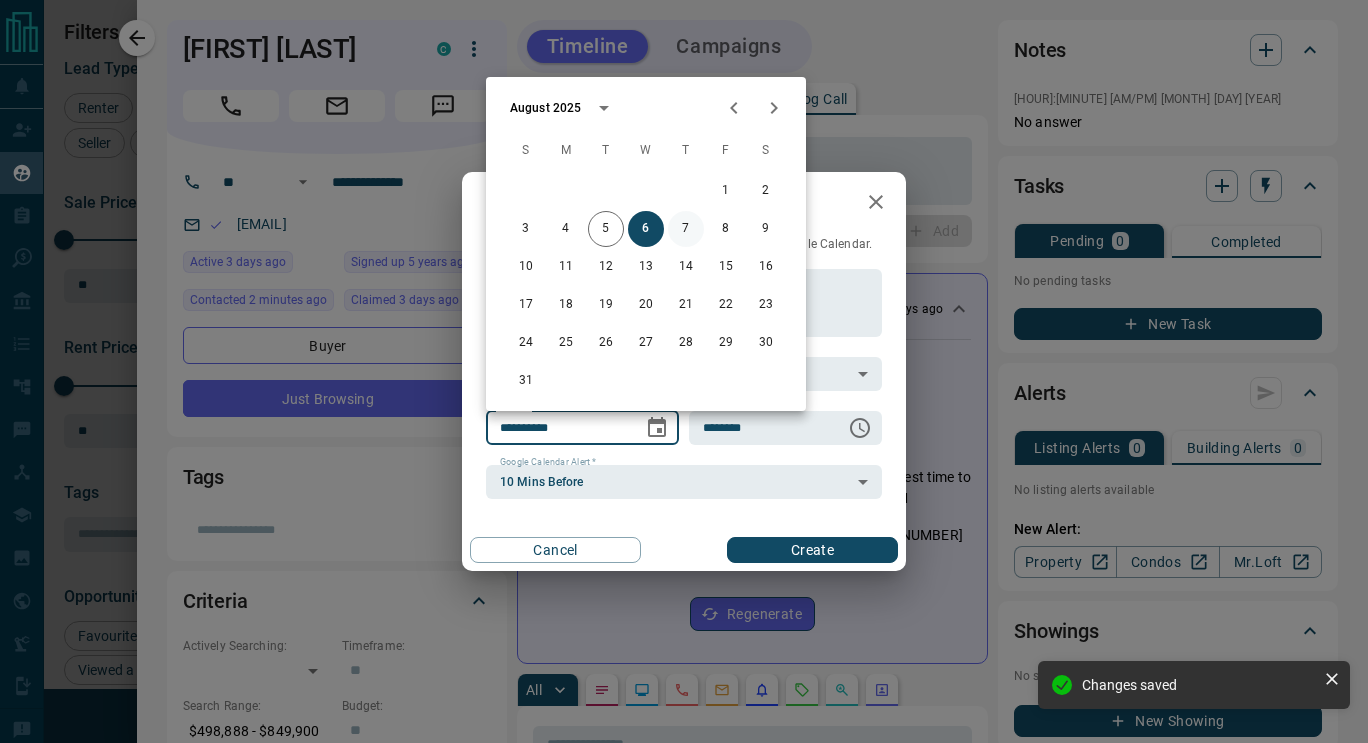 scroll, scrollTop: 1002, scrollLeft: 0, axis: vertical 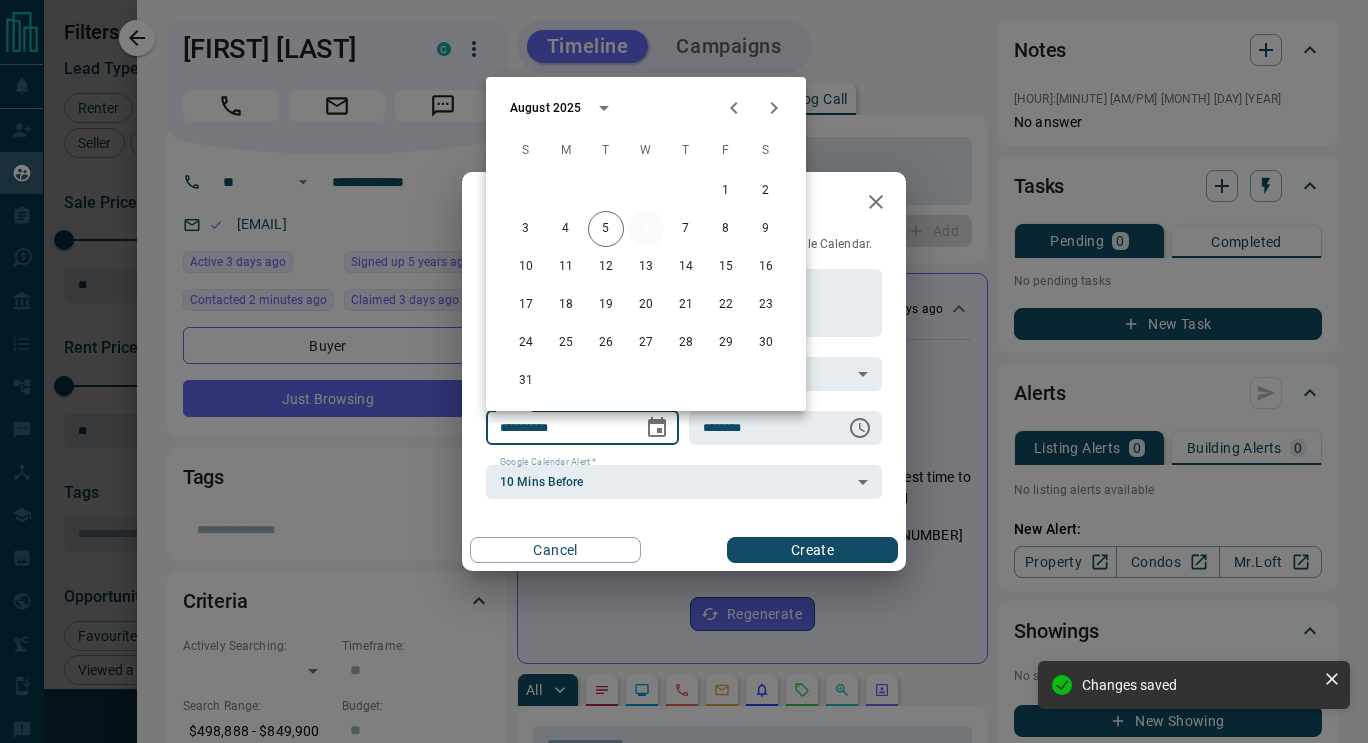 click on "6" at bounding box center [646, 229] 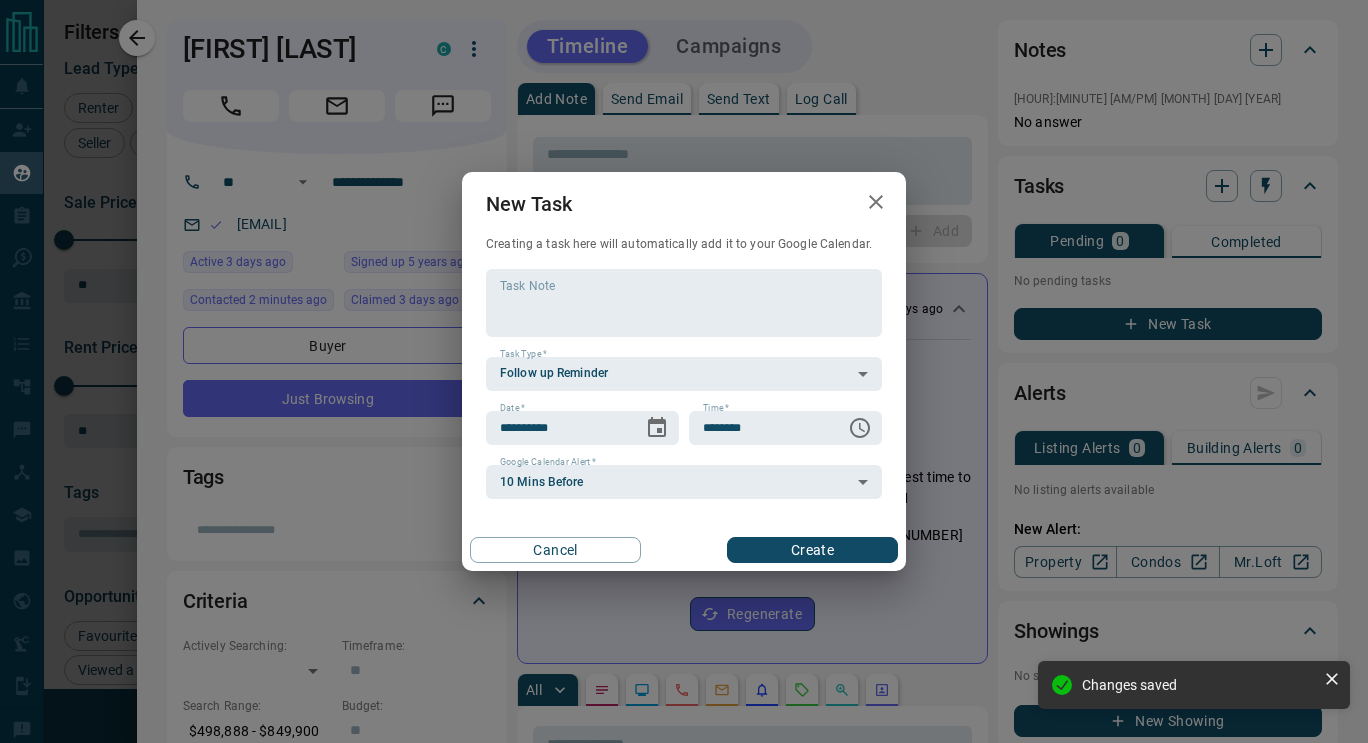 click on "Cancel Create" at bounding box center [684, 550] 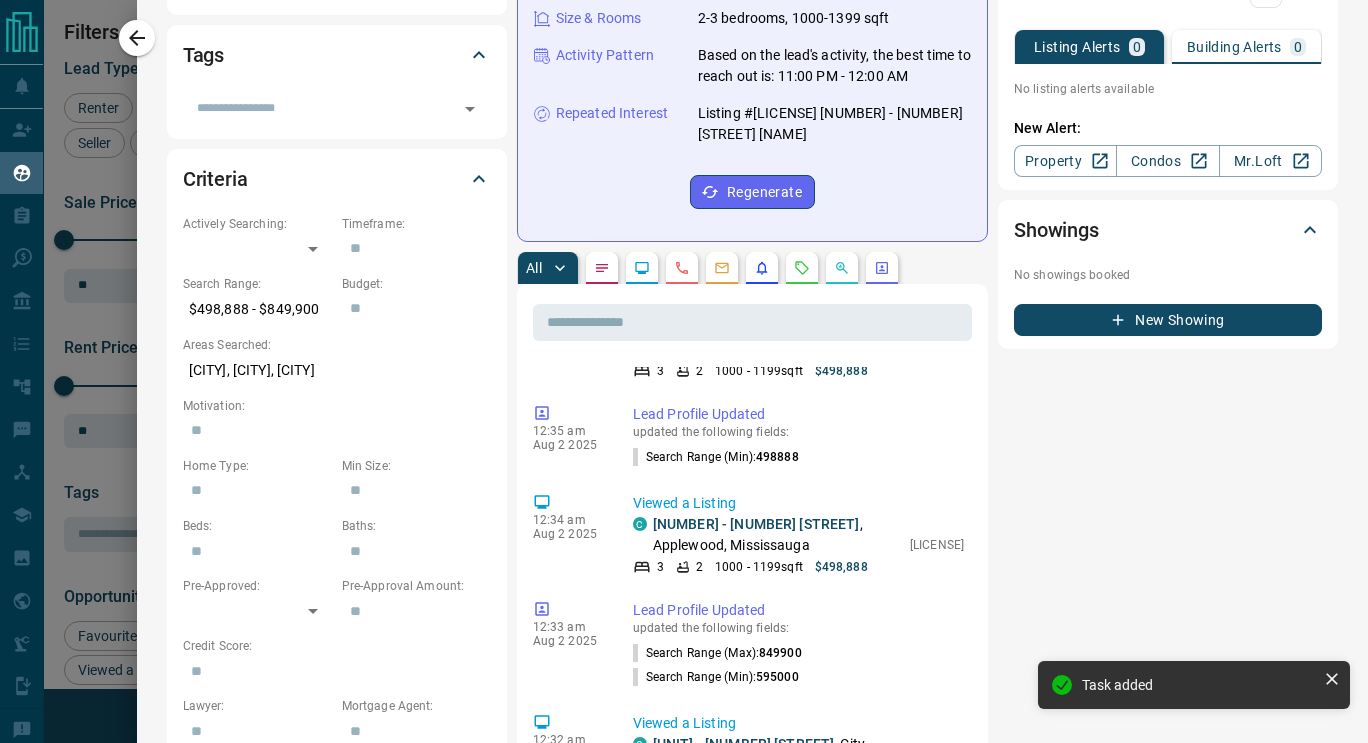 scroll, scrollTop: 0, scrollLeft: 0, axis: both 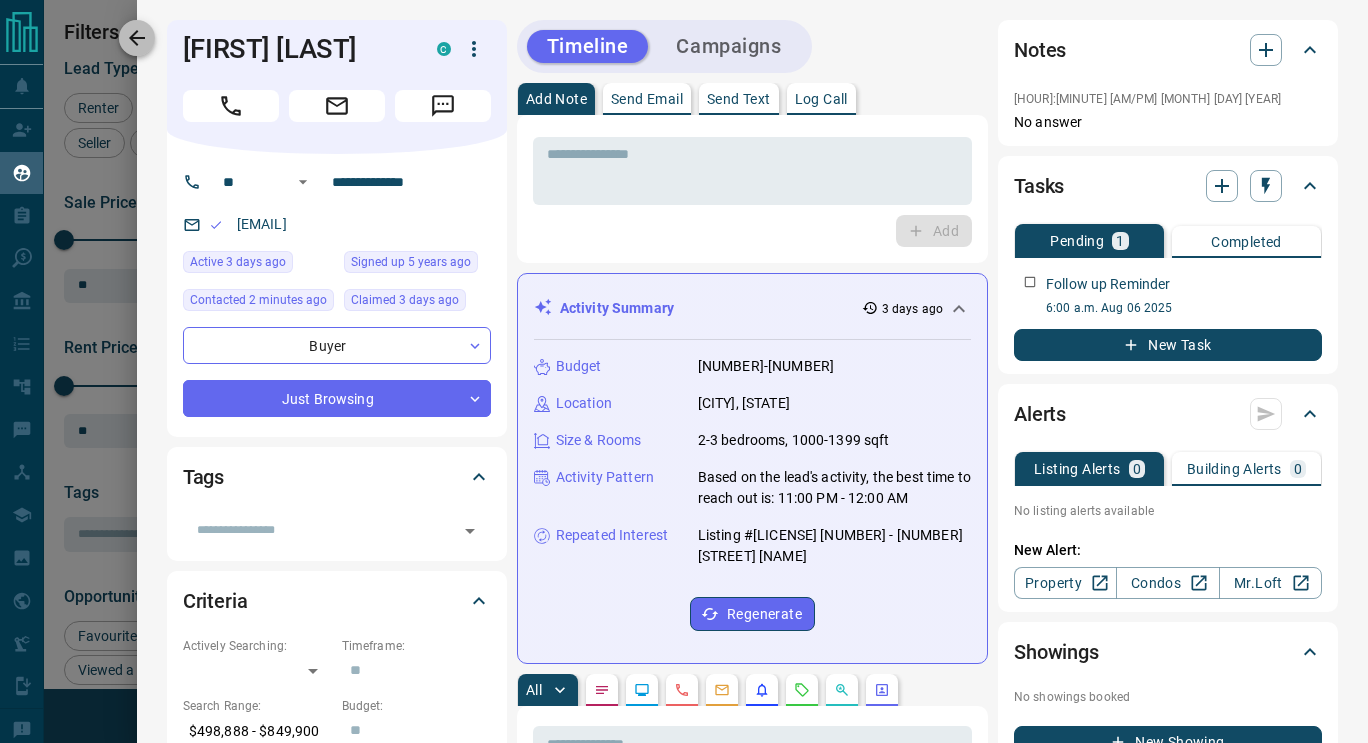 click 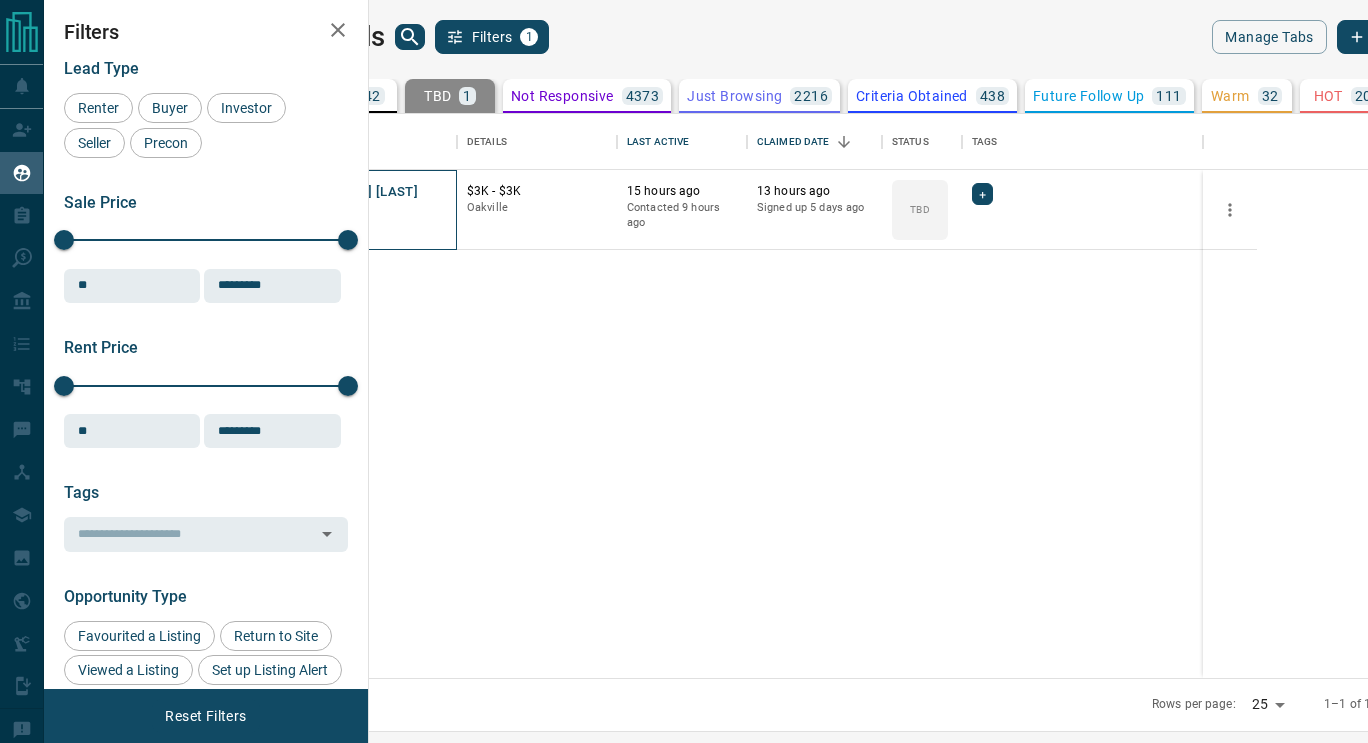 click on "Renter" at bounding box center [387, 209] 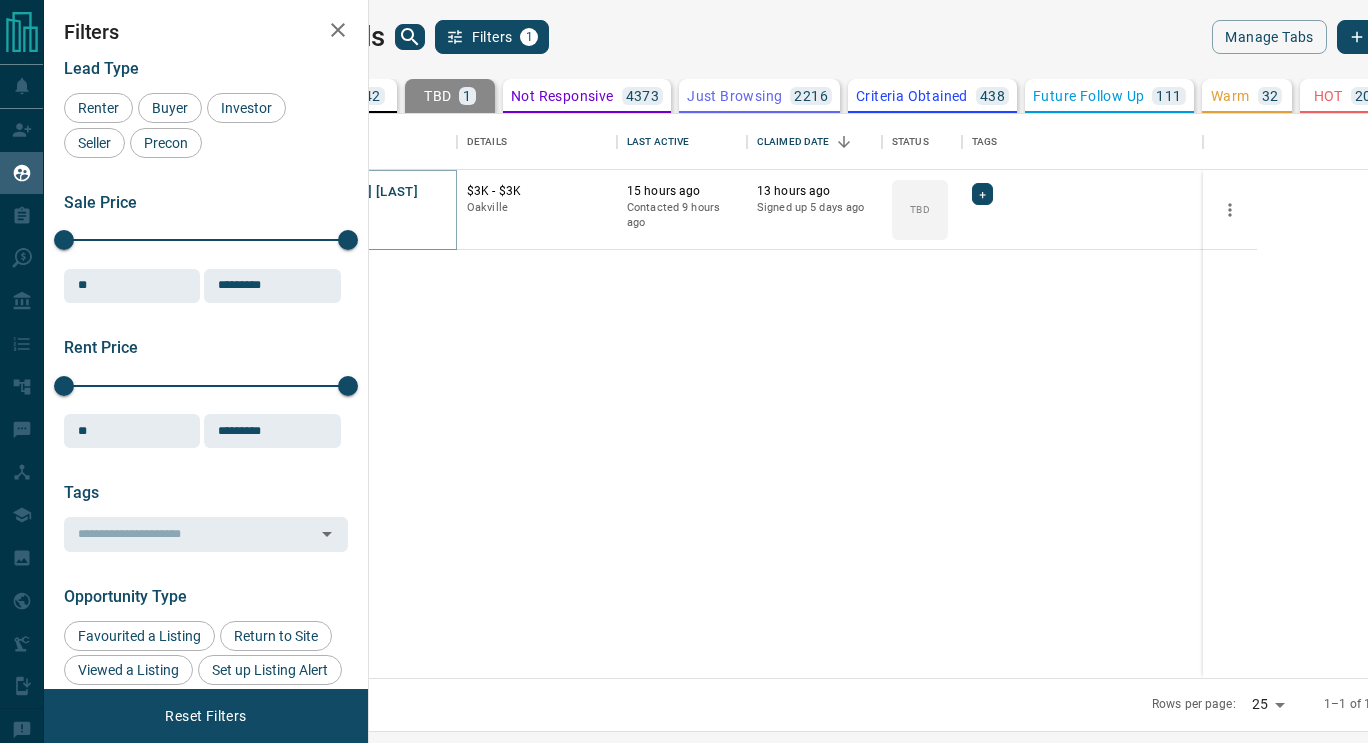 click on "[FIRST] [LAST]" at bounding box center (372, 192) 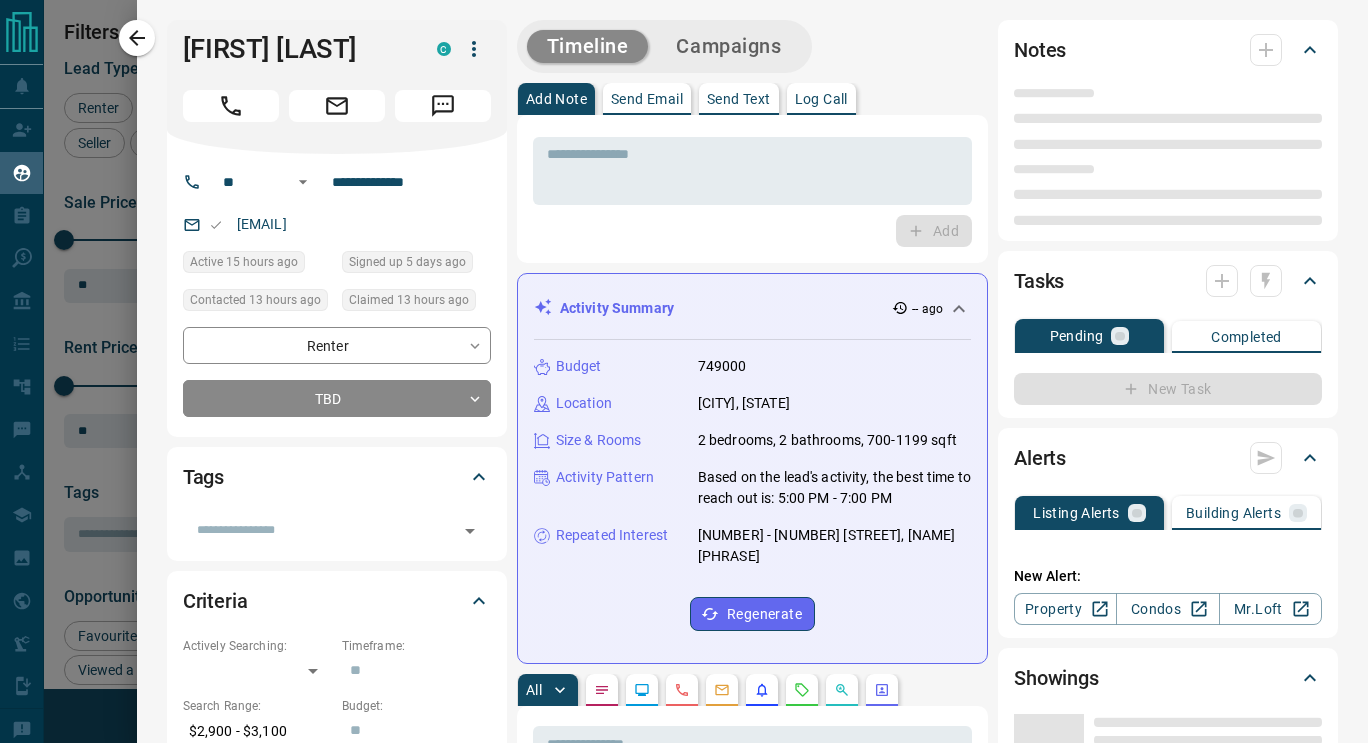type on "**" 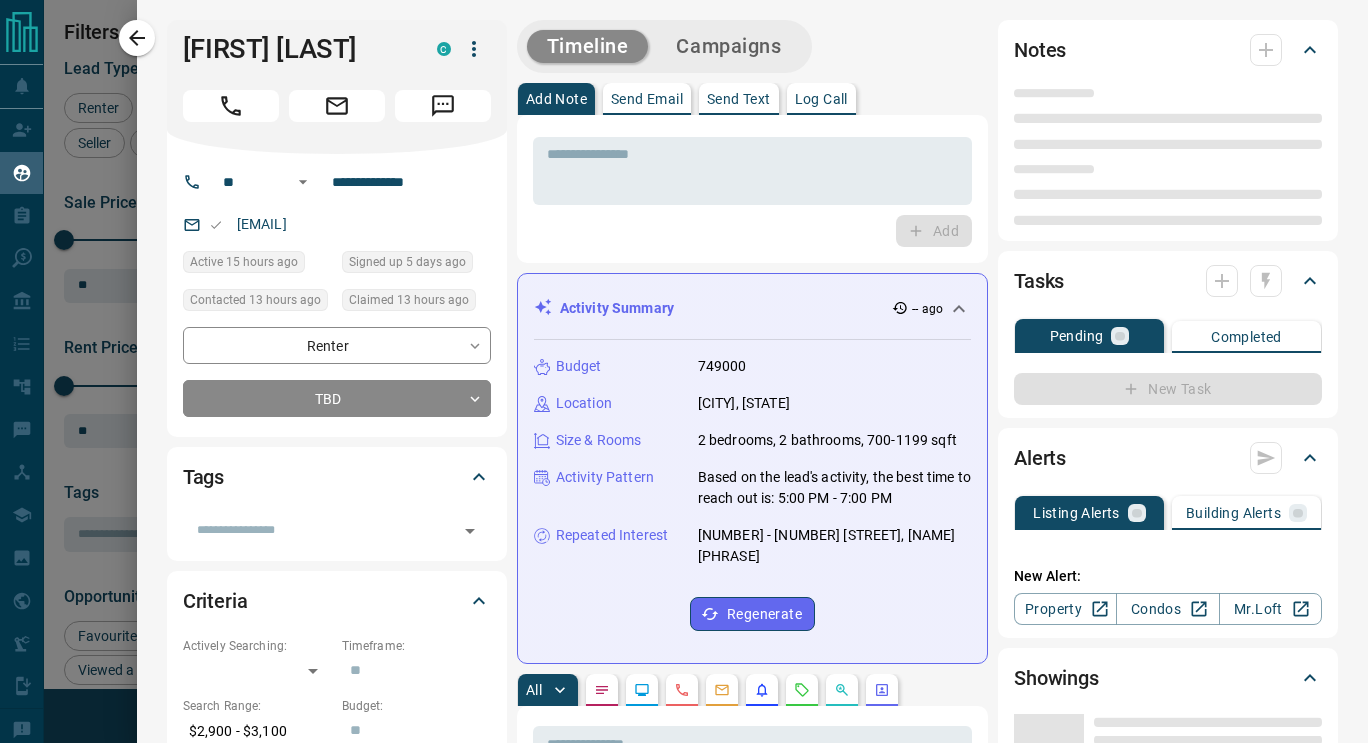 type on "**********" 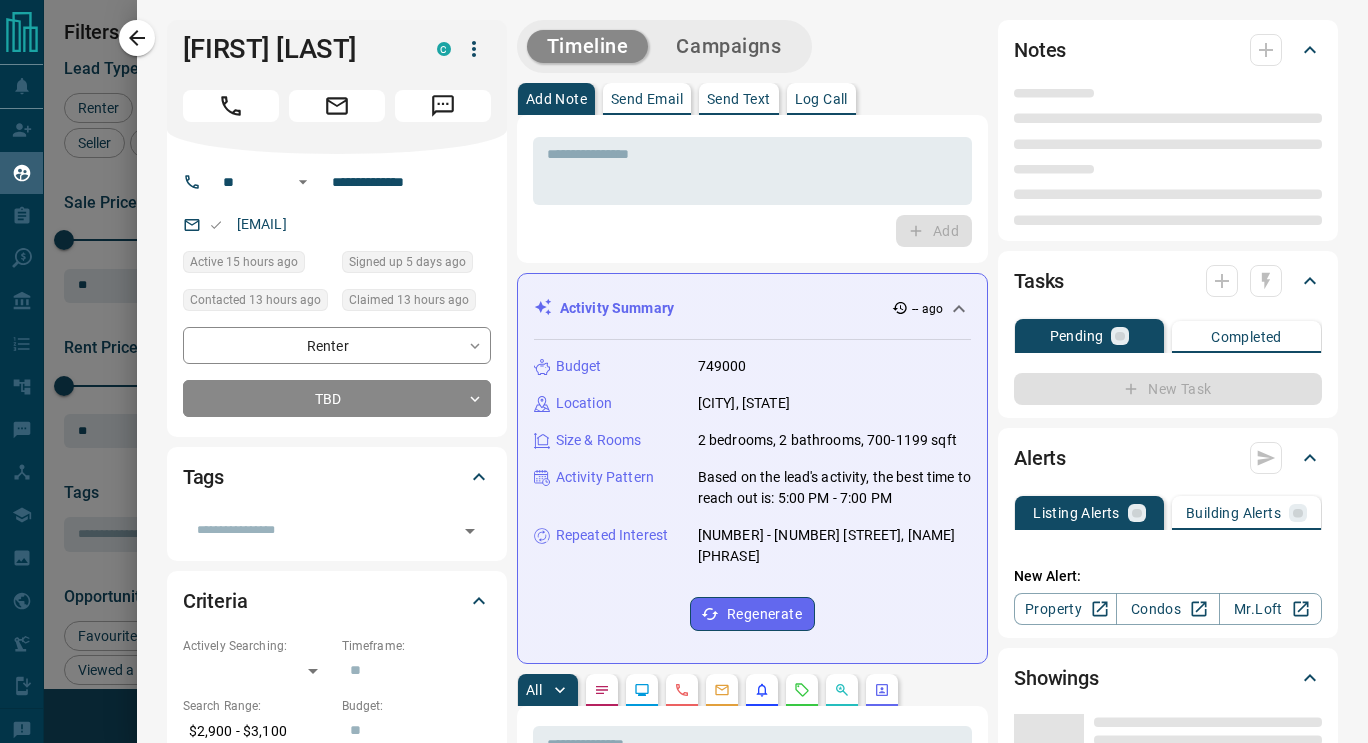 type on "**********" 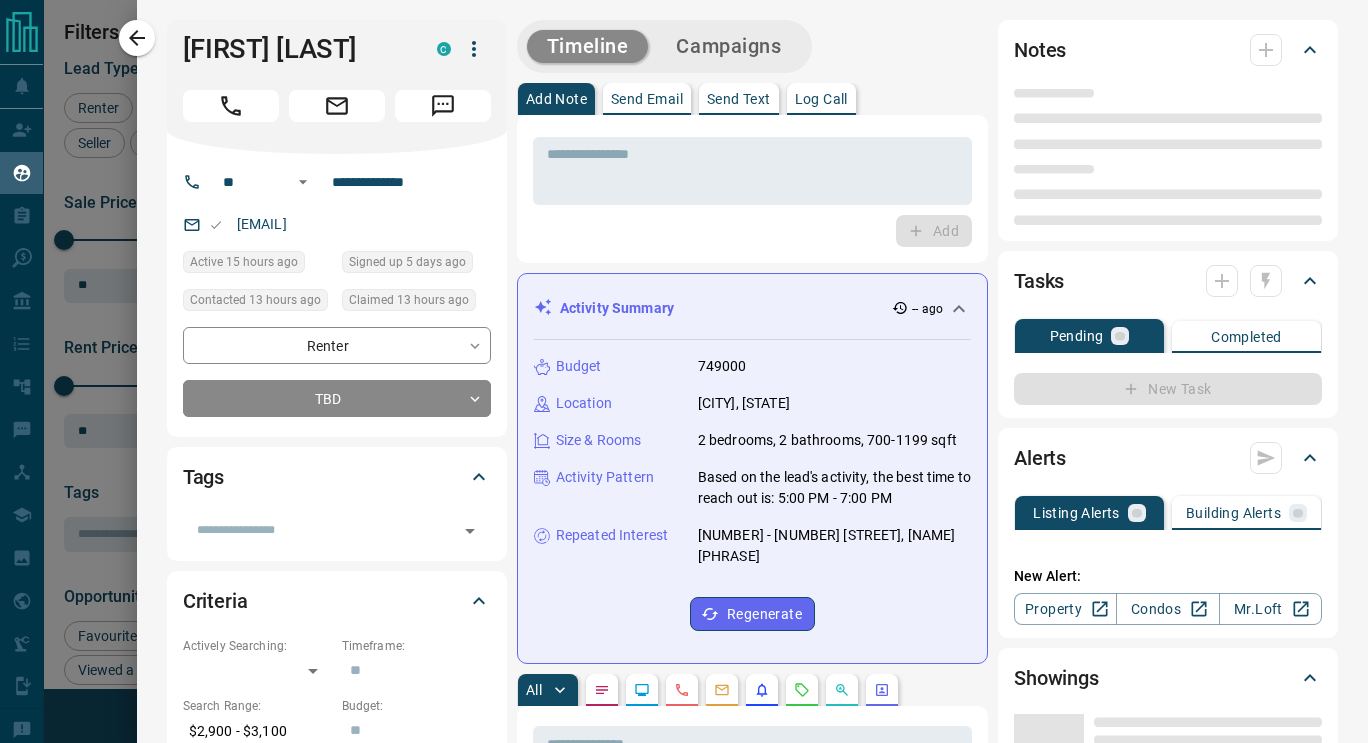 type on "**" 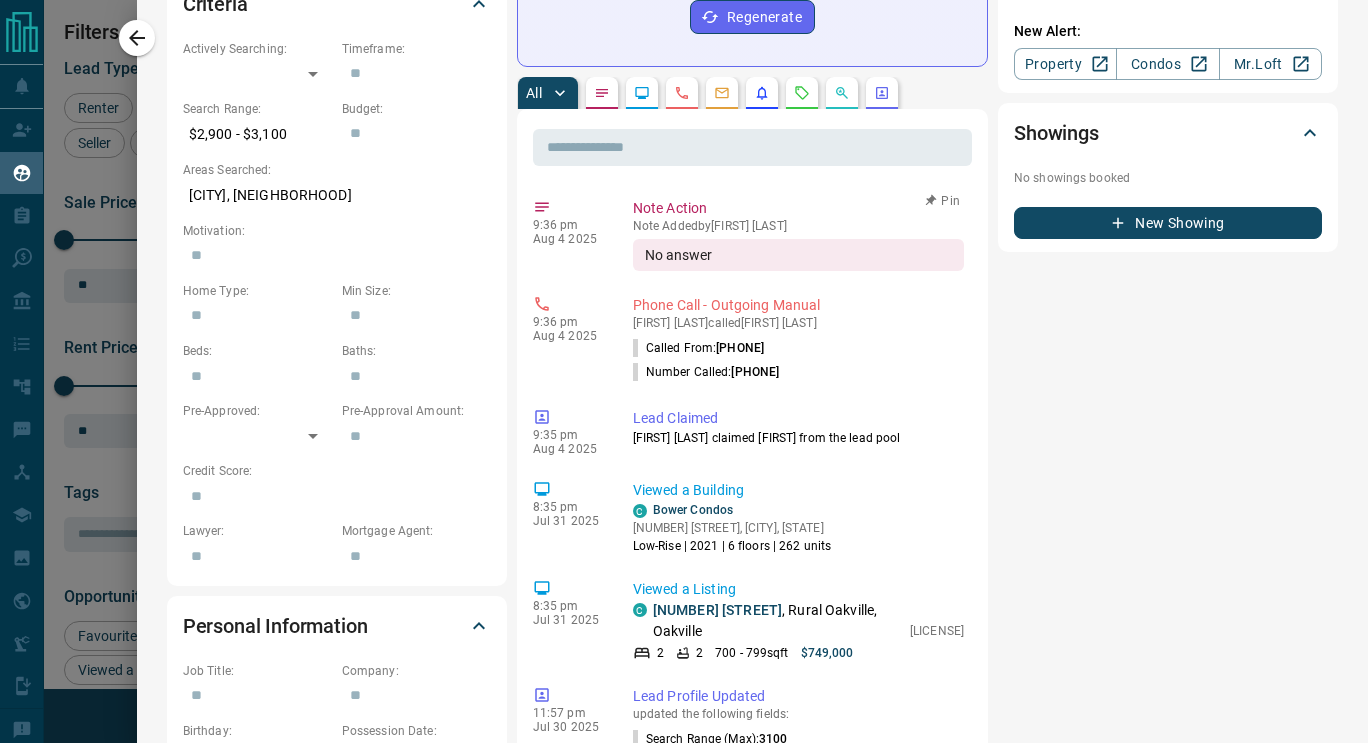 scroll, scrollTop: 0, scrollLeft: 0, axis: both 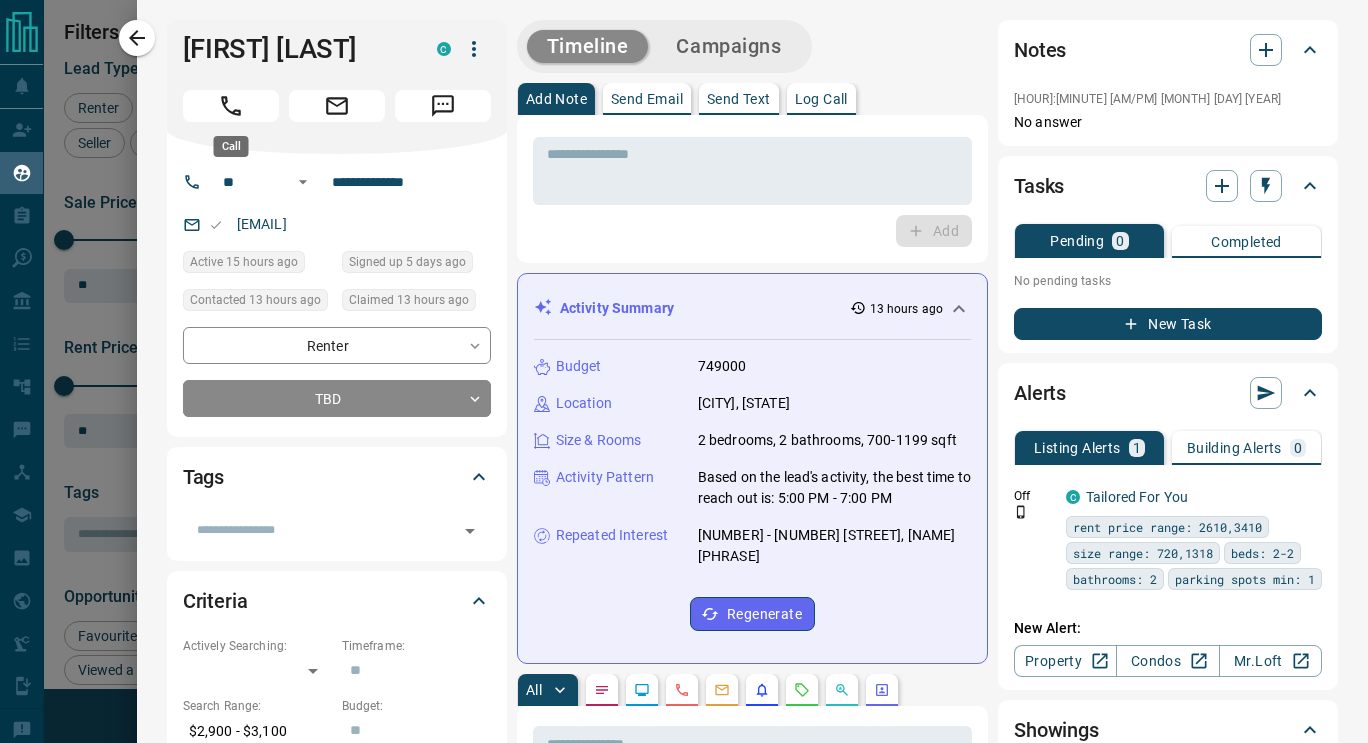 click at bounding box center (231, 106) 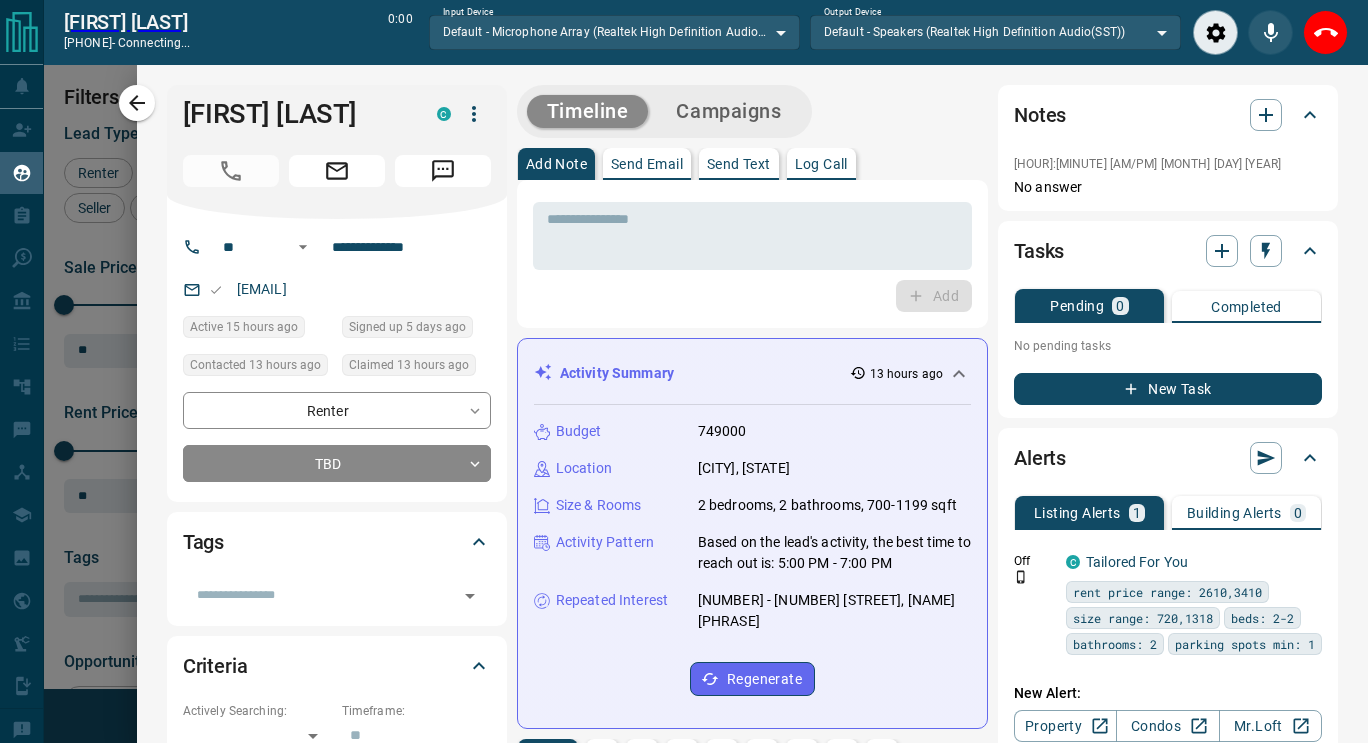 scroll, scrollTop: 487, scrollLeft: 975, axis: both 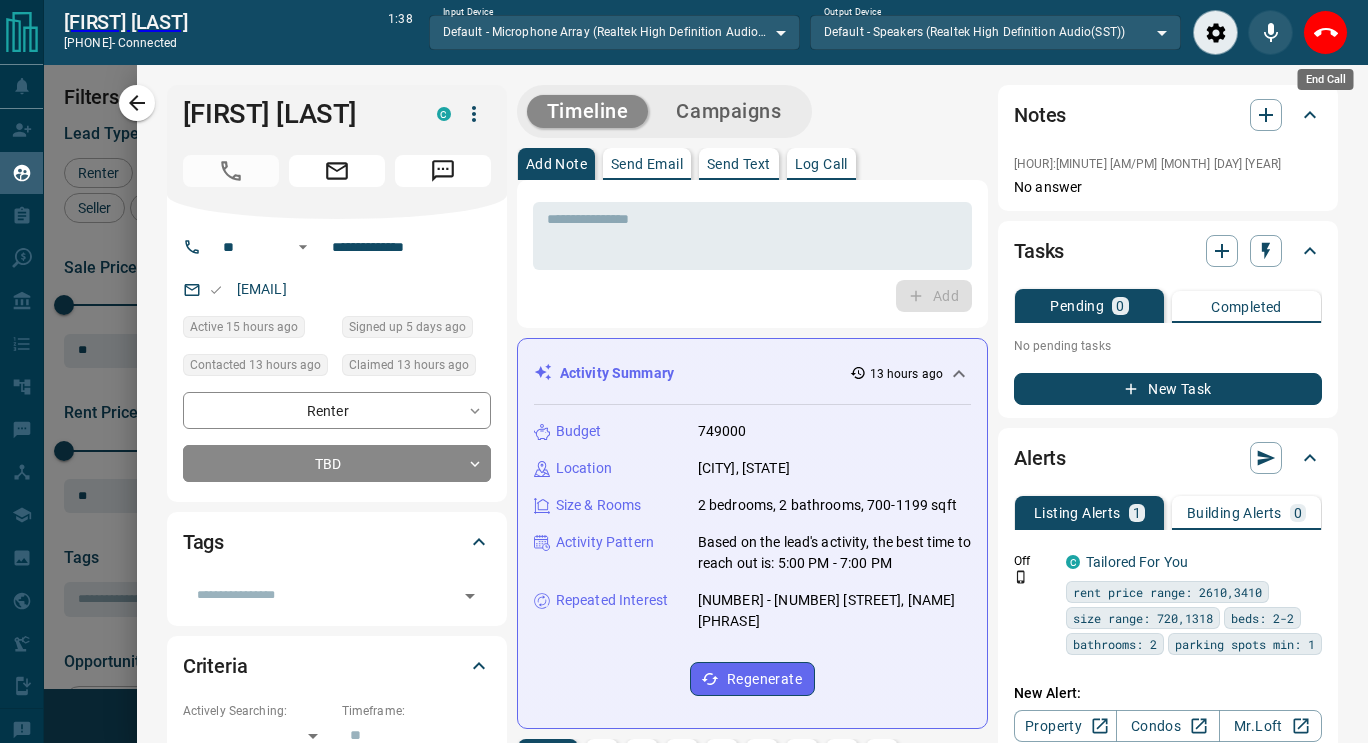 click at bounding box center (1325, 32) 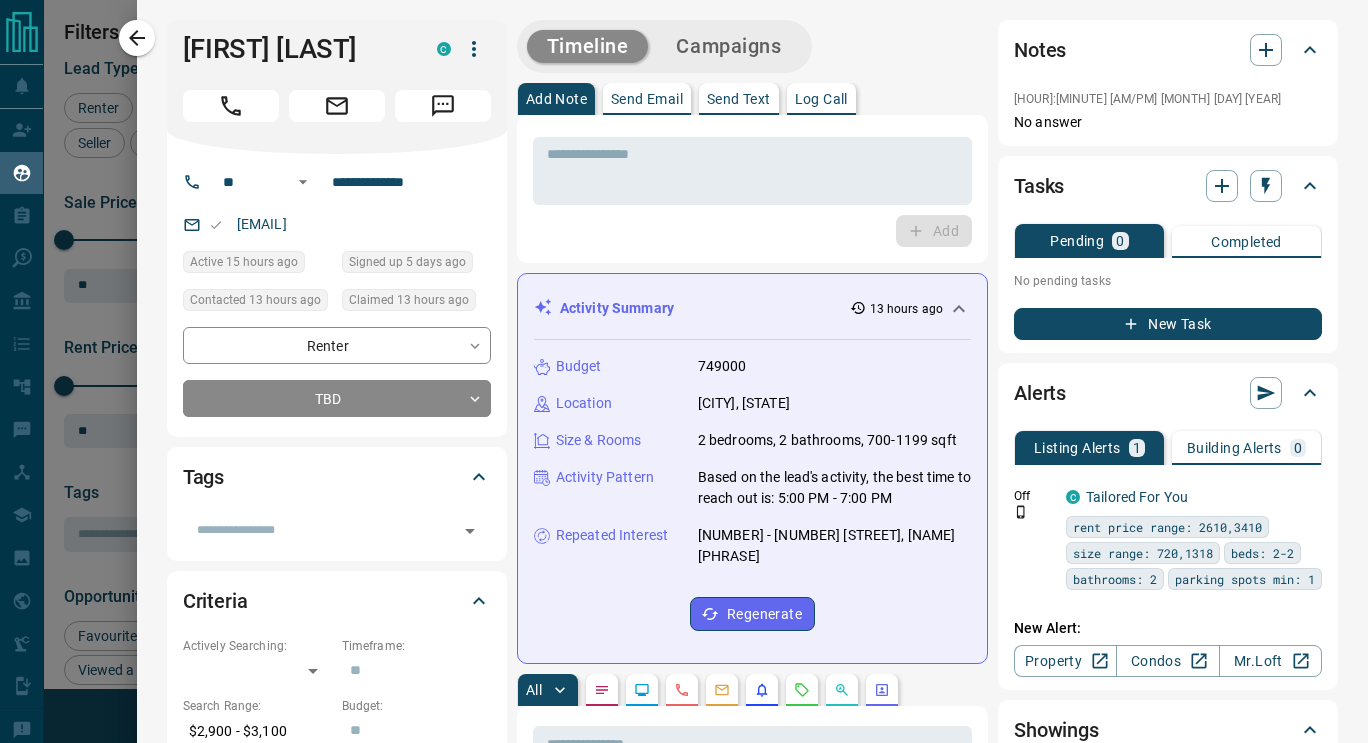 scroll, scrollTop: 16, scrollLeft: 16, axis: both 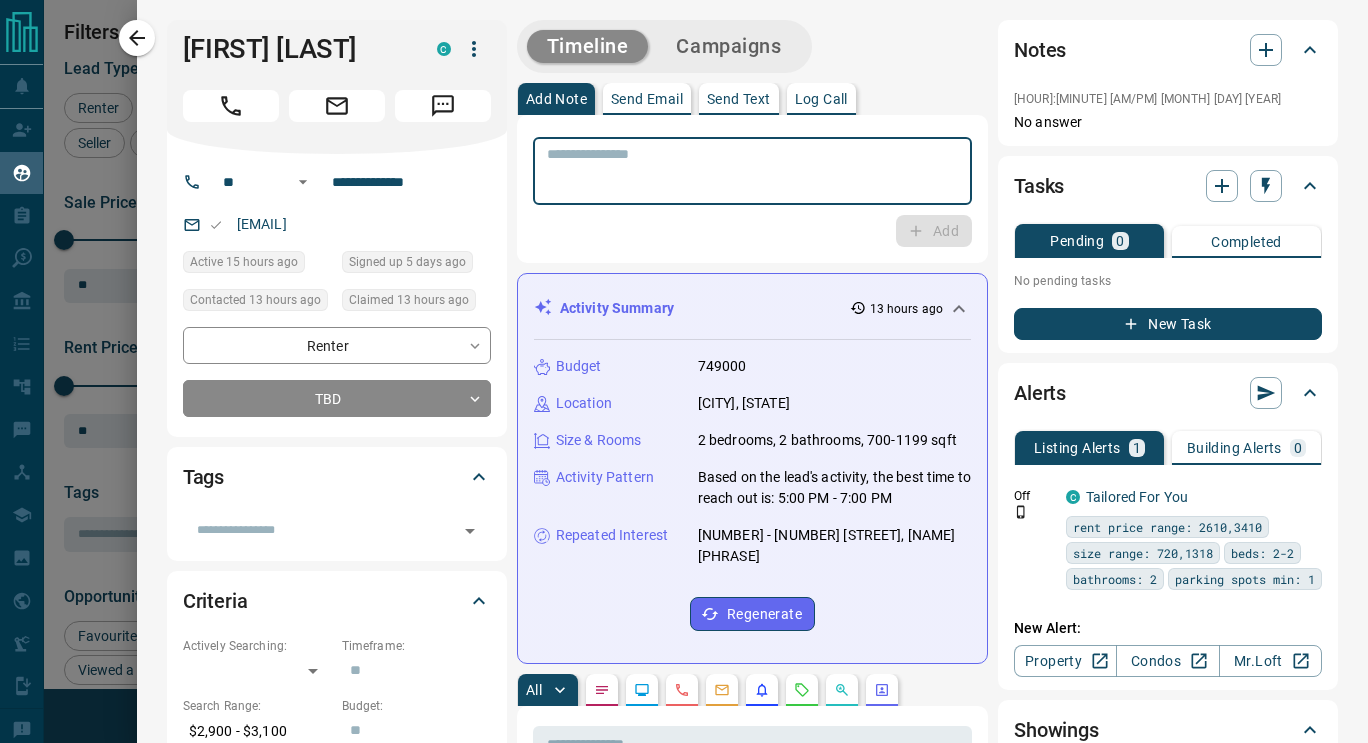 click at bounding box center [752, 171] 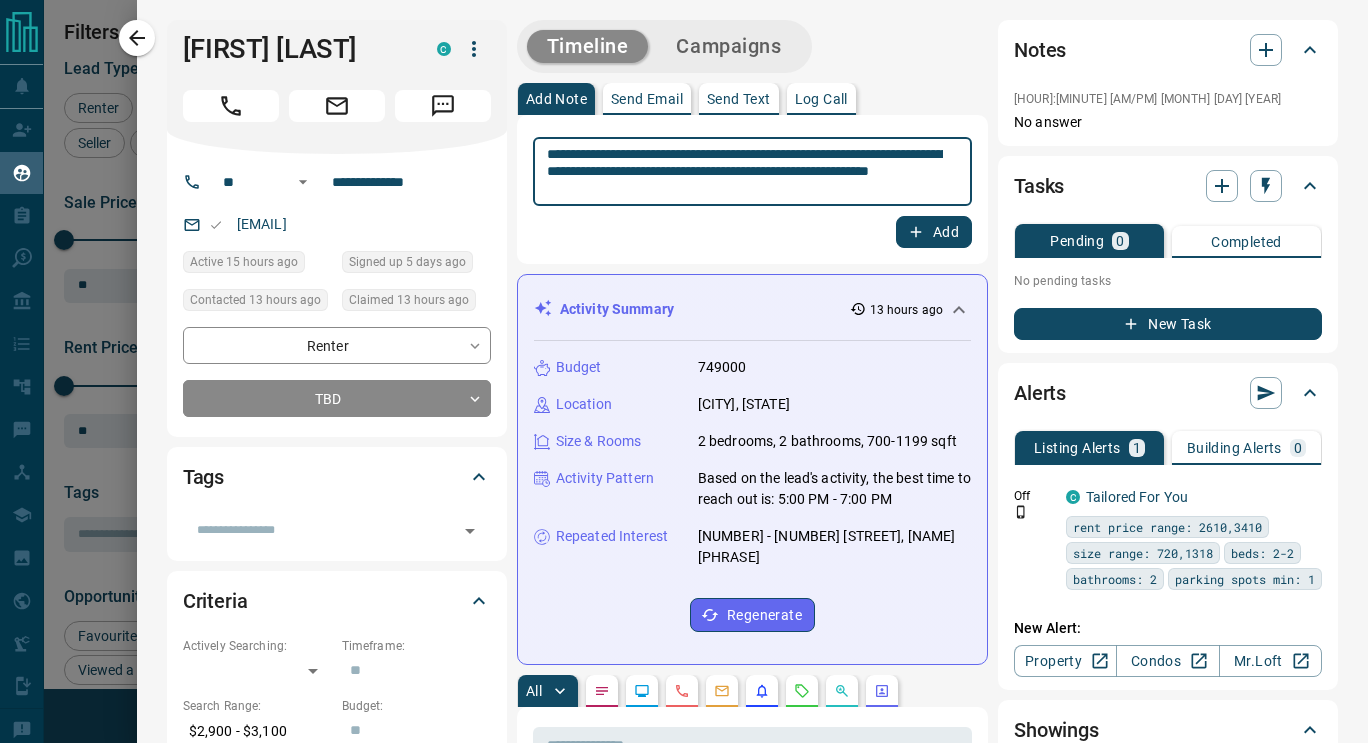 type on "**********" 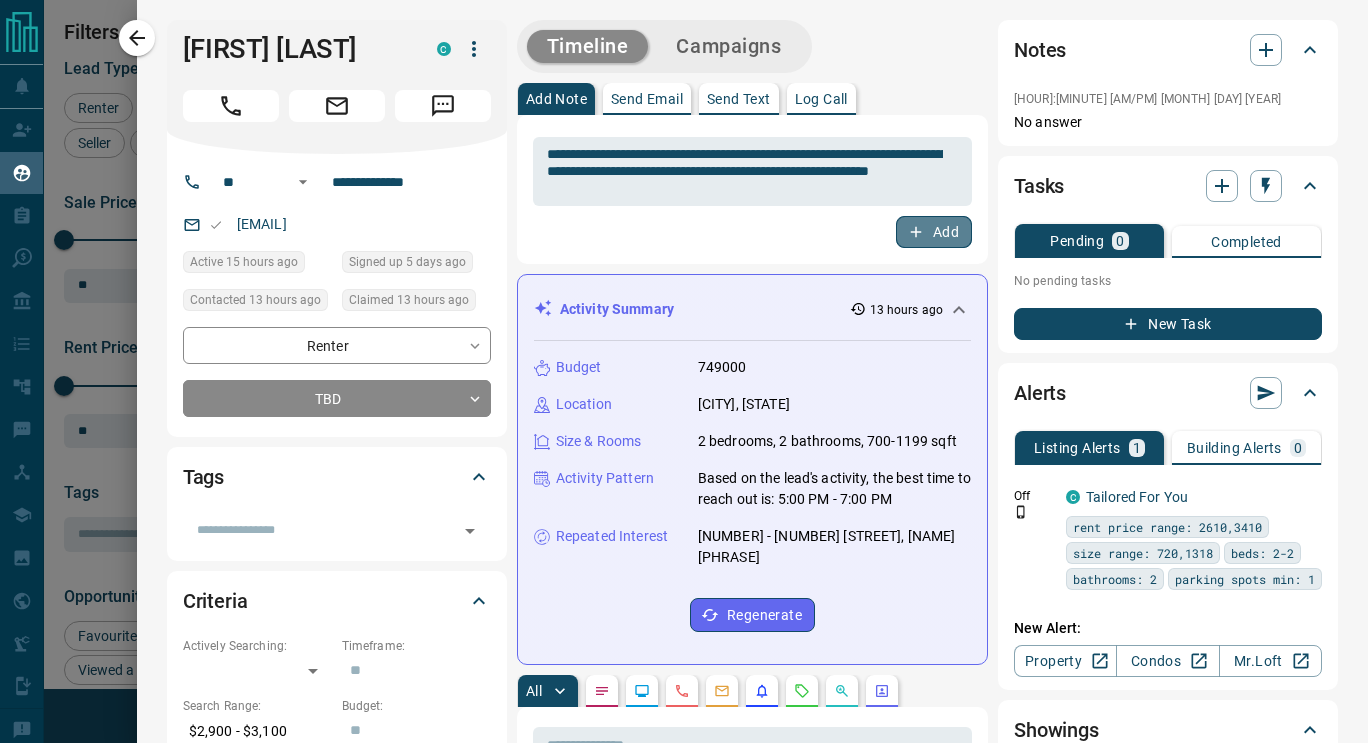 click on "Add" at bounding box center [934, 232] 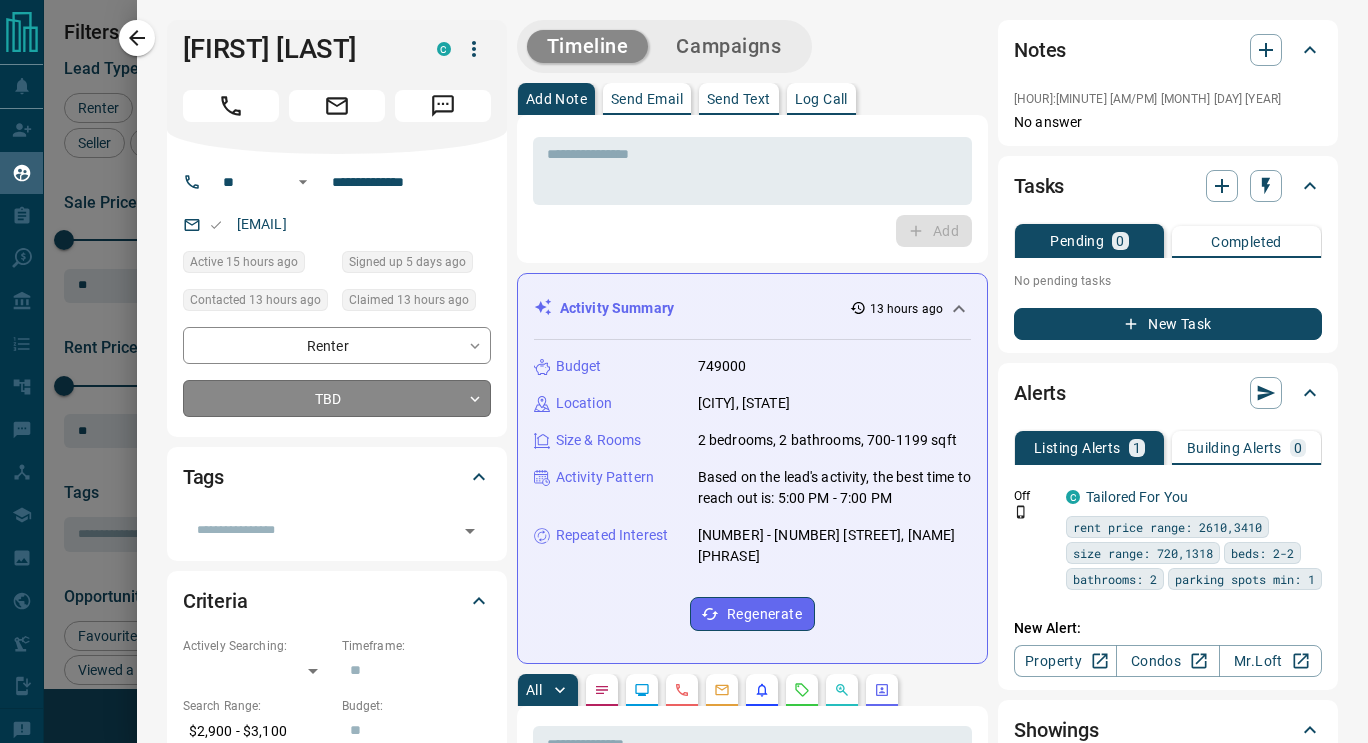 click on "Lead Transfers Claim Leads My Leads Tasks Opportunities Deals Campaigns Automations Messages Broker Bay Training Media Services Agent Resources Precon Worksheet Mobile Apps Disclosure Logout My Leads Filters 1 Manage Tabs New Lead All 7842 TBD 1 Do Not Contact - Not Responsive 4373 Bogus 427 Just Browsing 2216 Criteria Obtained 438 Future Follow Up 111 Warm 32 HOT 20 Taken on Showings 31 Submitted Offer - Client 193 Name Details Last Active Claimed Date Status Tags [FIRST] [LAST] Renter C $3K - $3K Oakville 15 hours ago Contacted 9 hours ago 13 hours ago Signed up 5 days ago TBD + Rows per page: 25 ** 1–1 of 1 Filters Lead Type Renter Buyer Investor Seller Precon Sale Price 0 5500000 Sale price range ** ​ Input sale price range Sale price range ********* ​ Input rent price range Rent price range ********* ​ Input rent price range Tags ​ Opportunity Type Favourited a Listing Return to Site Viewed a Listing Set up Listing Alert Lead Source" at bounding box center [684, 359] 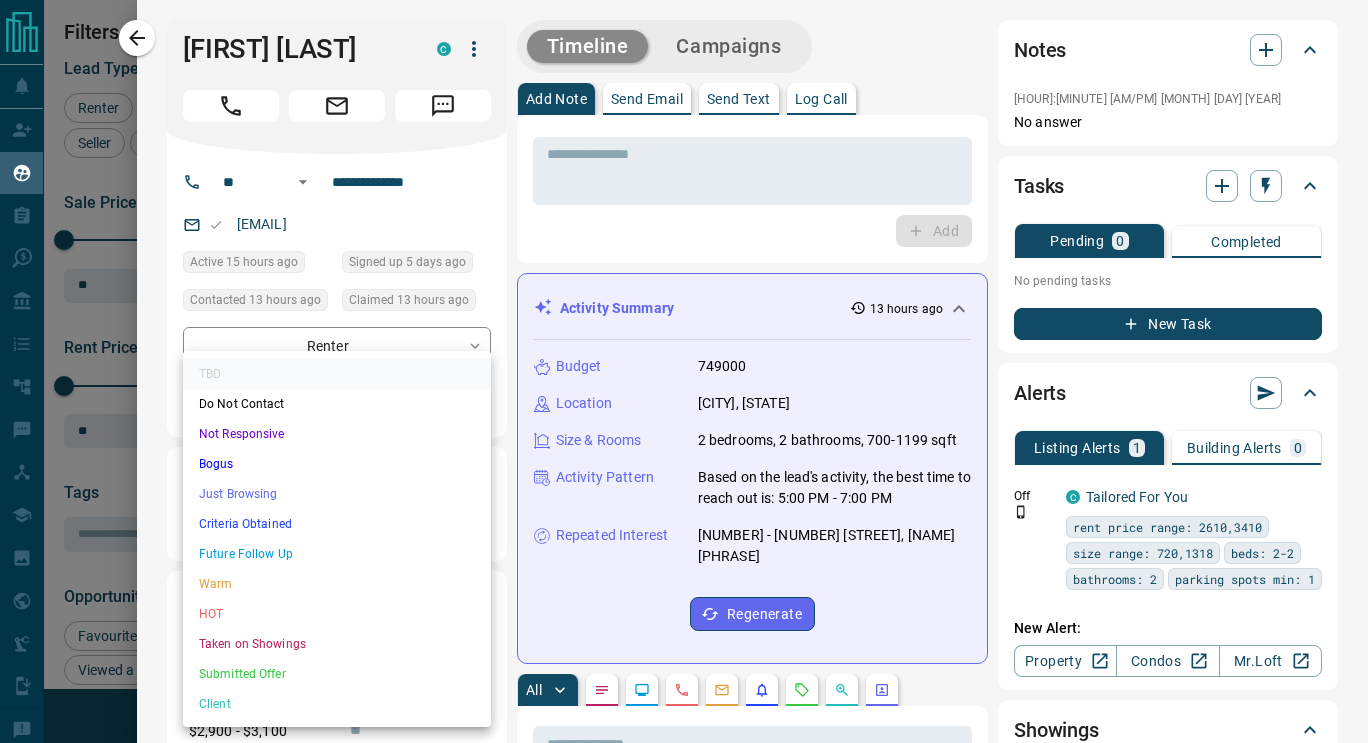 click on "Just Browsing" at bounding box center [337, 494] 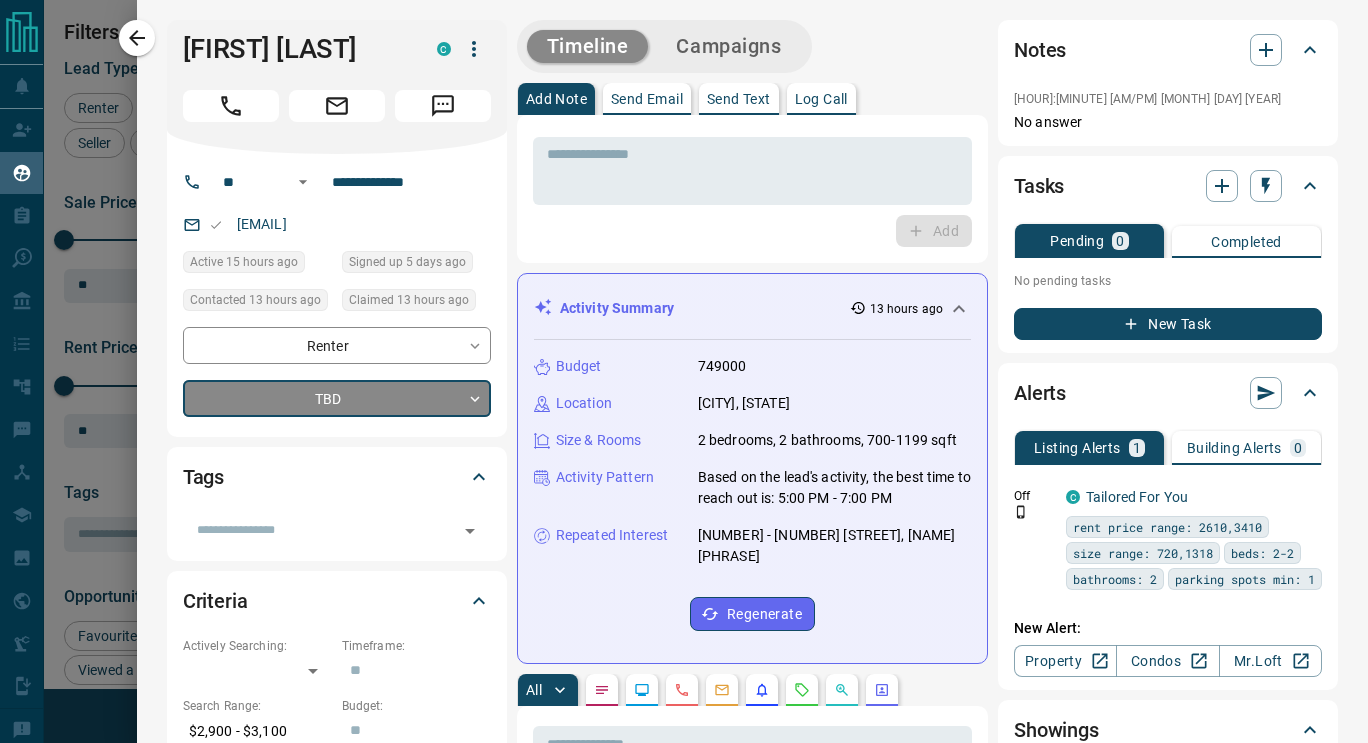 type on "*" 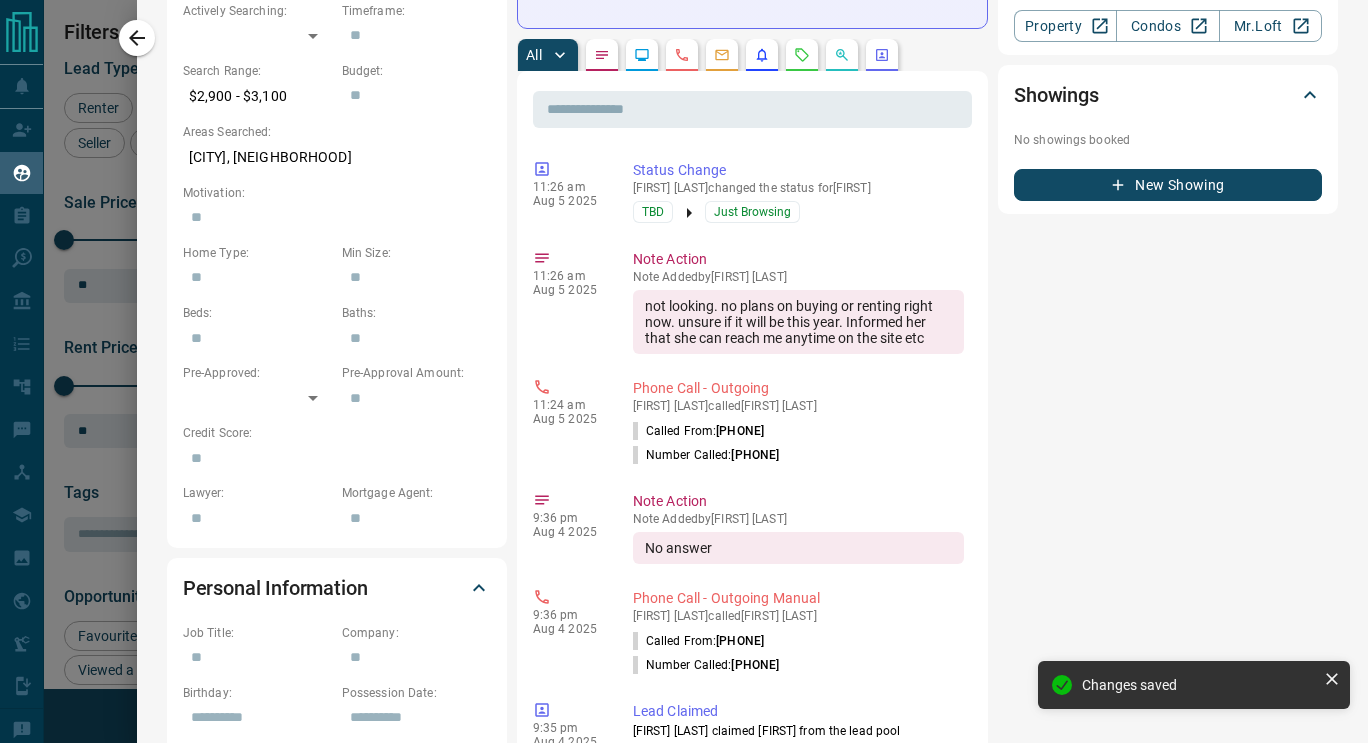 scroll, scrollTop: 655, scrollLeft: 0, axis: vertical 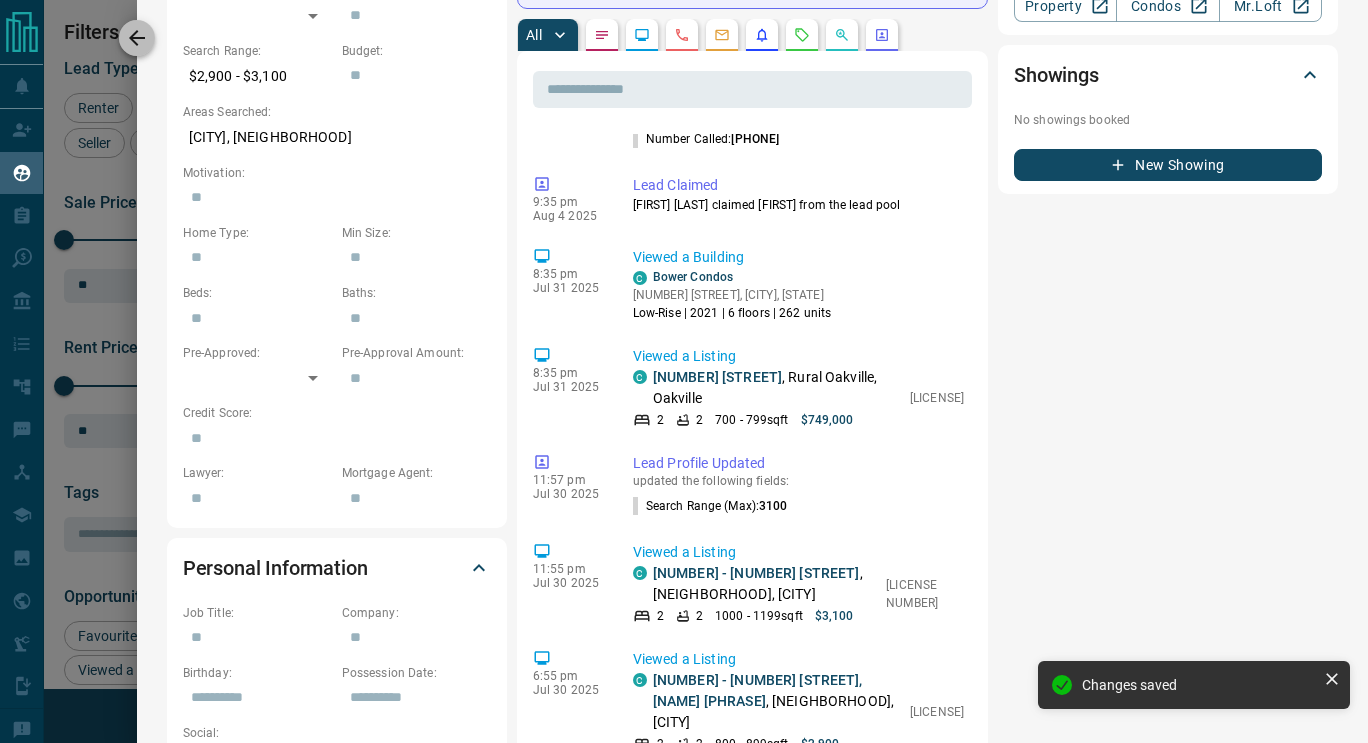 click at bounding box center [137, 38] 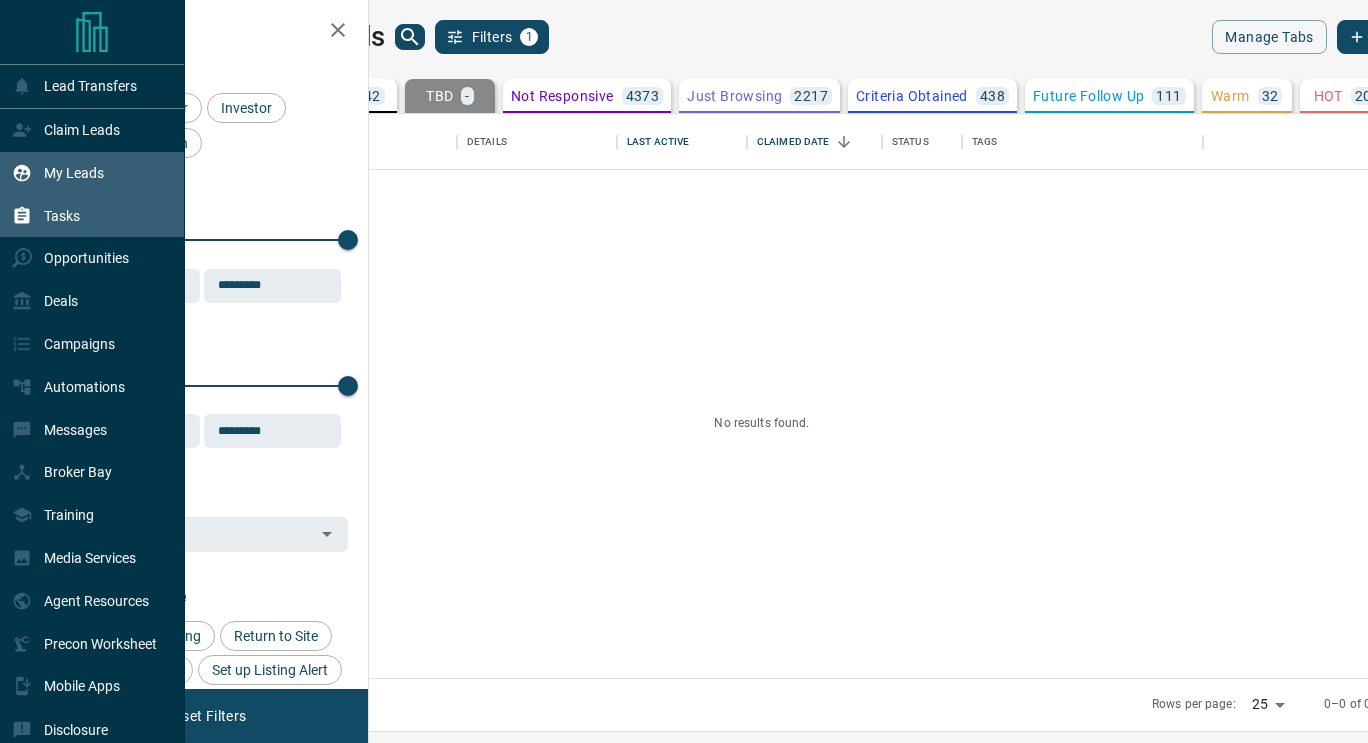 click on "Tasks" at bounding box center [92, 215] 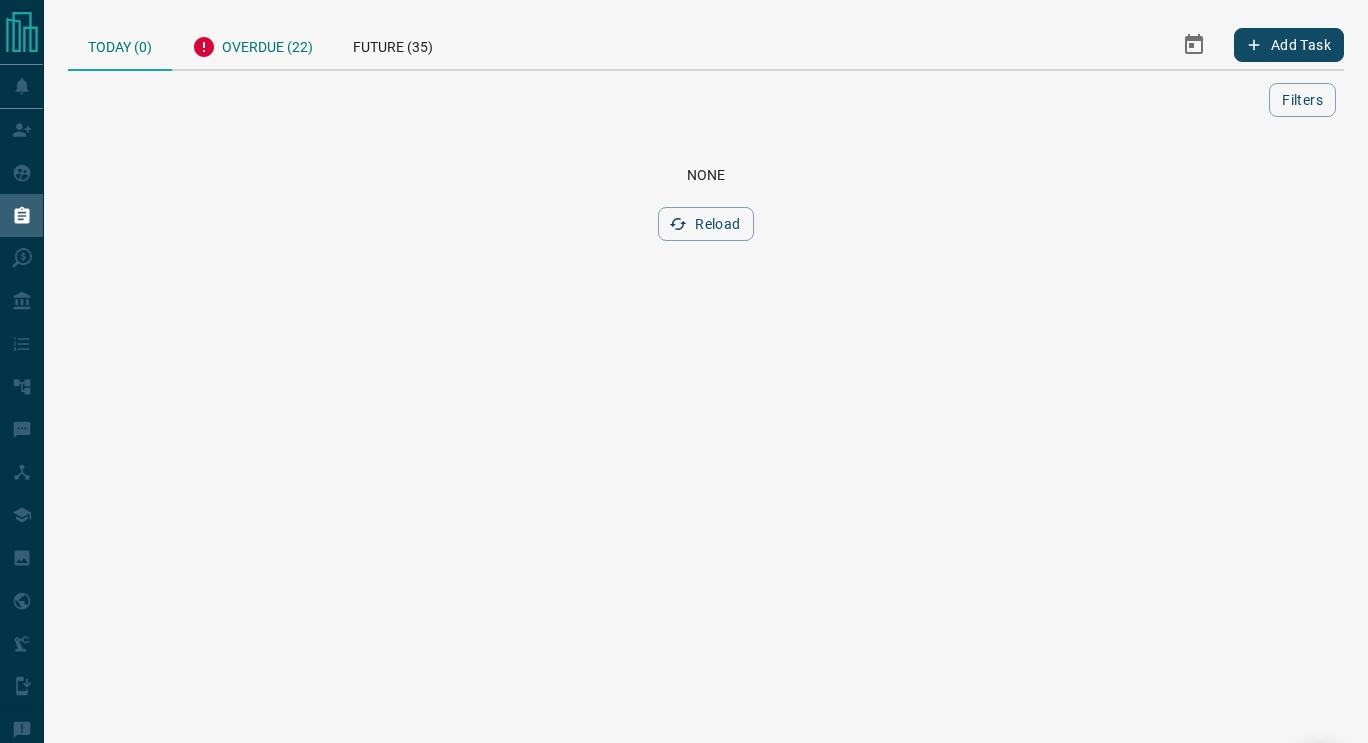 click on "Overdue (22)" at bounding box center (252, 44) 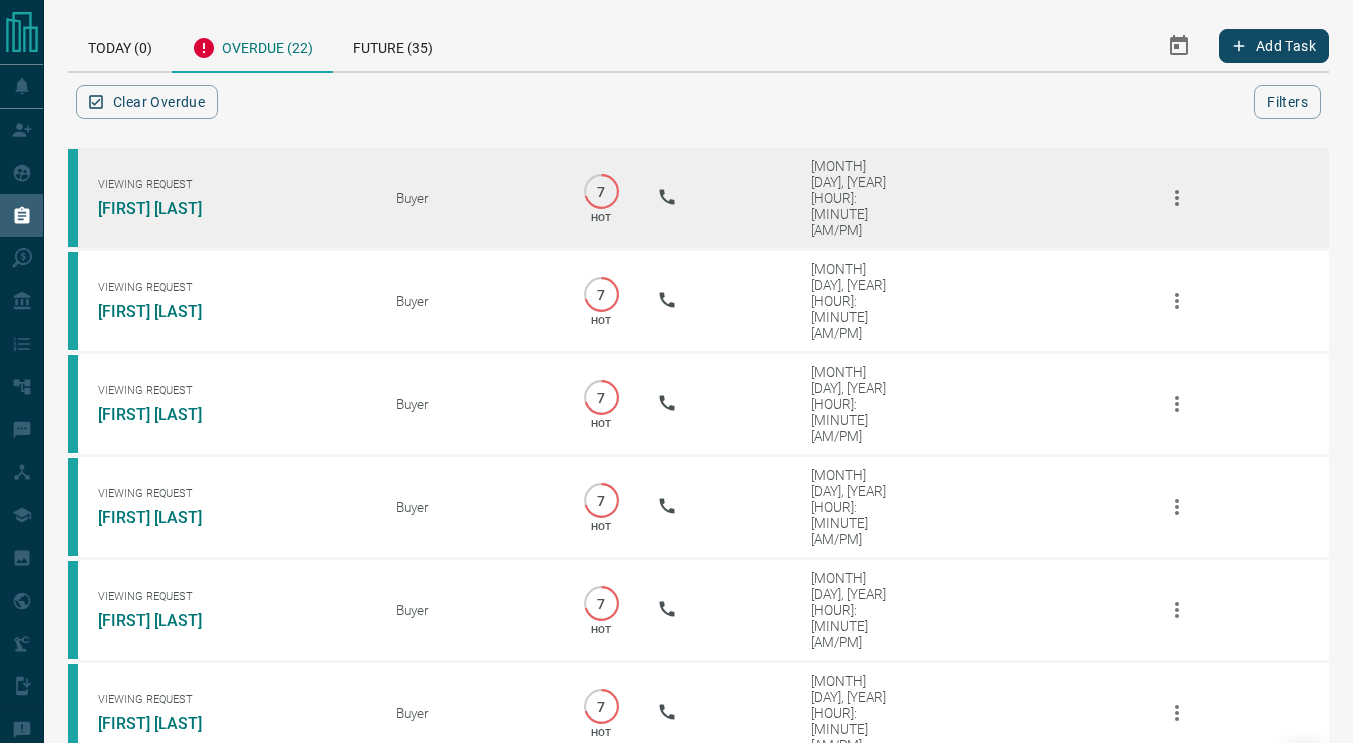click 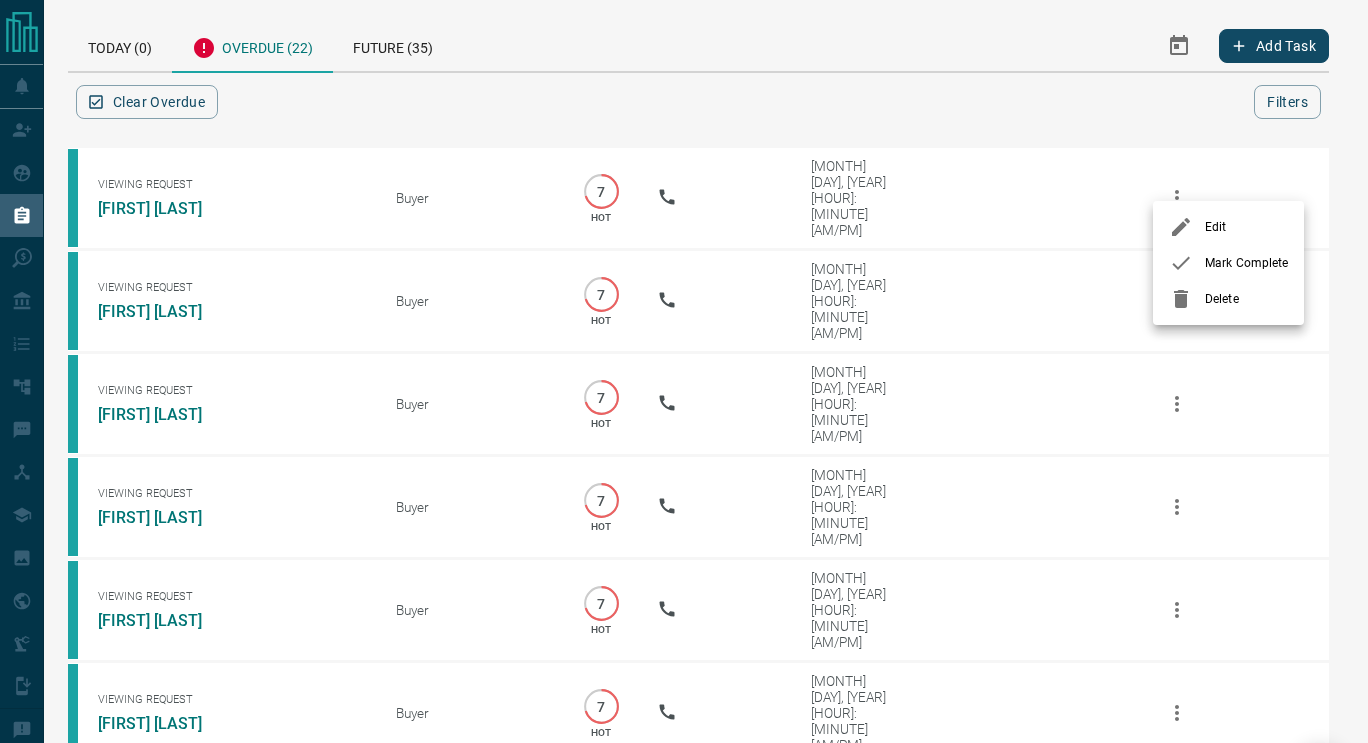 click on "Mark Complete" at bounding box center [1246, 263] 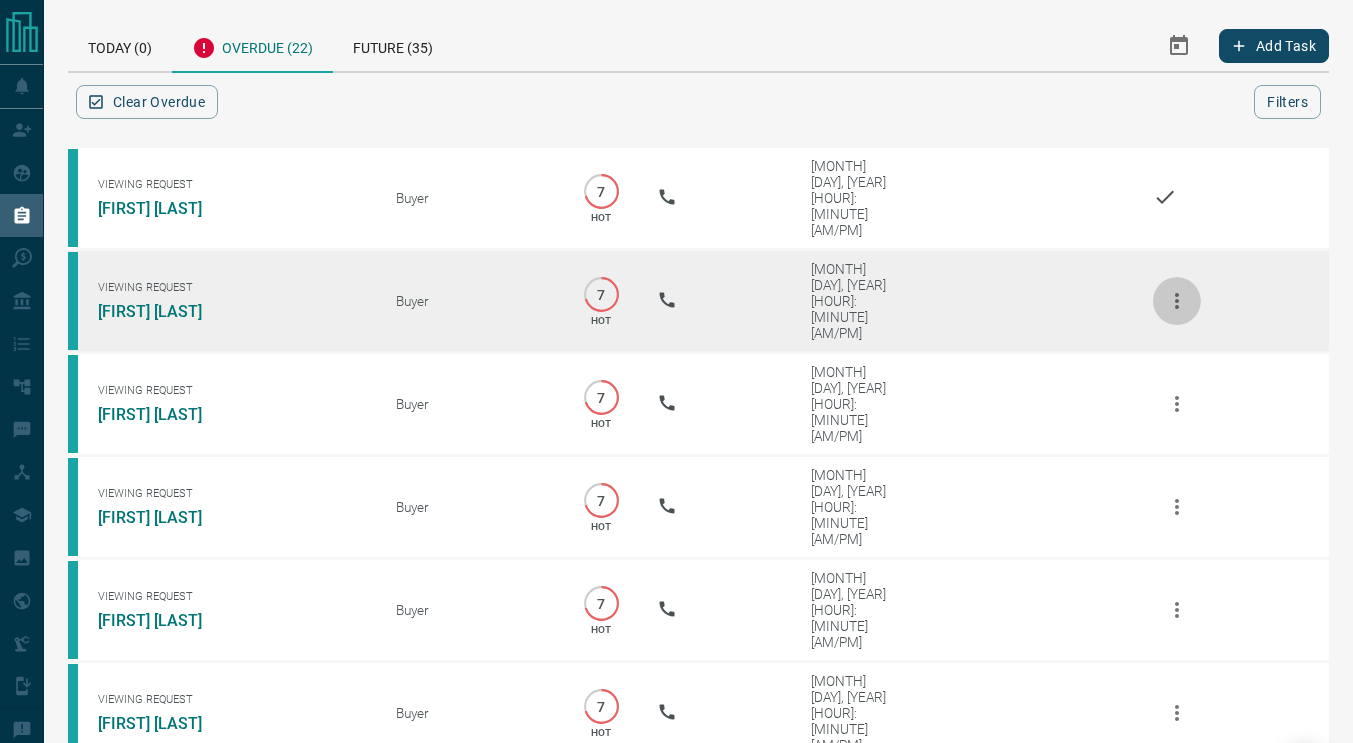 click 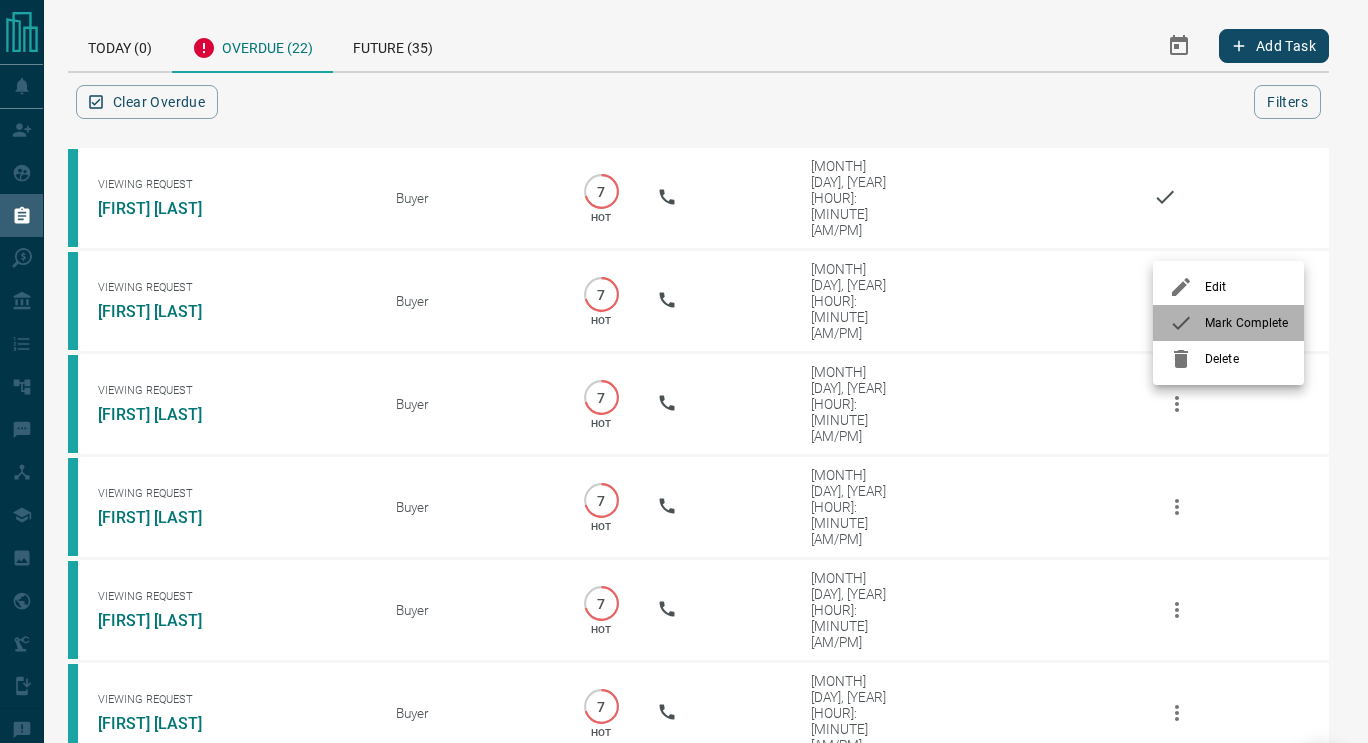 click at bounding box center [1187, 323] 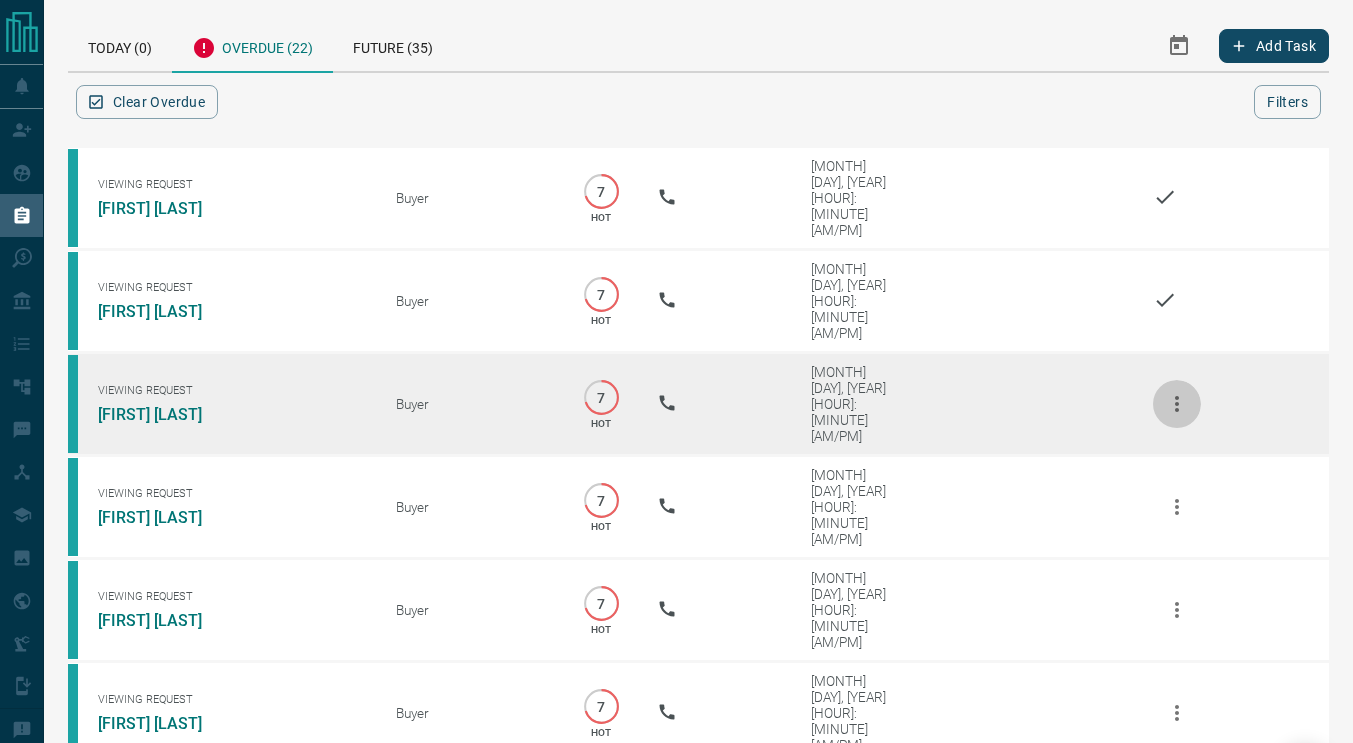 click 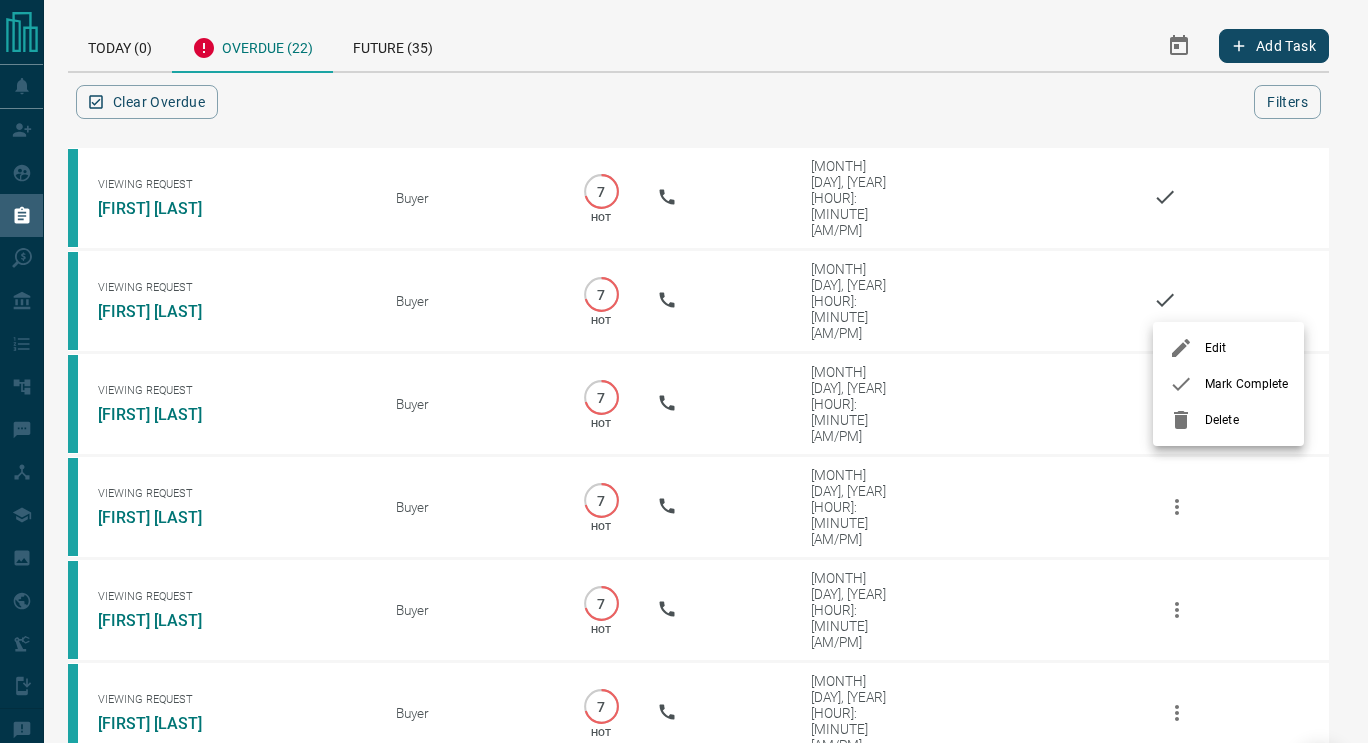 click on "Mark Complete" at bounding box center (1228, 384) 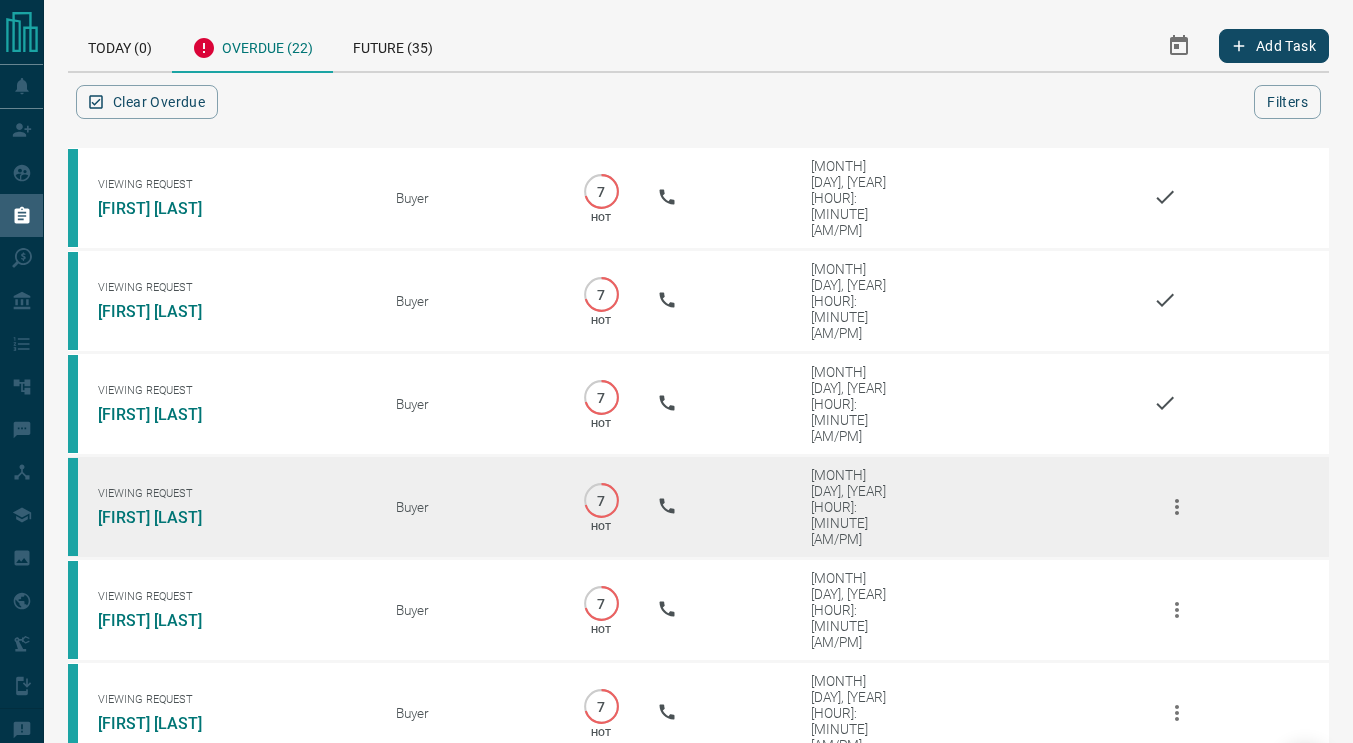 click 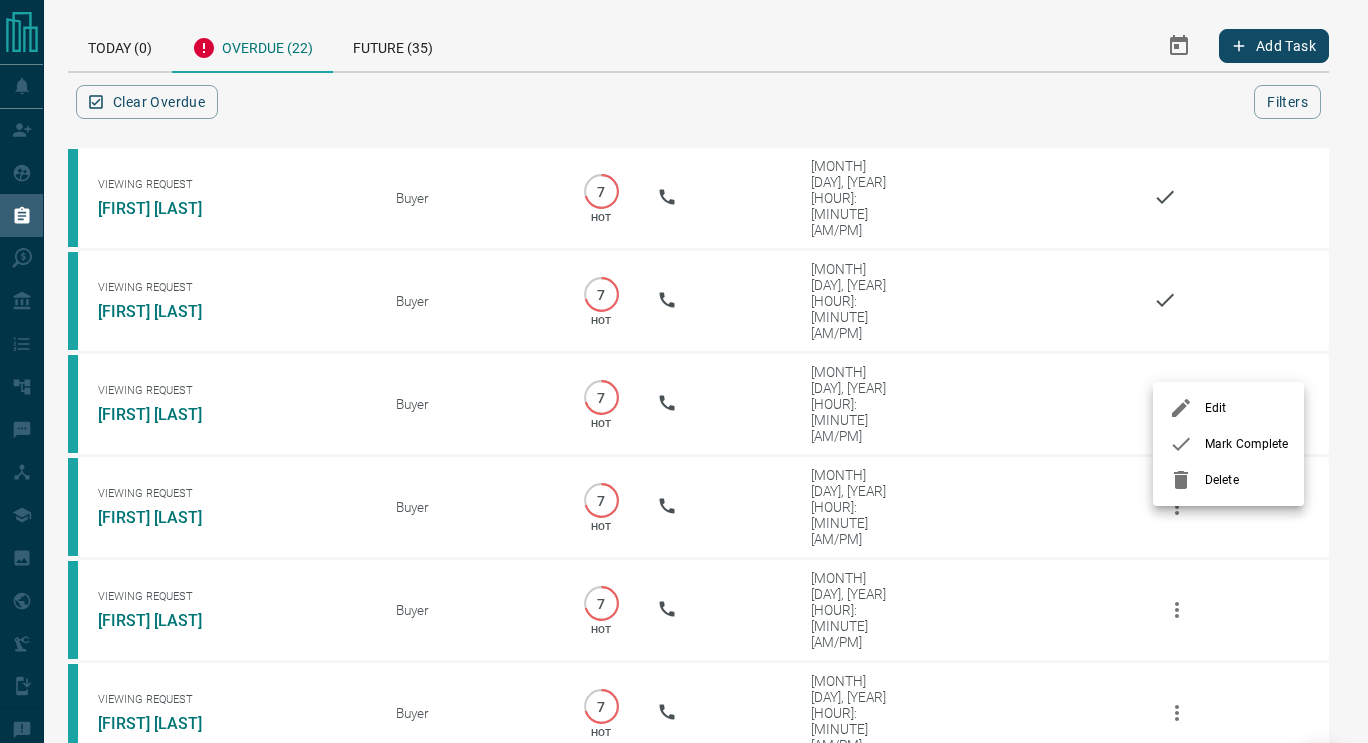 click on "Mark Complete" at bounding box center [1246, 444] 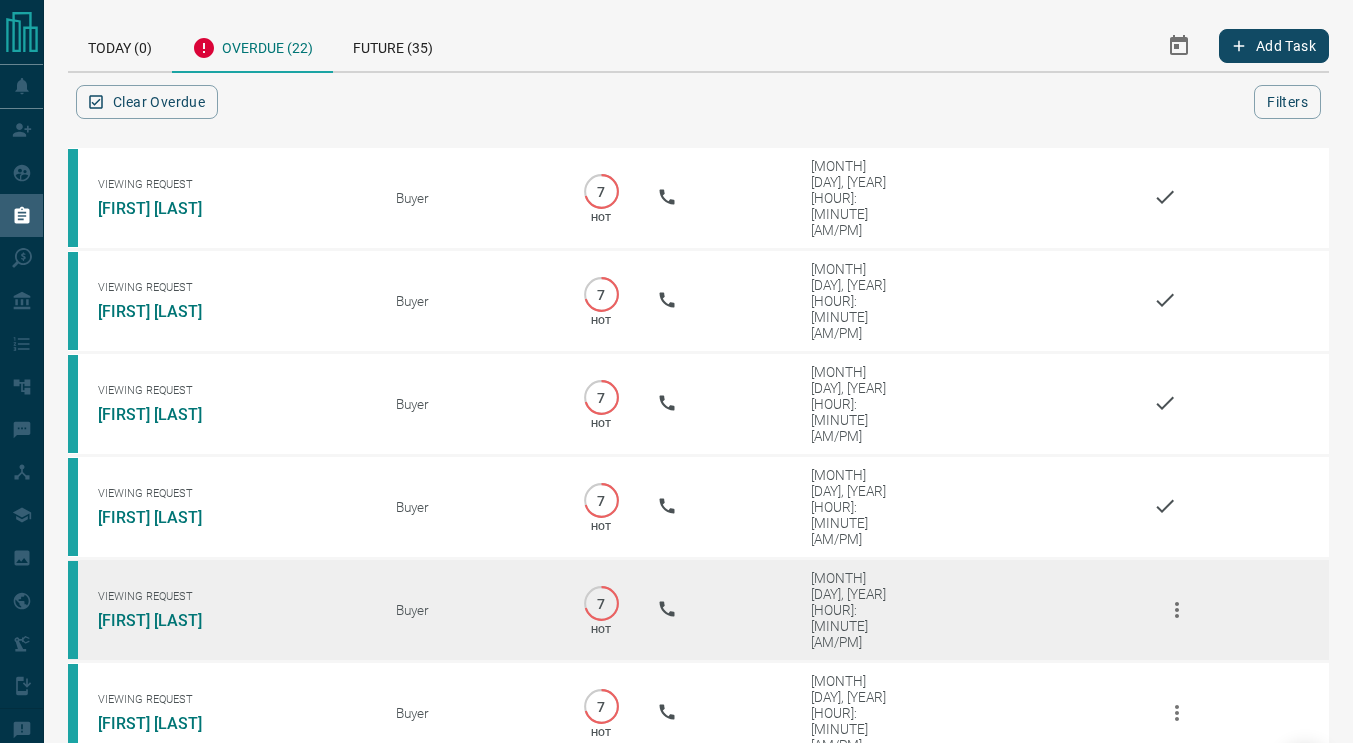 click 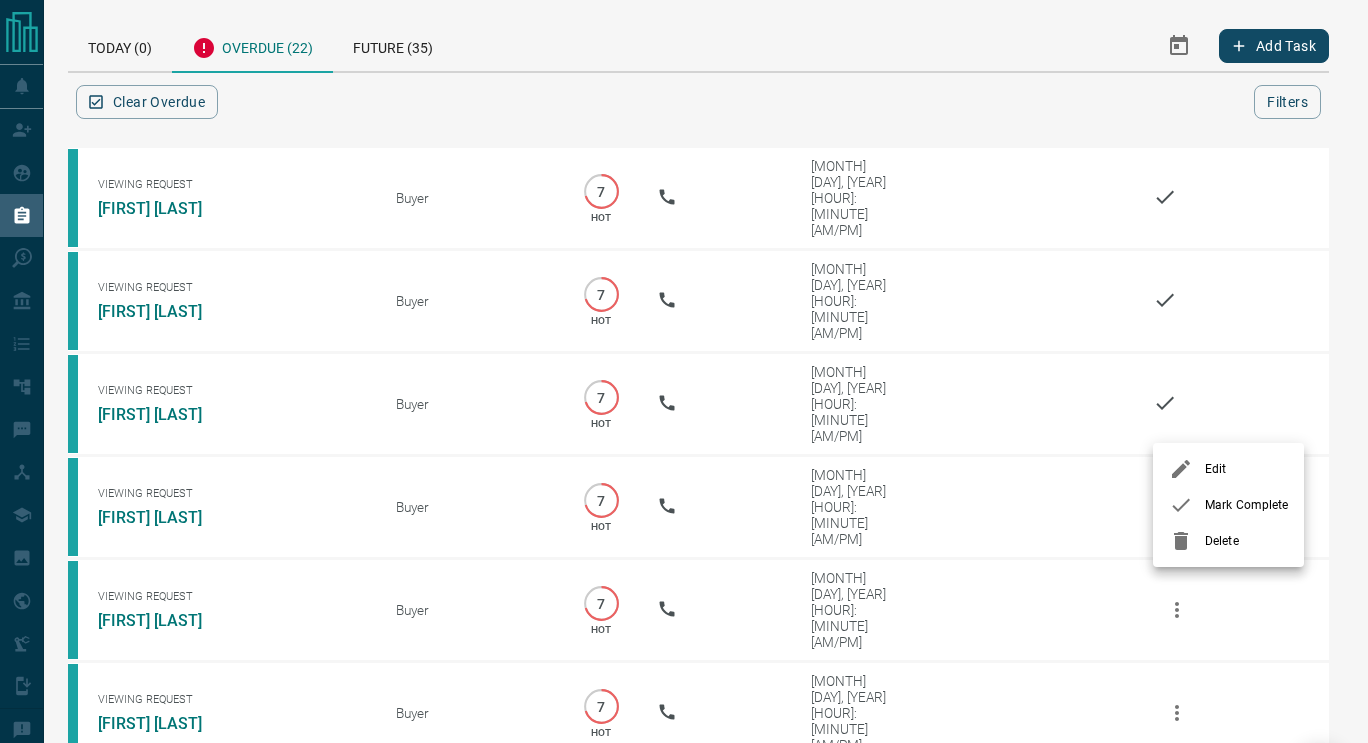 click at bounding box center [1187, 505] 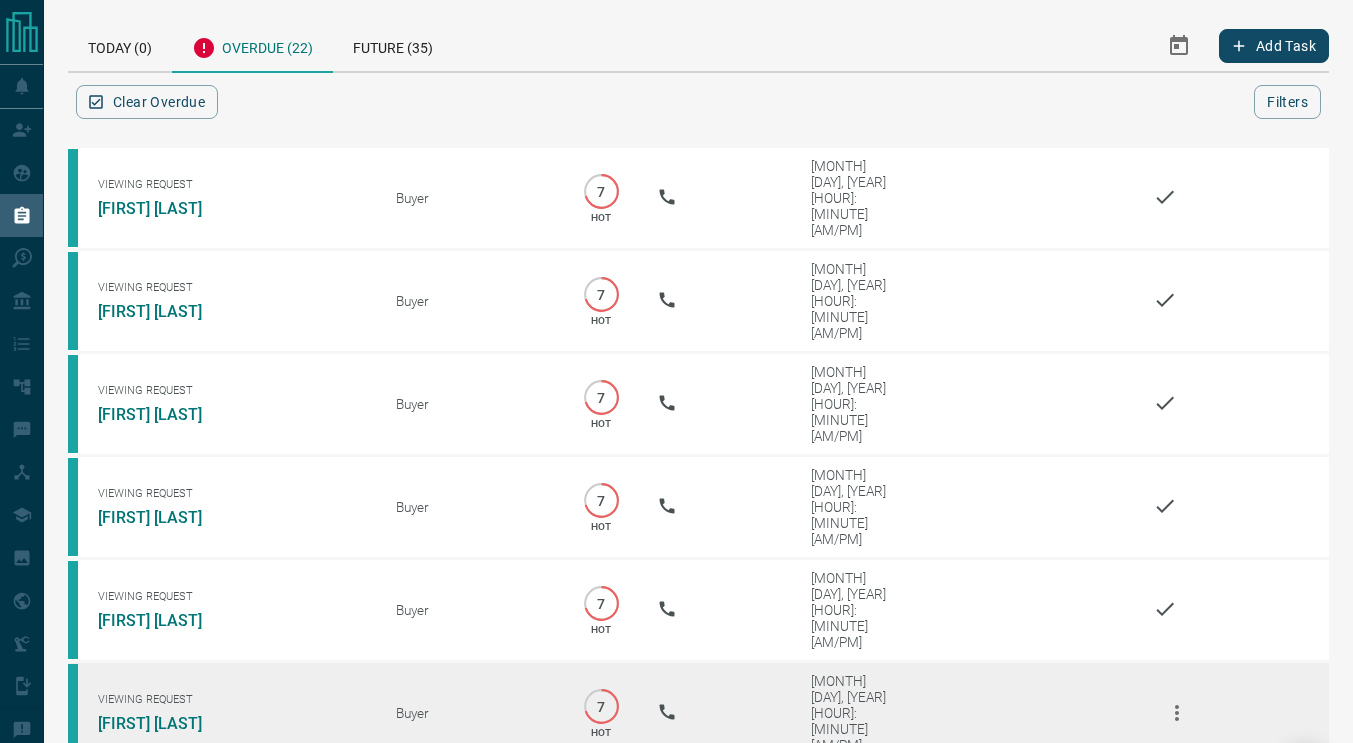 click 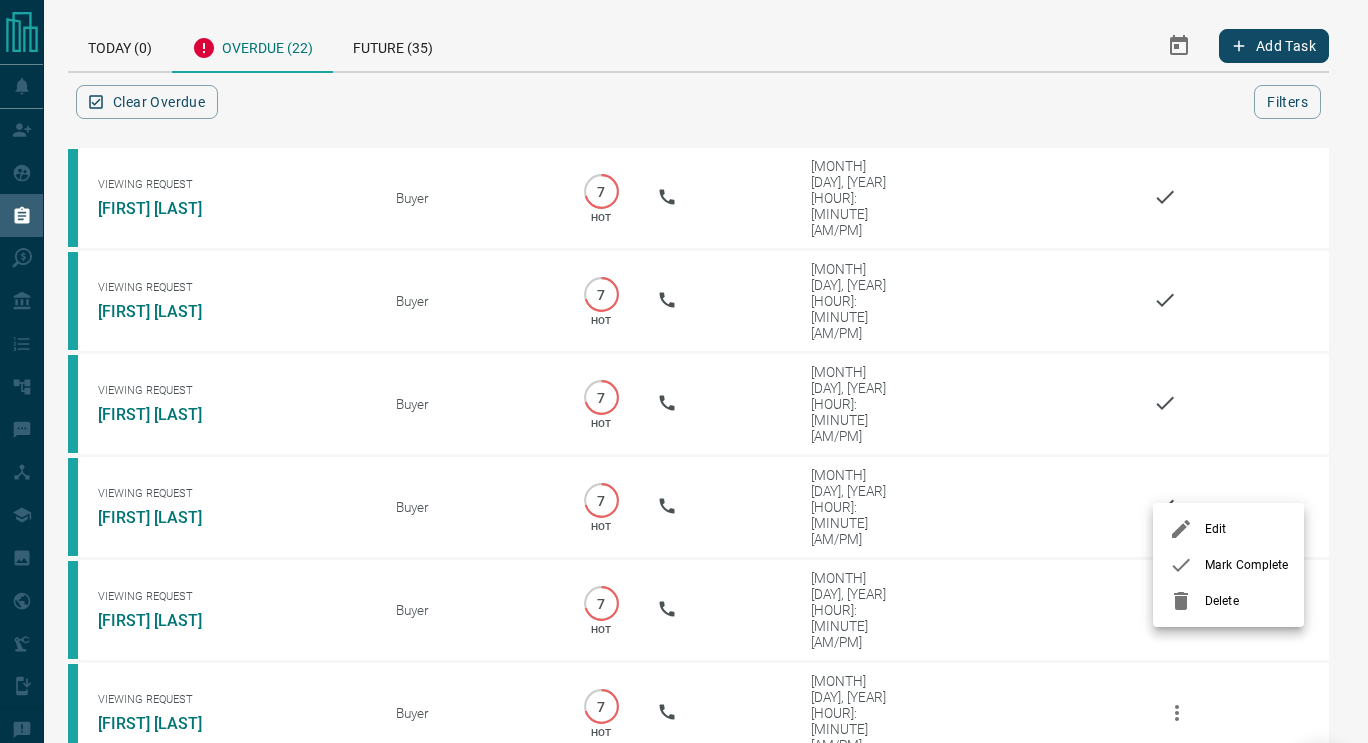 click on "Mark Complete" at bounding box center (1246, 565) 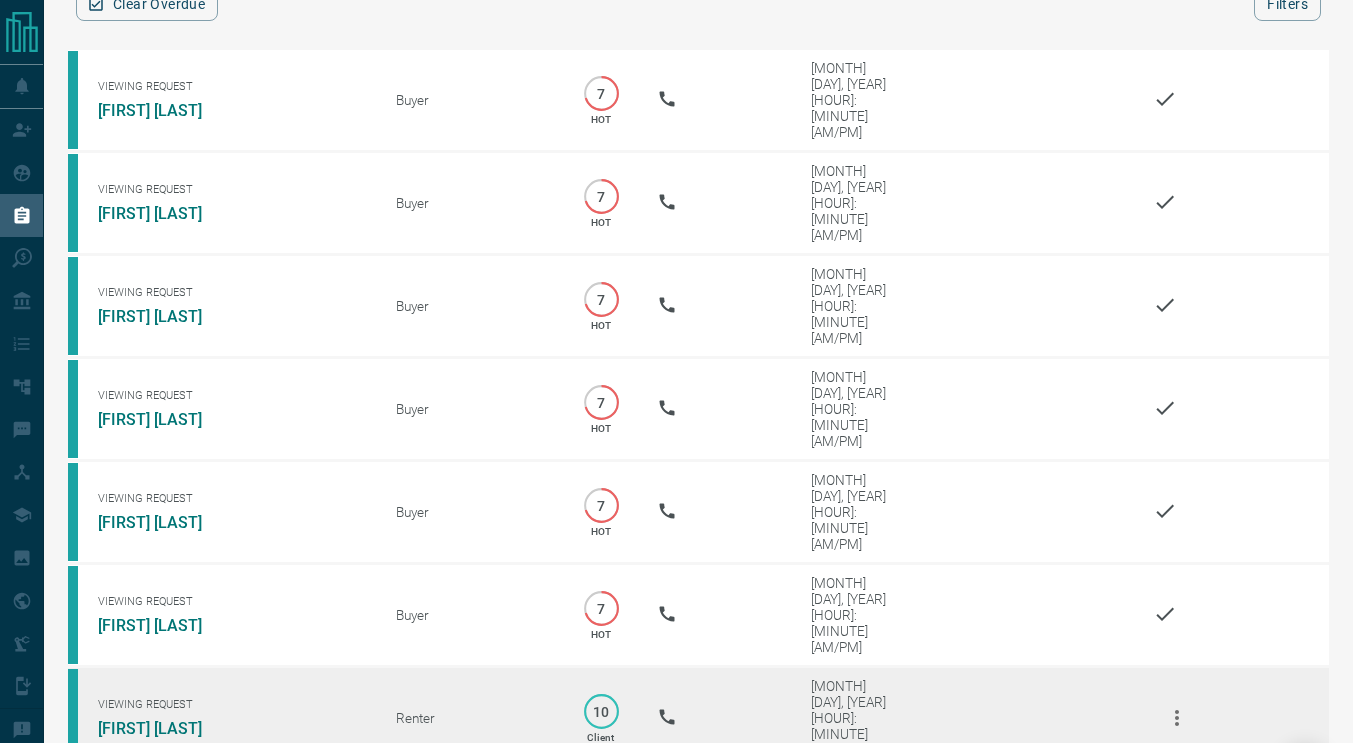 scroll, scrollTop: 103, scrollLeft: 0, axis: vertical 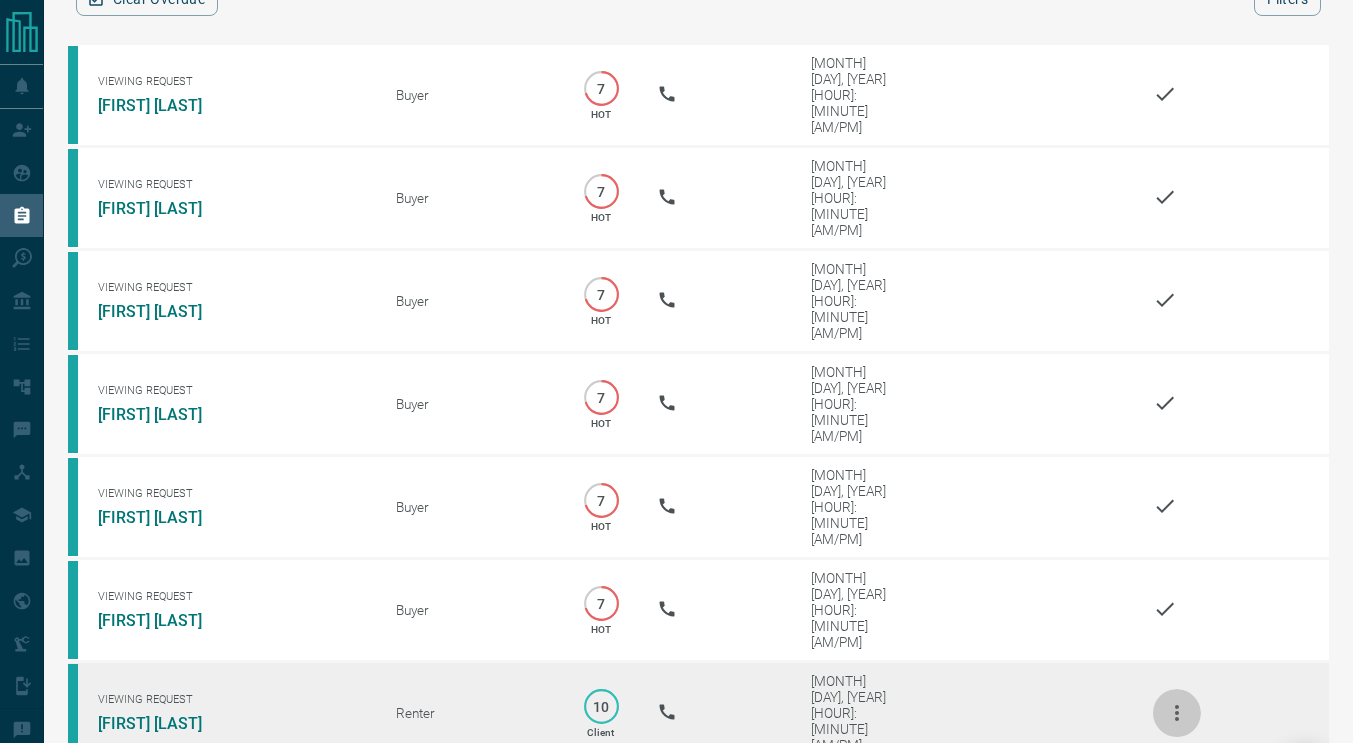 click 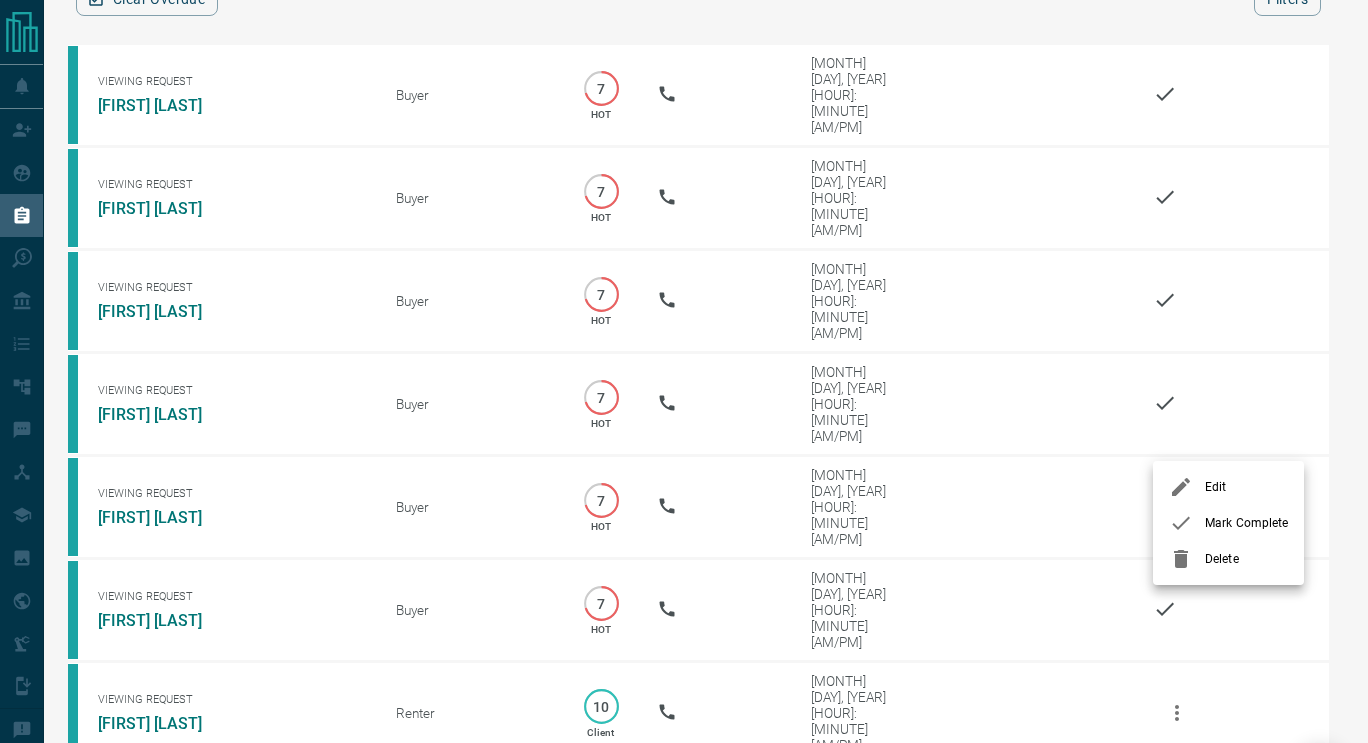 click at bounding box center [1187, 523] 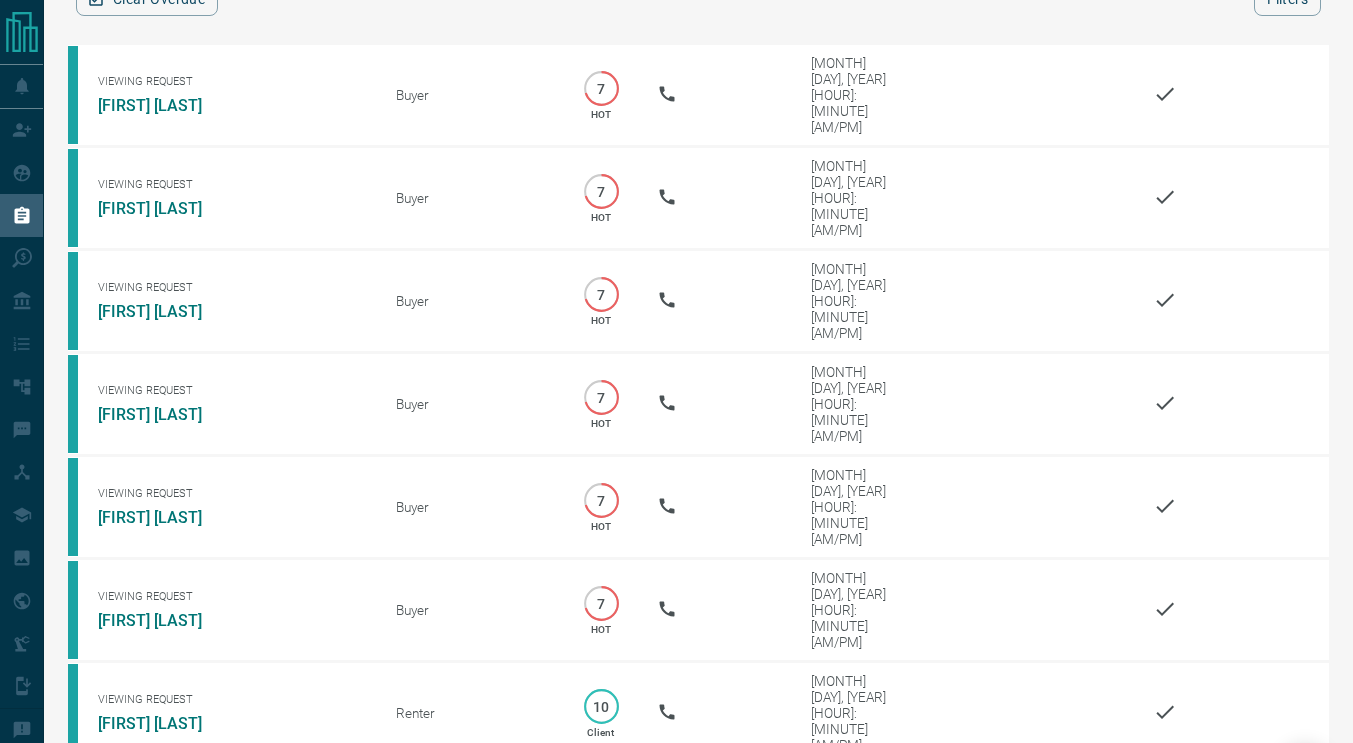 click 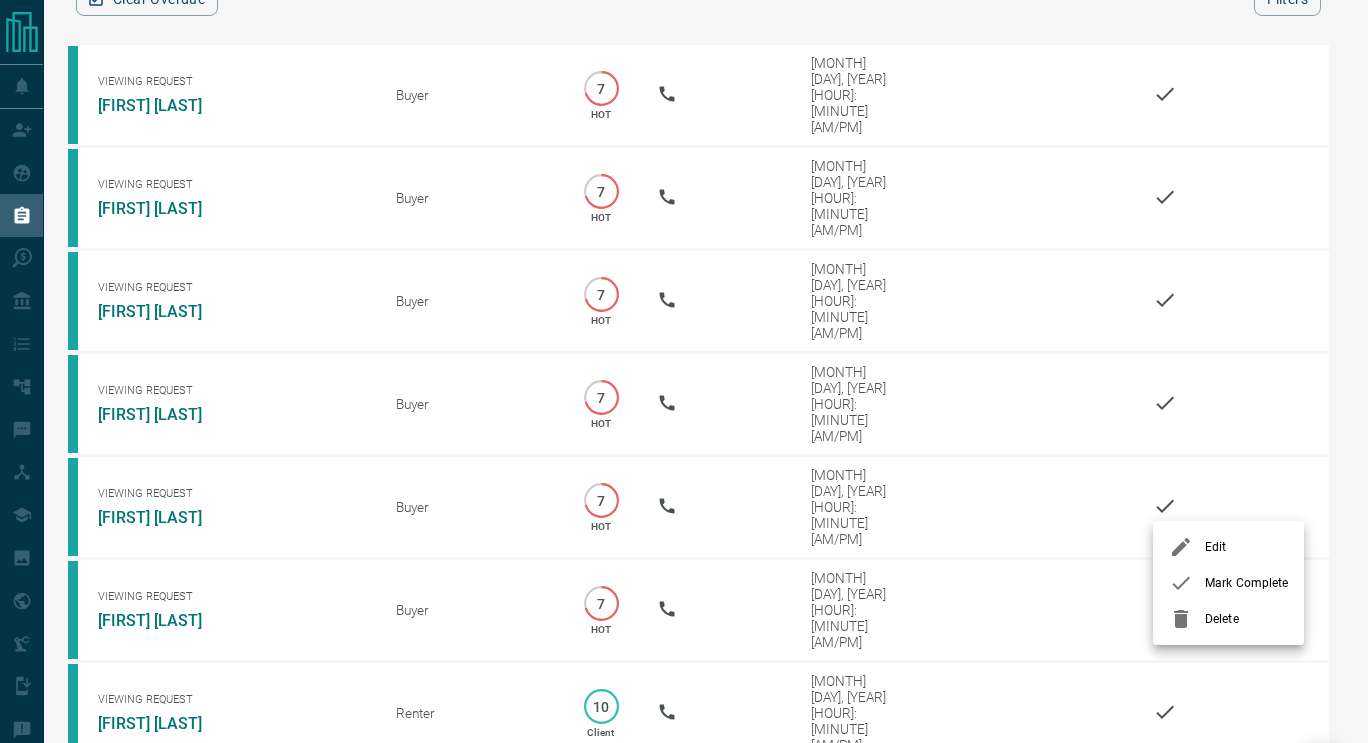 click on "Mark Complete" at bounding box center (1246, 583) 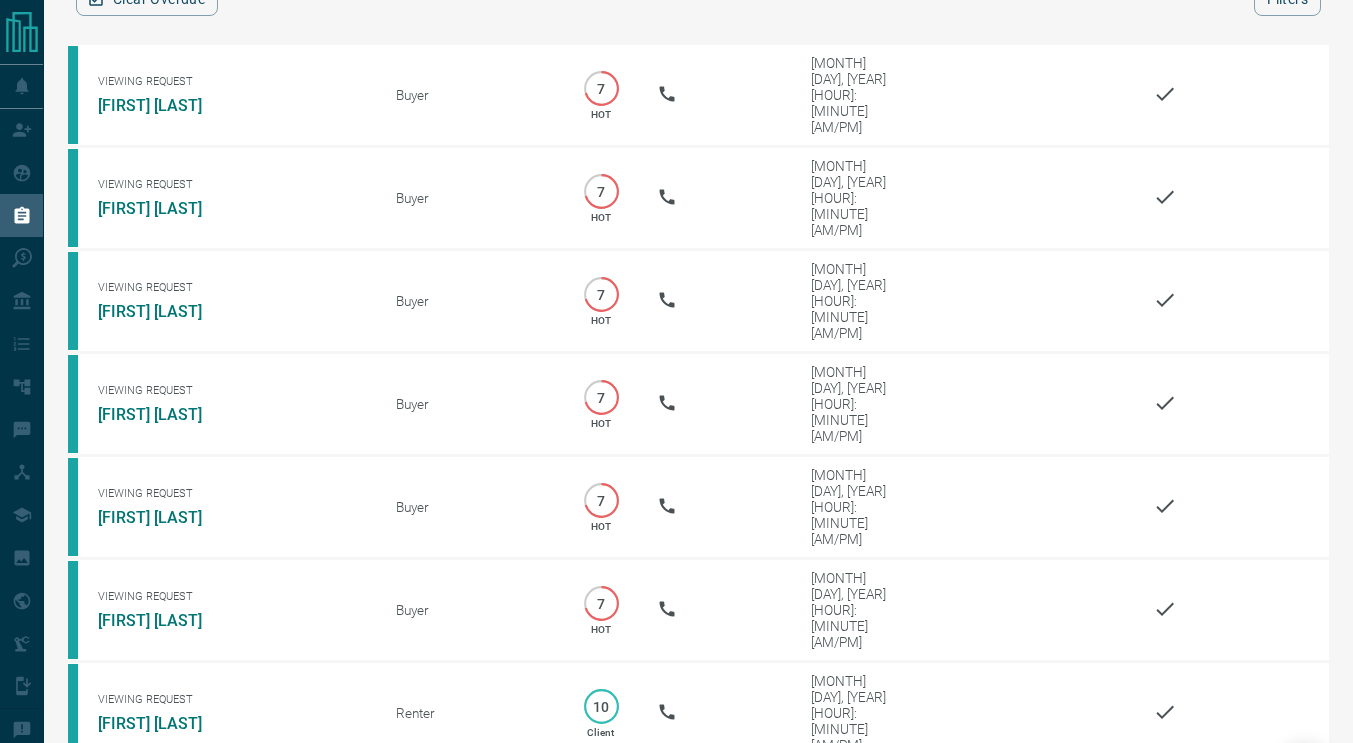 click 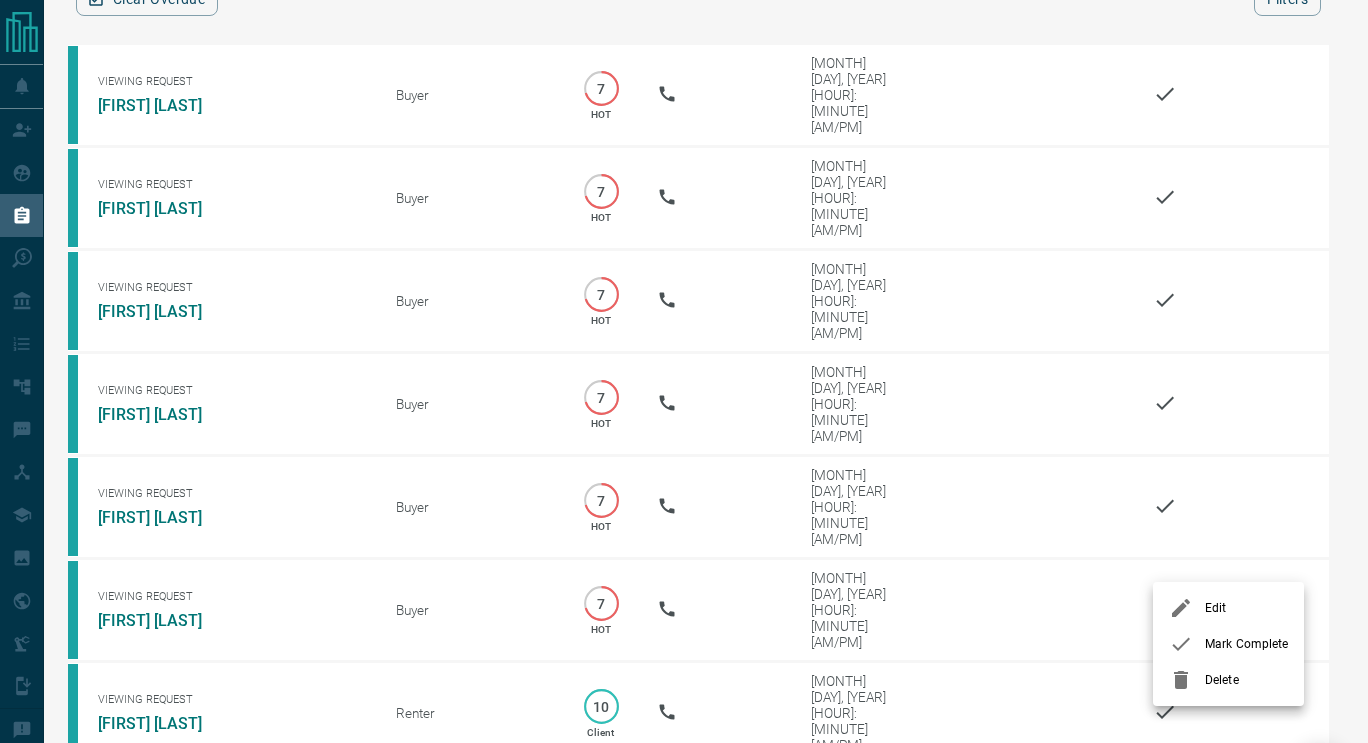 click on "Mark Complete" at bounding box center (1228, 644) 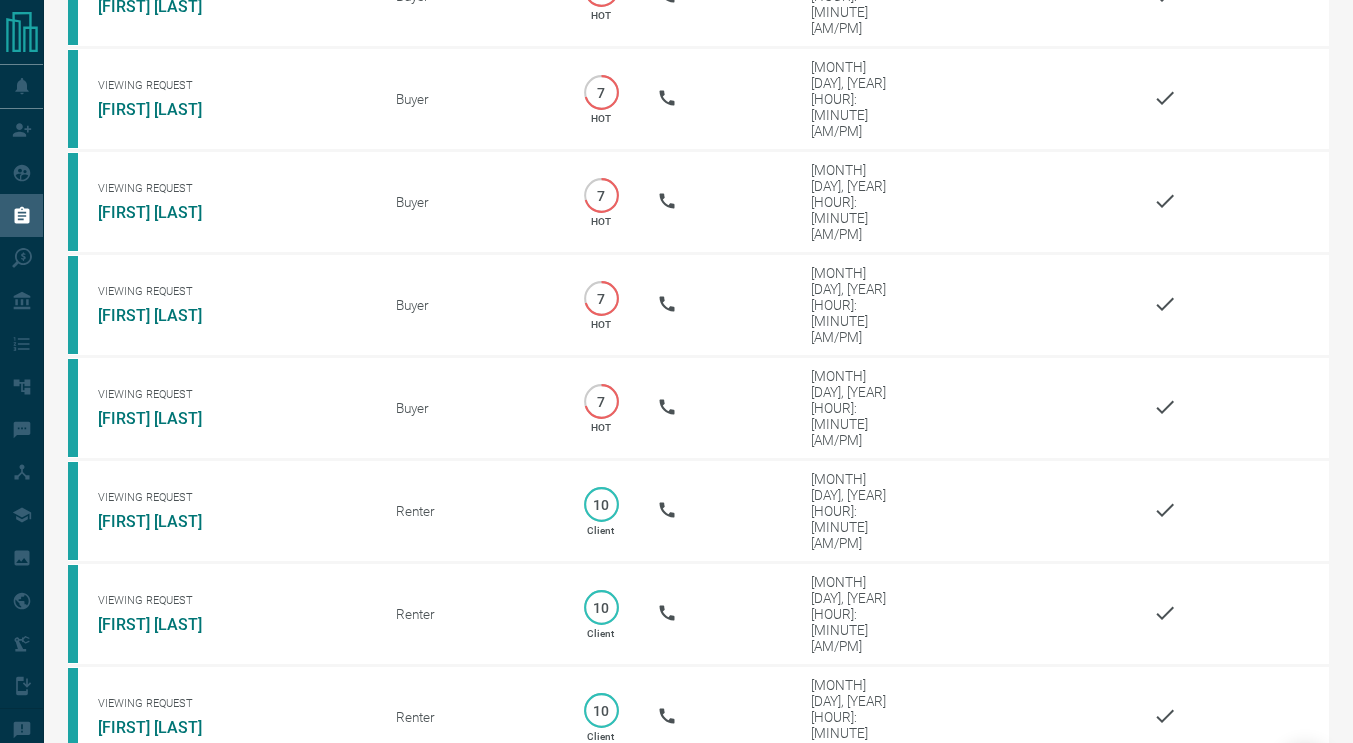 scroll, scrollTop: 306, scrollLeft: 0, axis: vertical 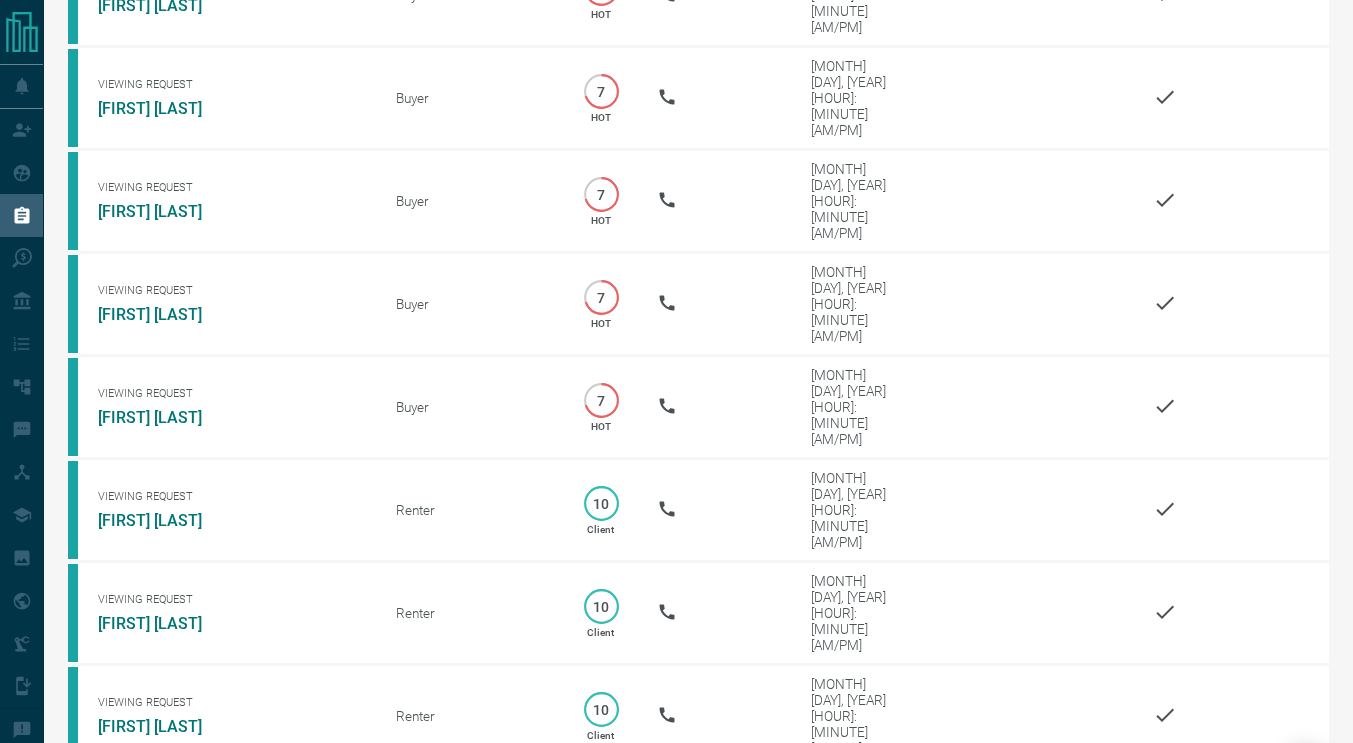 click 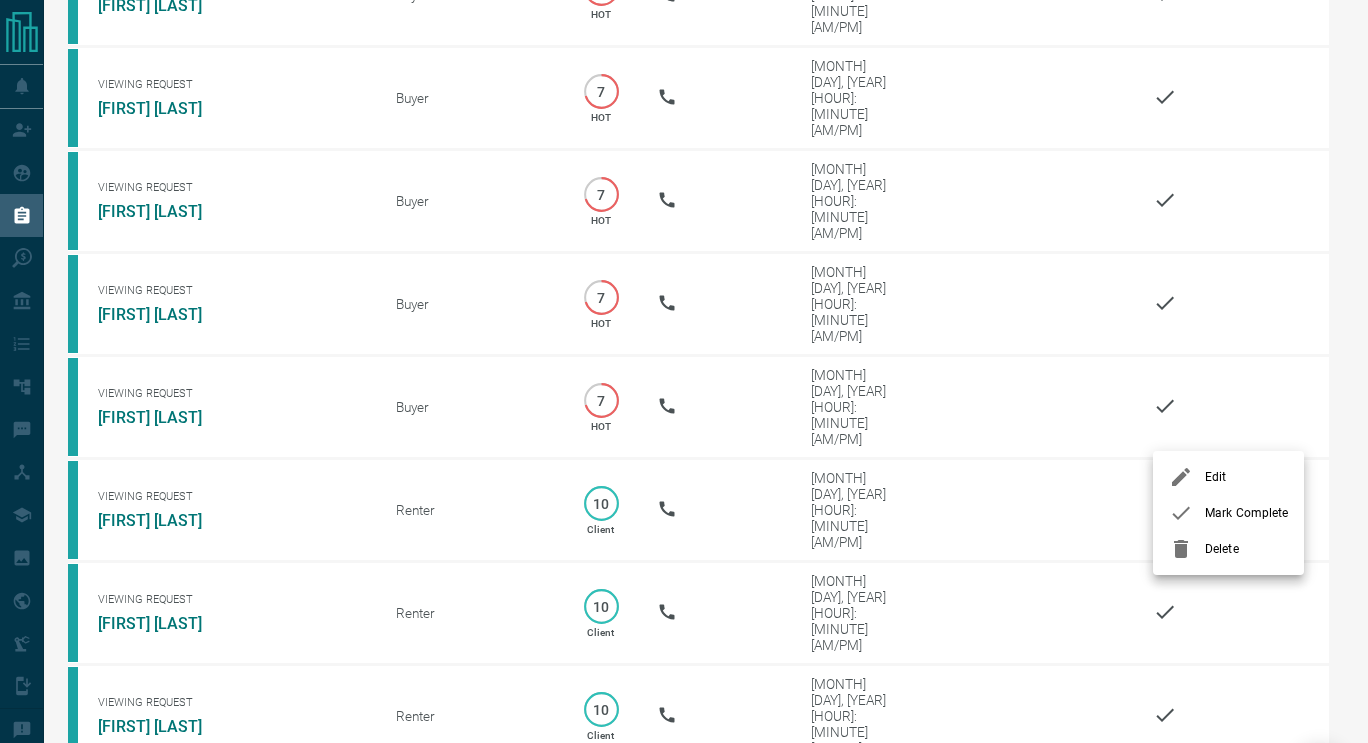 click on "Mark Complete" at bounding box center (1228, 513) 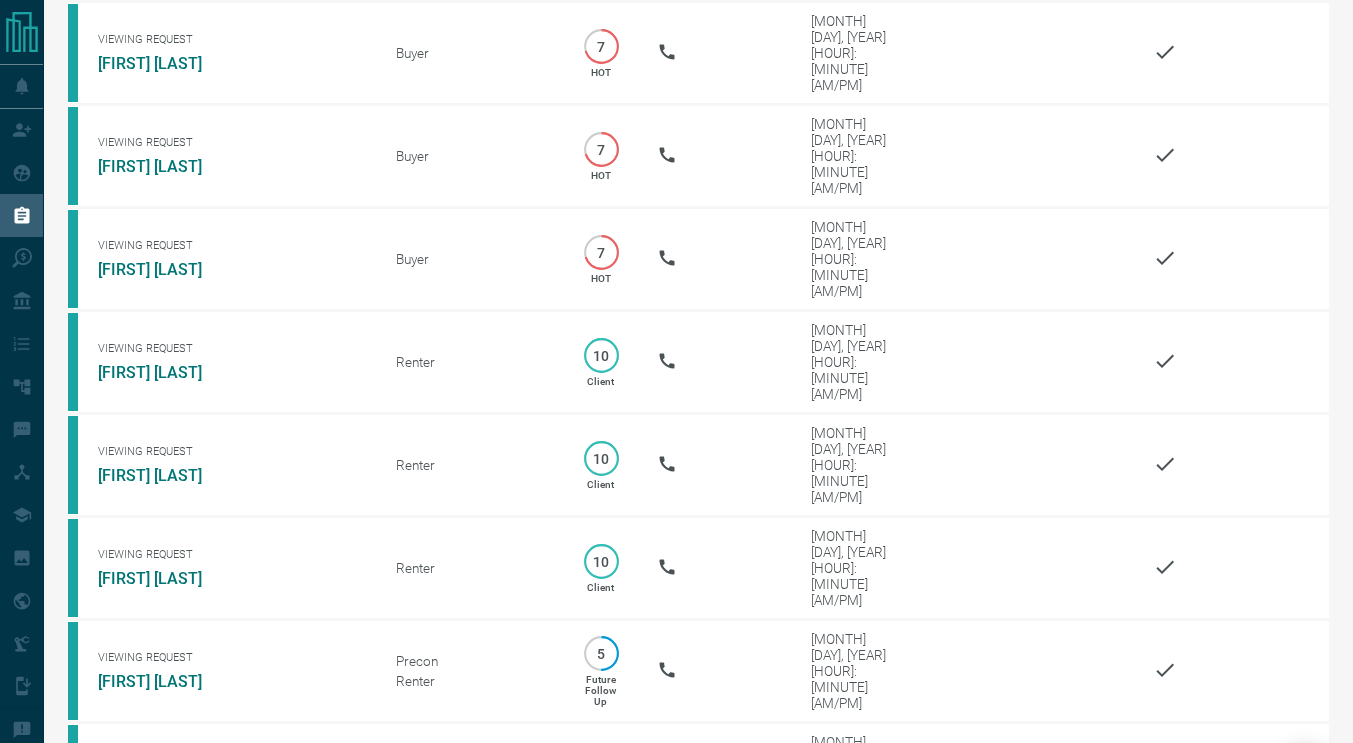 scroll, scrollTop: 455, scrollLeft: 0, axis: vertical 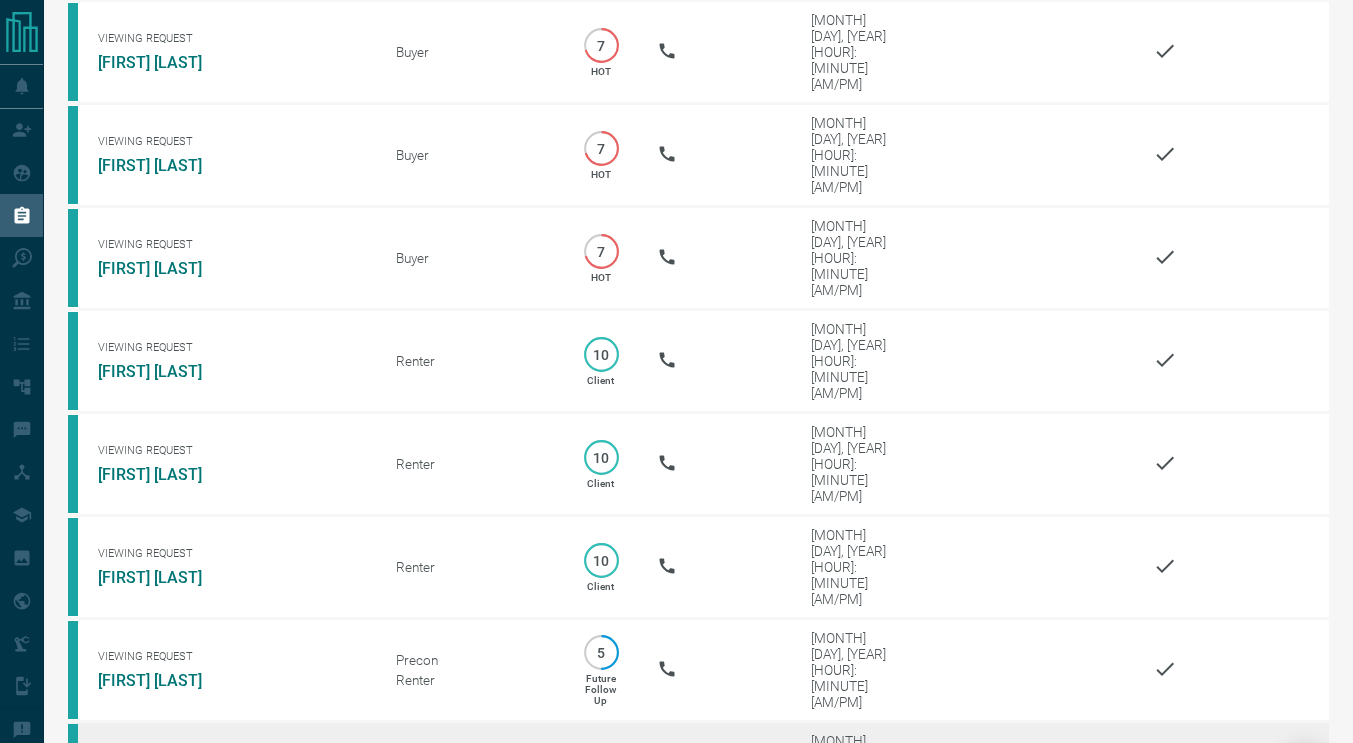 click 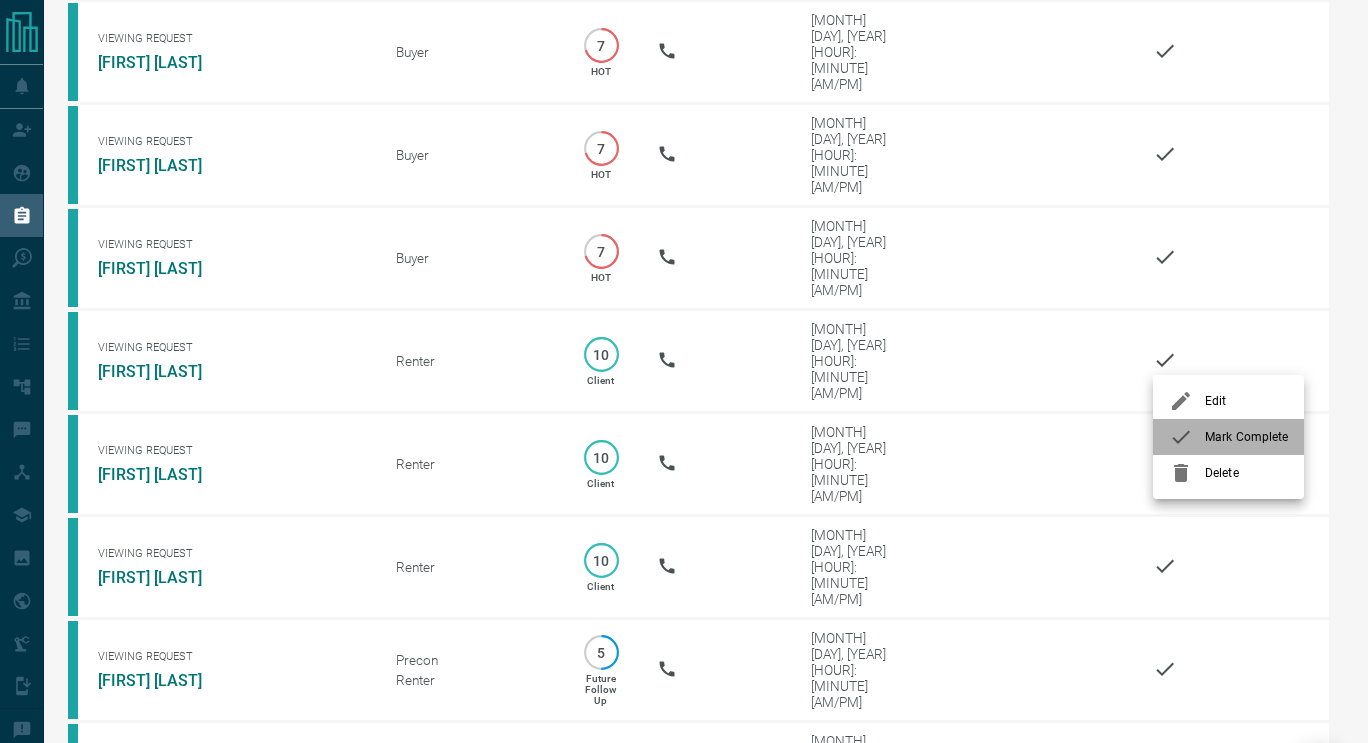 click on "Mark Complete" at bounding box center [1228, 437] 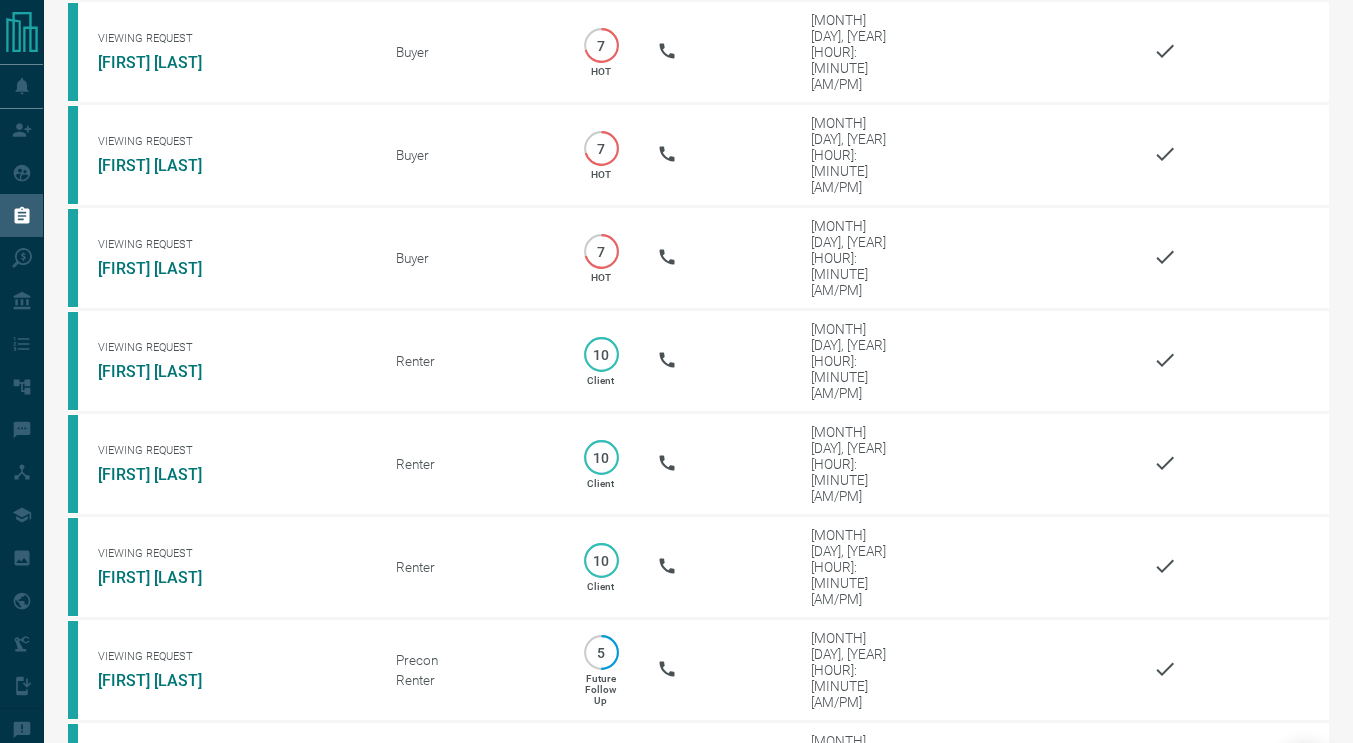 scroll, scrollTop: 644, scrollLeft: 0, axis: vertical 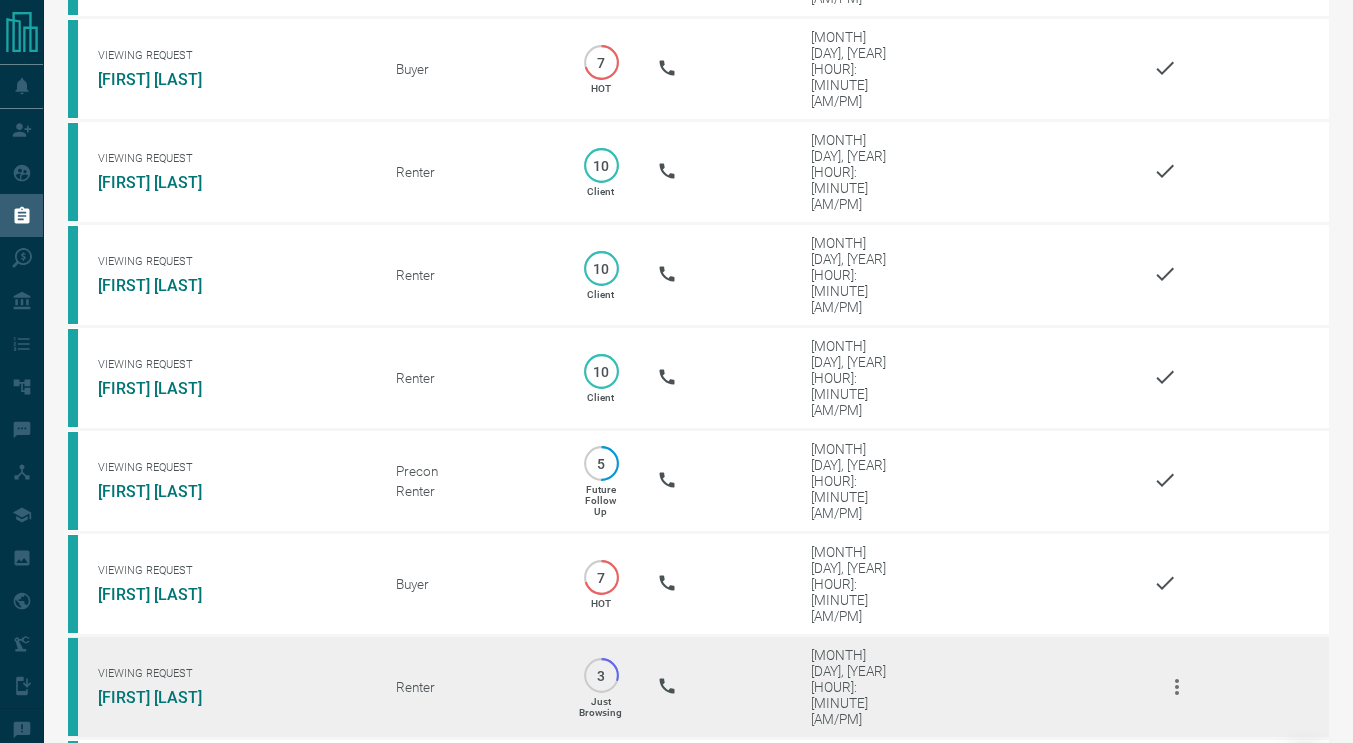 click 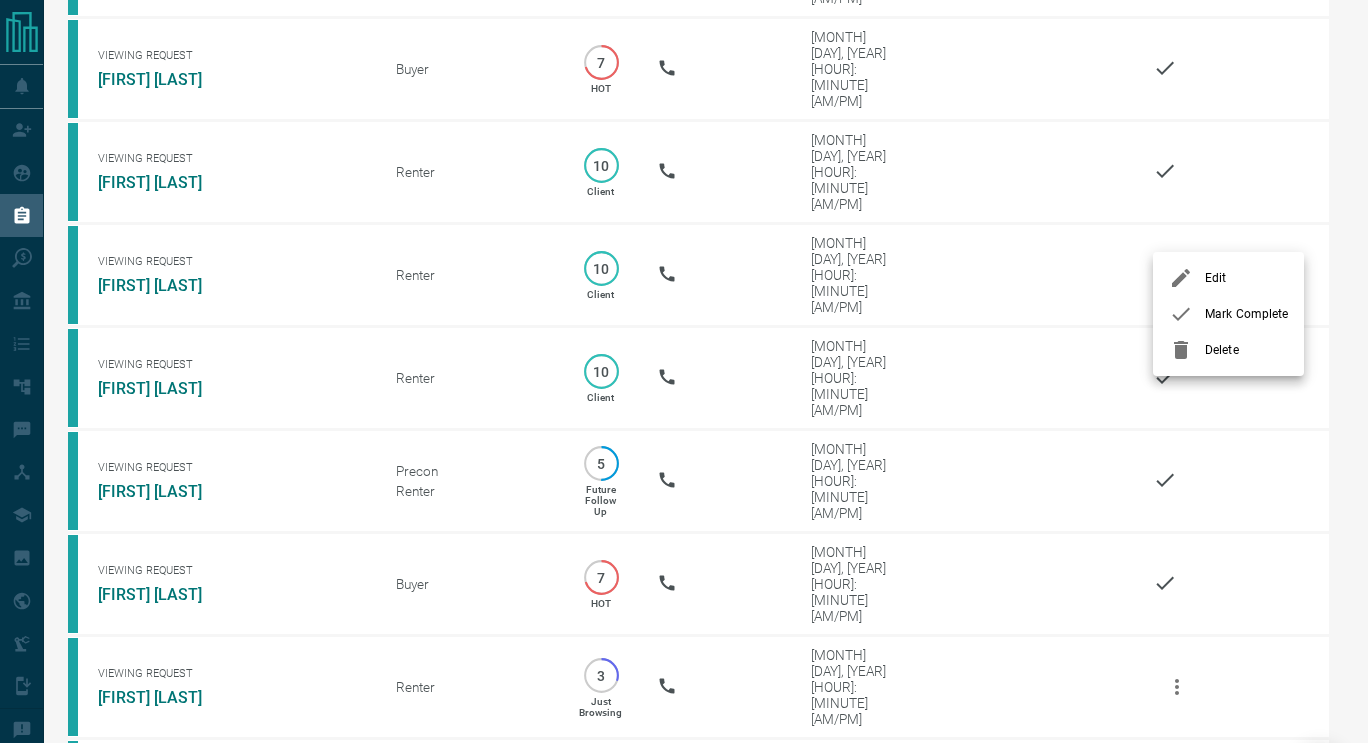 click 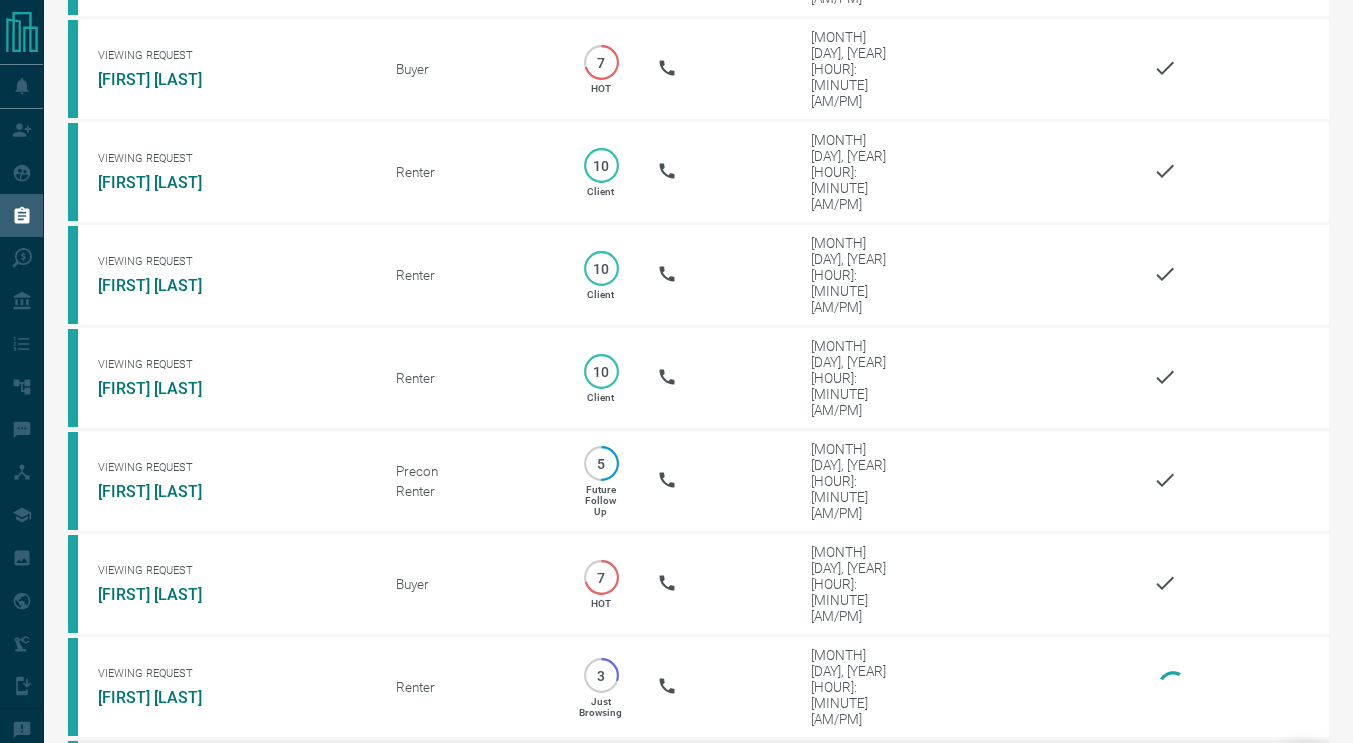 click 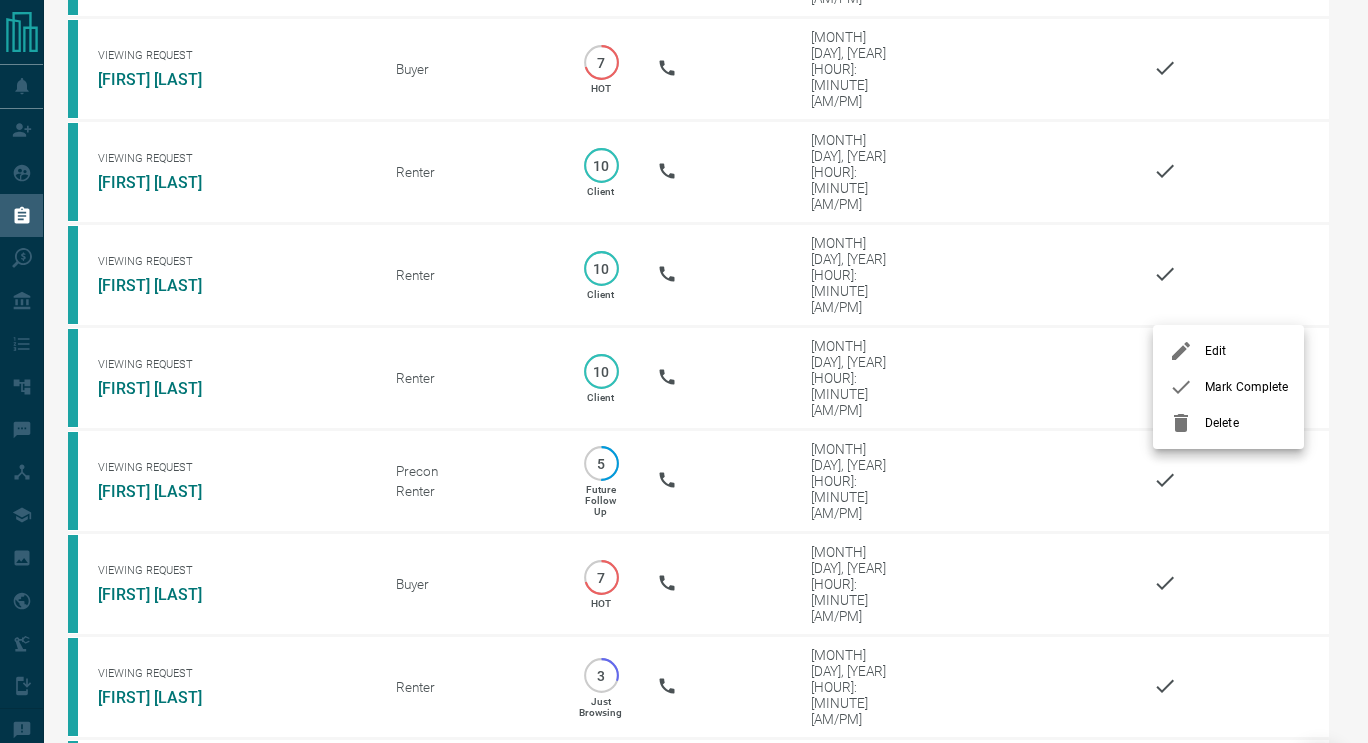 click on "Mark Complete" at bounding box center [1246, 387] 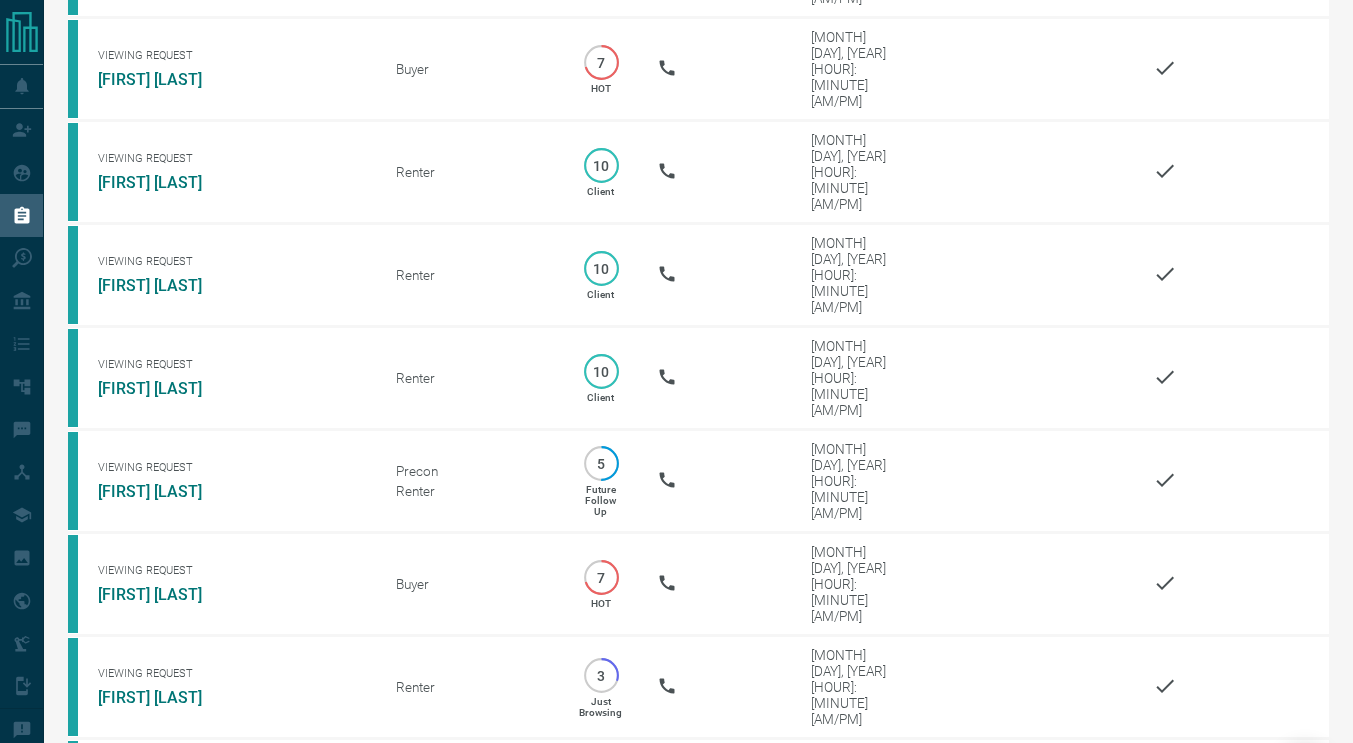 click 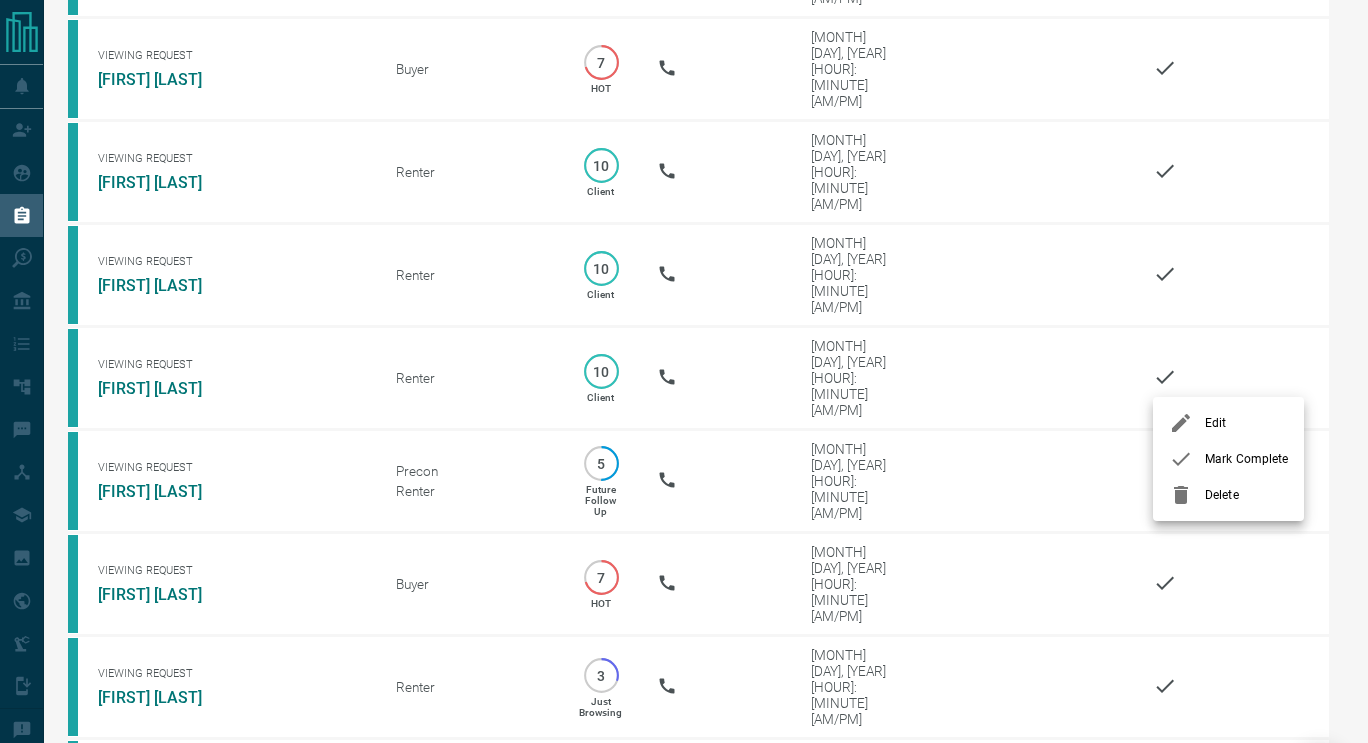 click on "Mark Complete" at bounding box center [1246, 459] 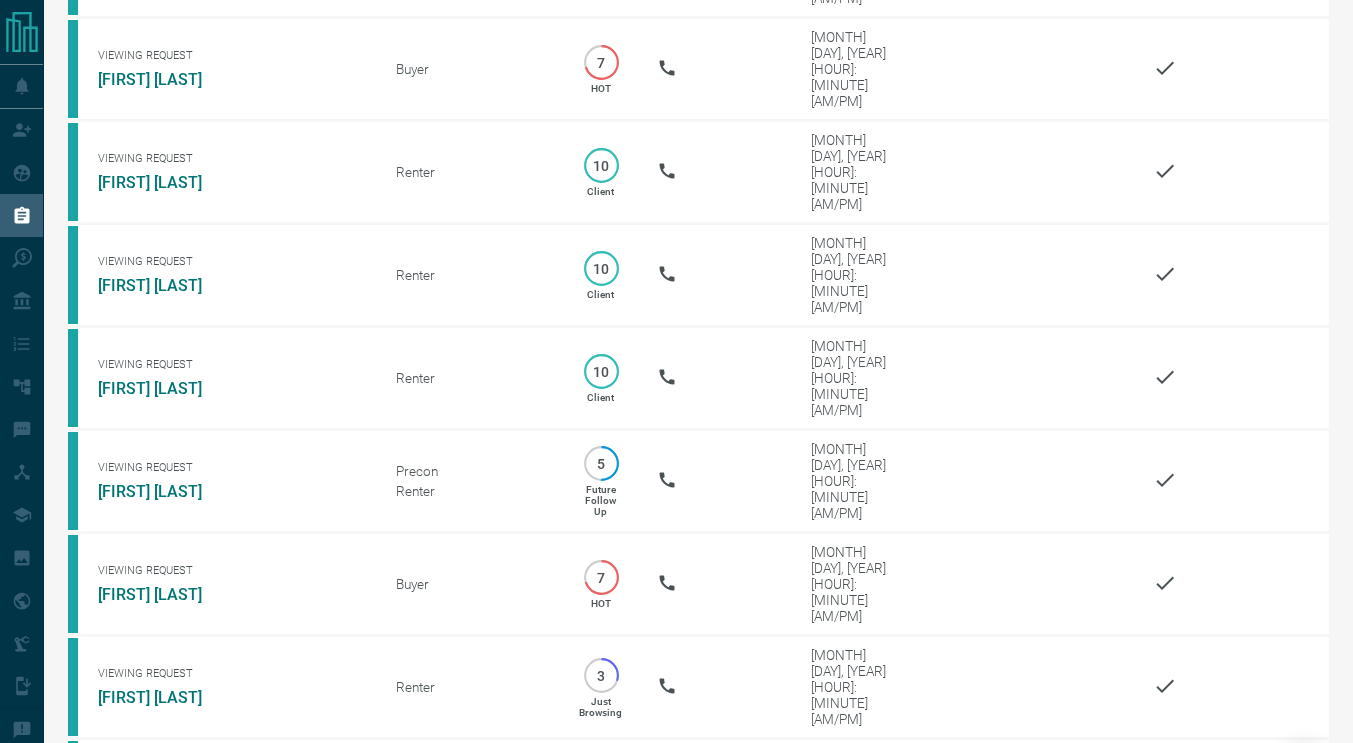 click 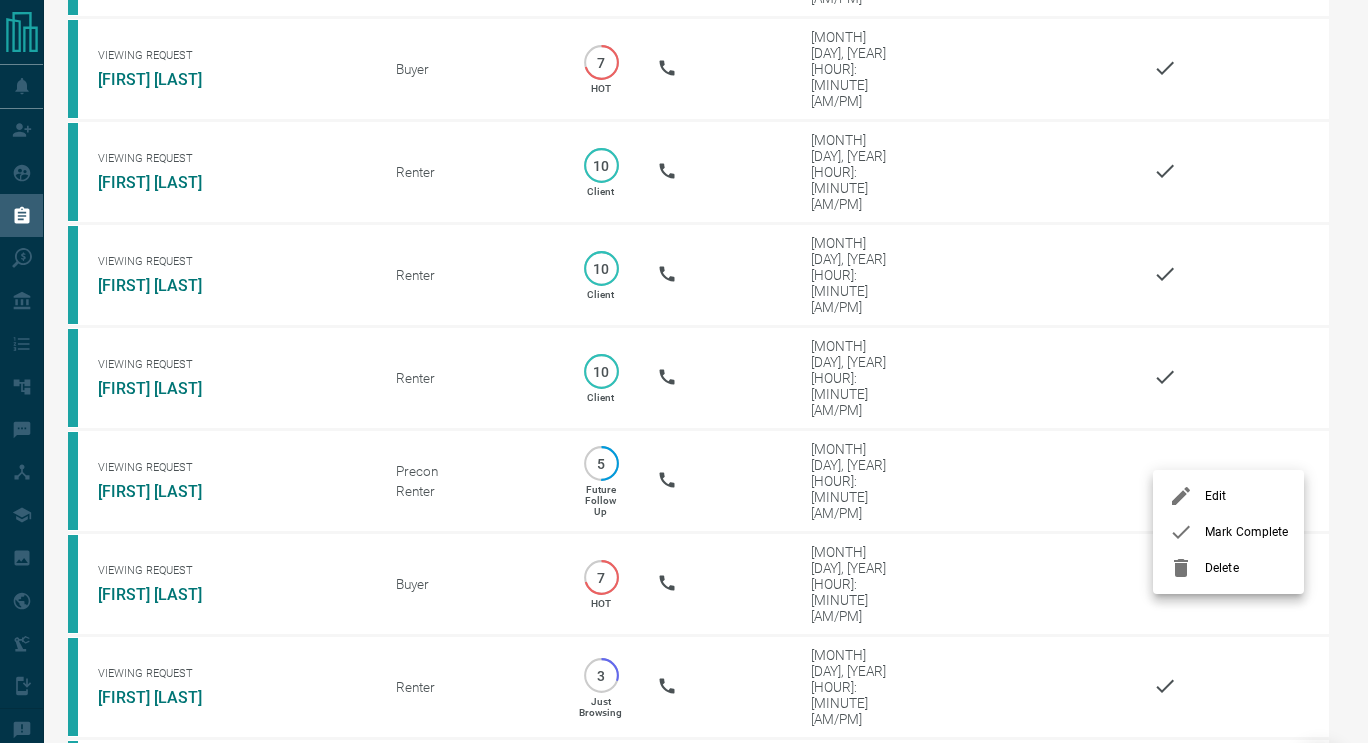 click on "Mark Complete" at bounding box center (1246, 532) 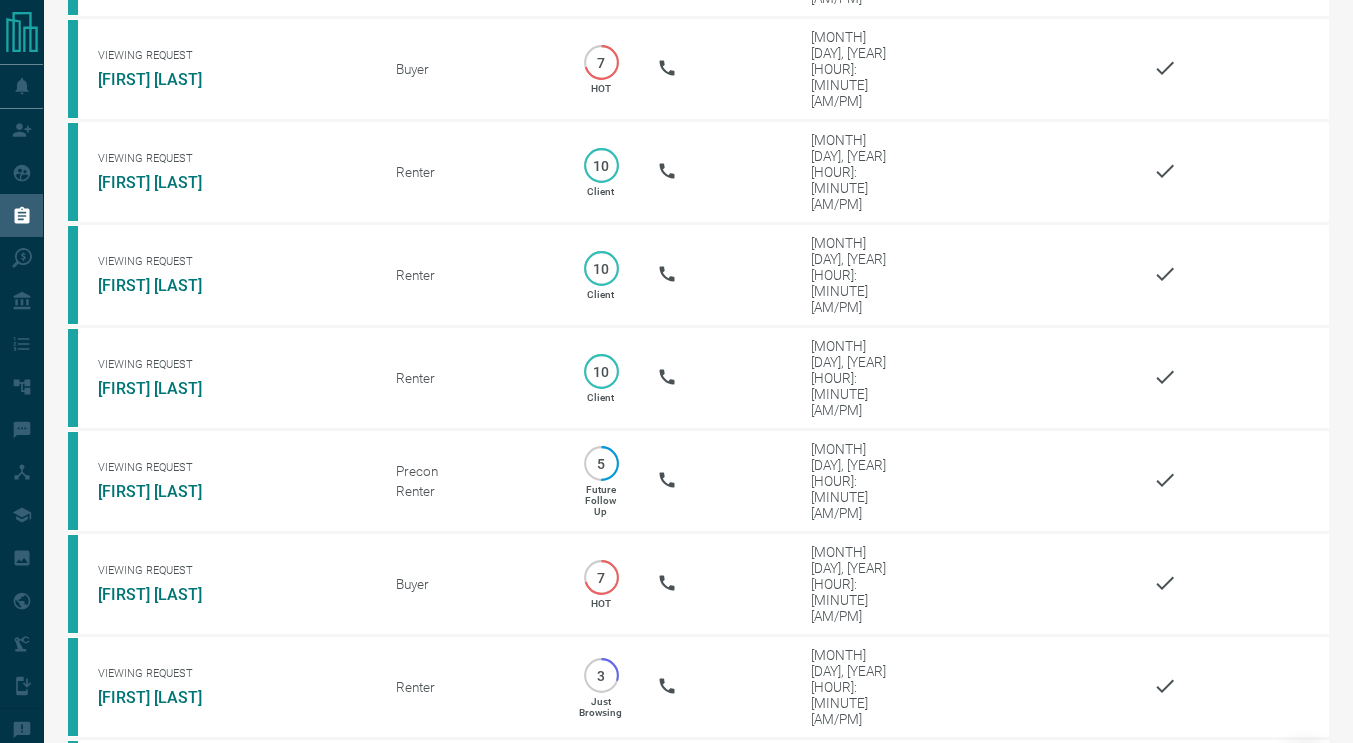 click 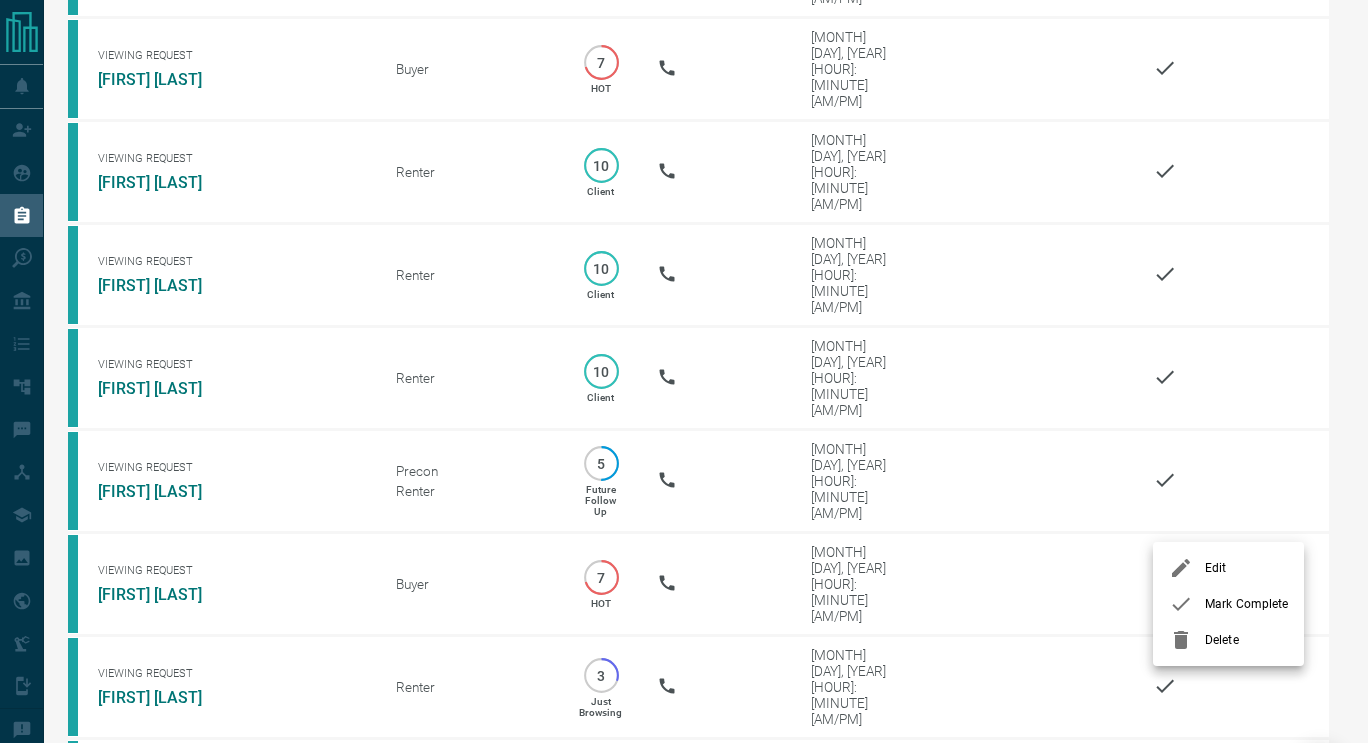 click on "Mark Complete" at bounding box center (1246, 604) 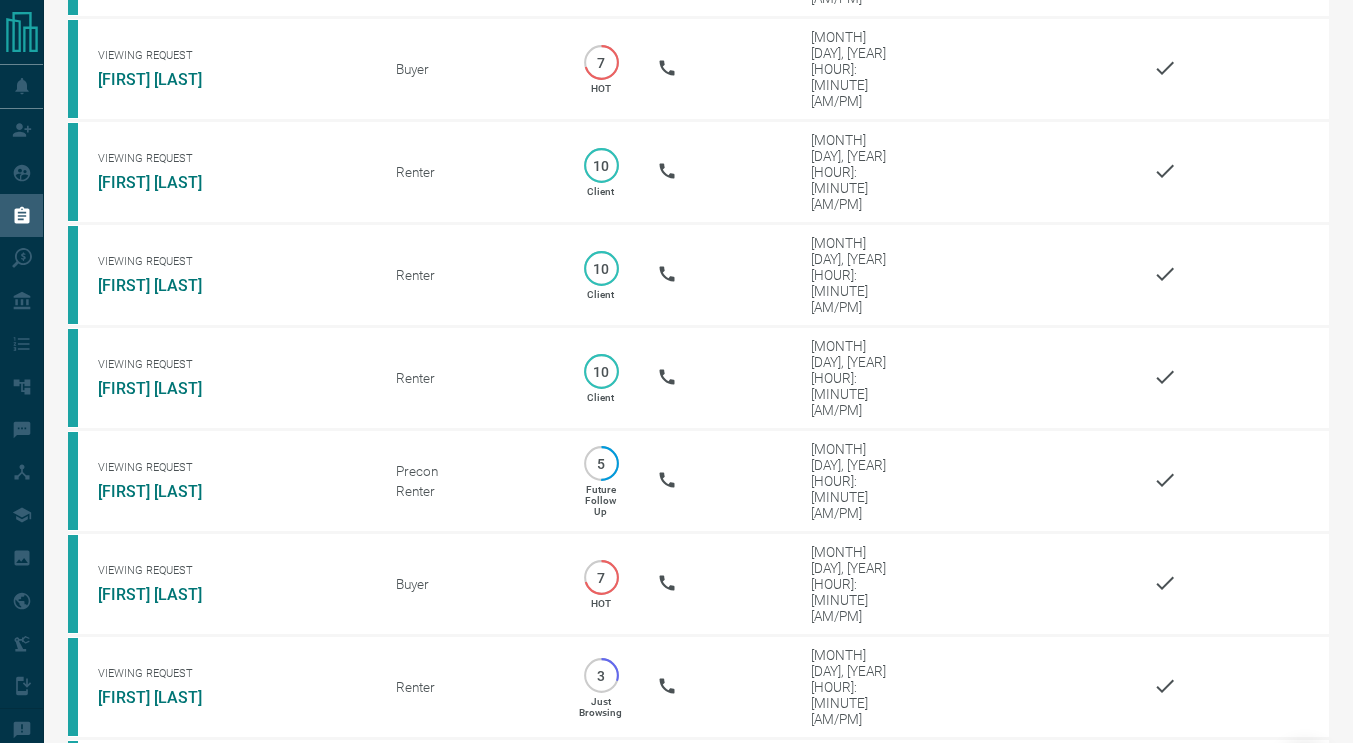 click 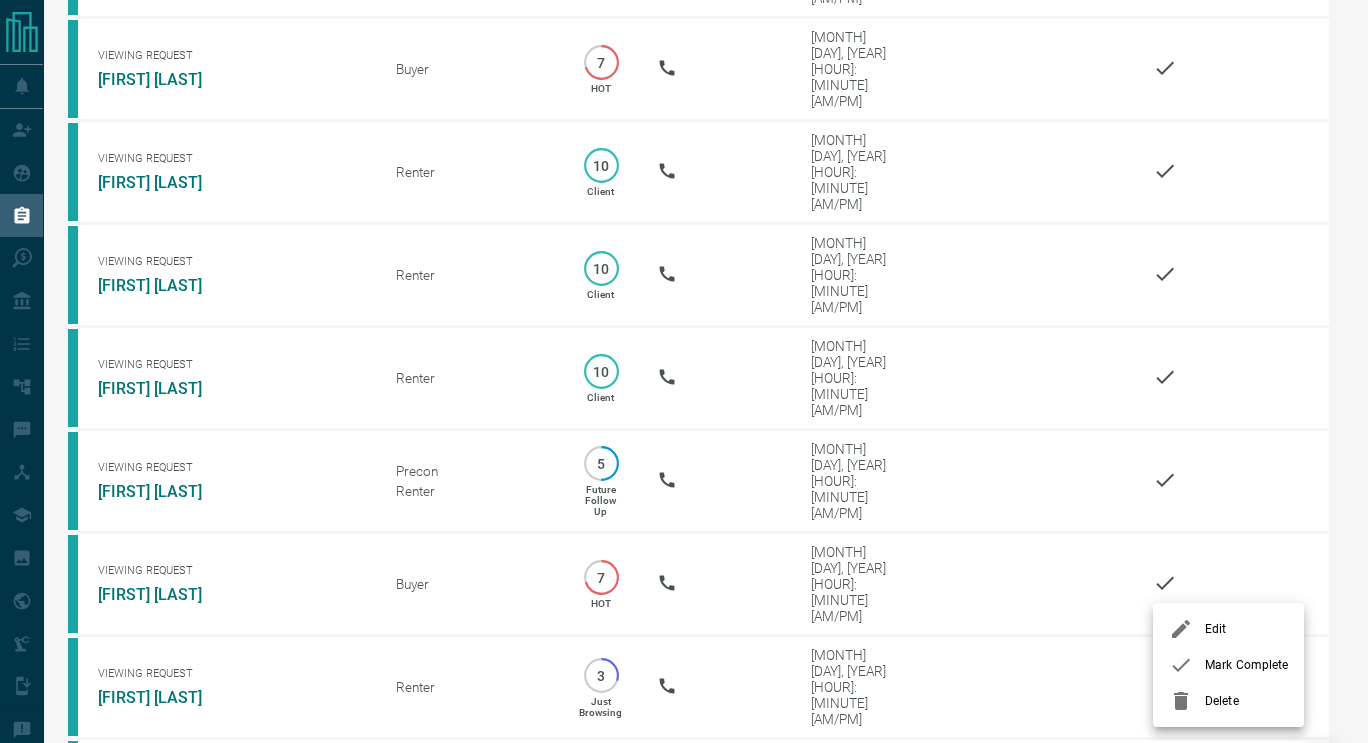 click on "Mark Complete" at bounding box center [1246, 665] 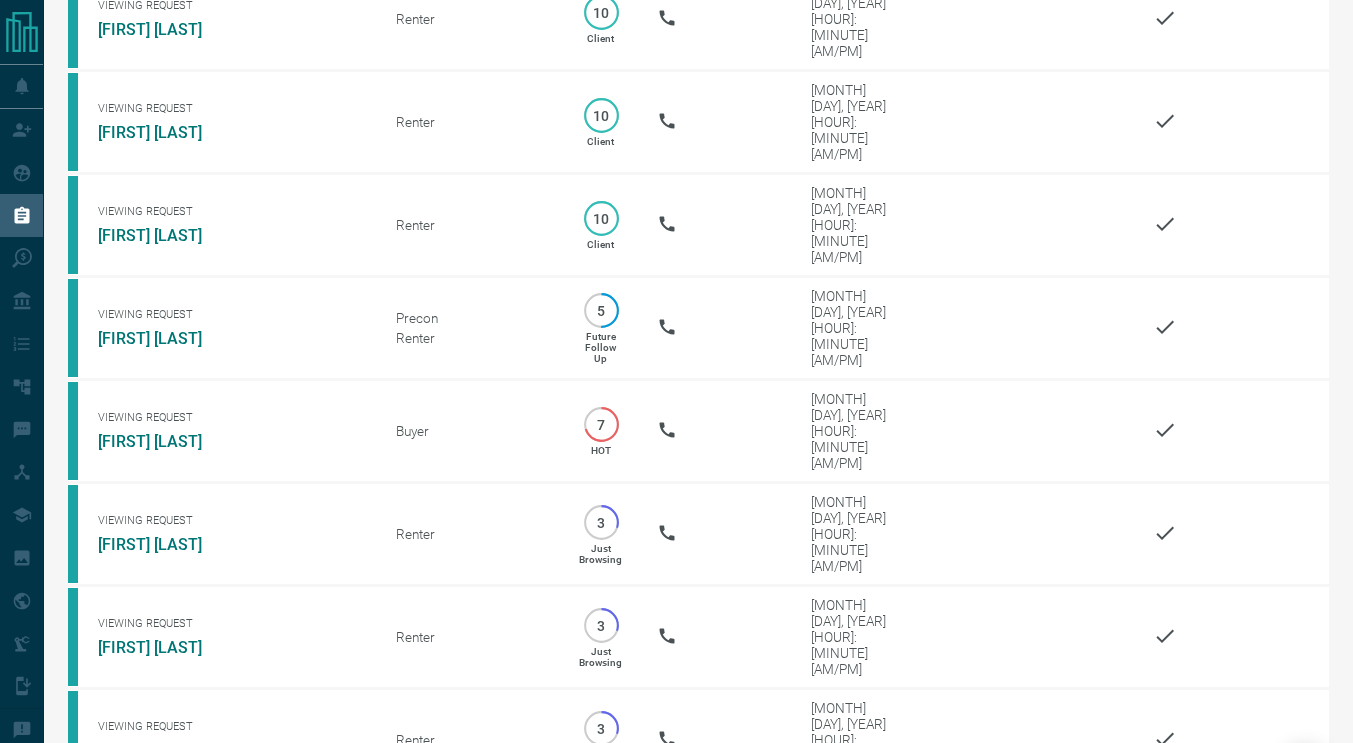 scroll, scrollTop: 799, scrollLeft: 0, axis: vertical 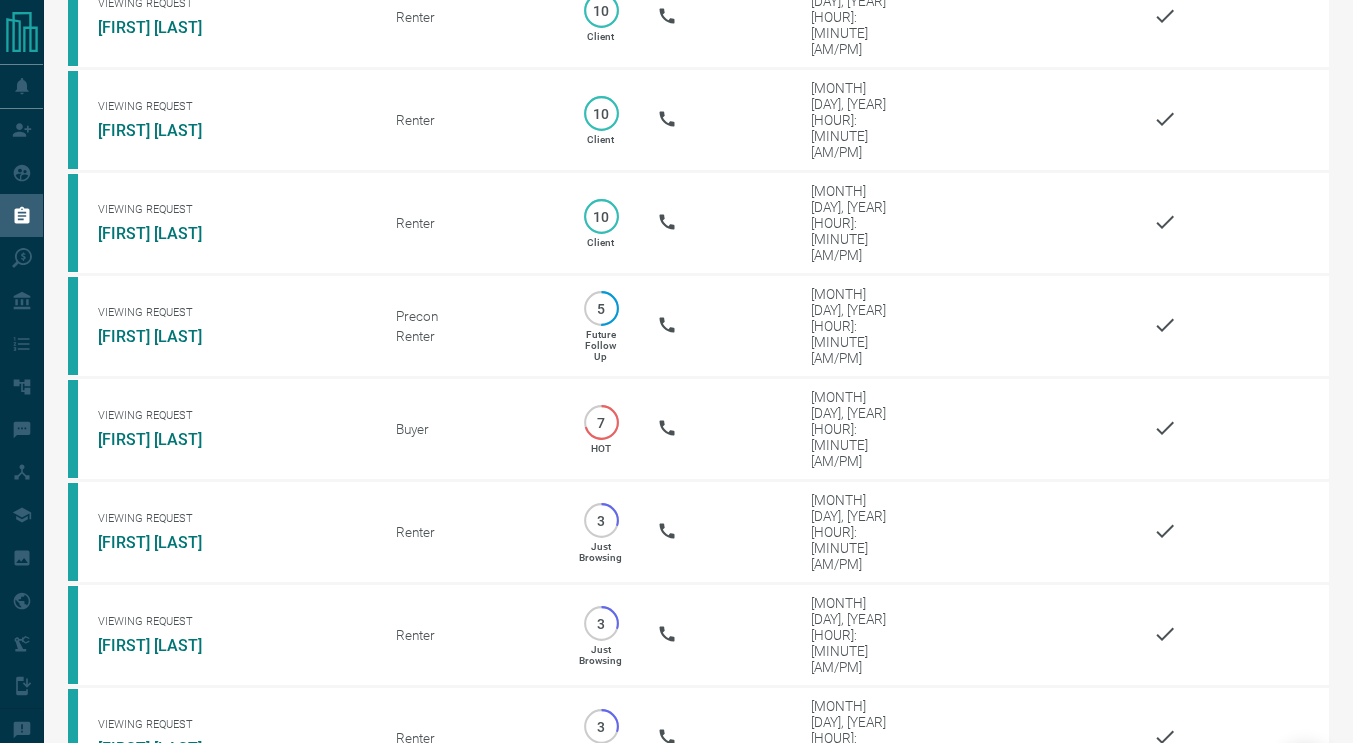click 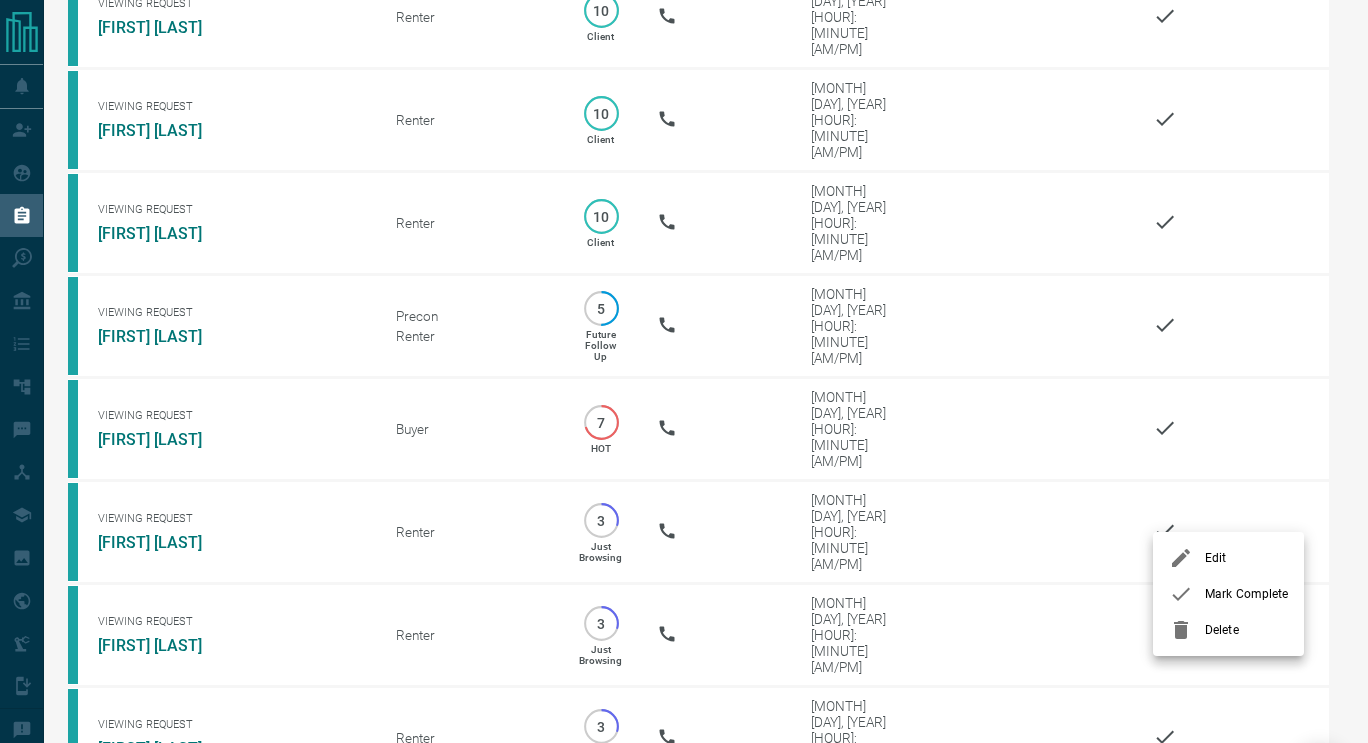click on "Mark Complete" at bounding box center (1246, 594) 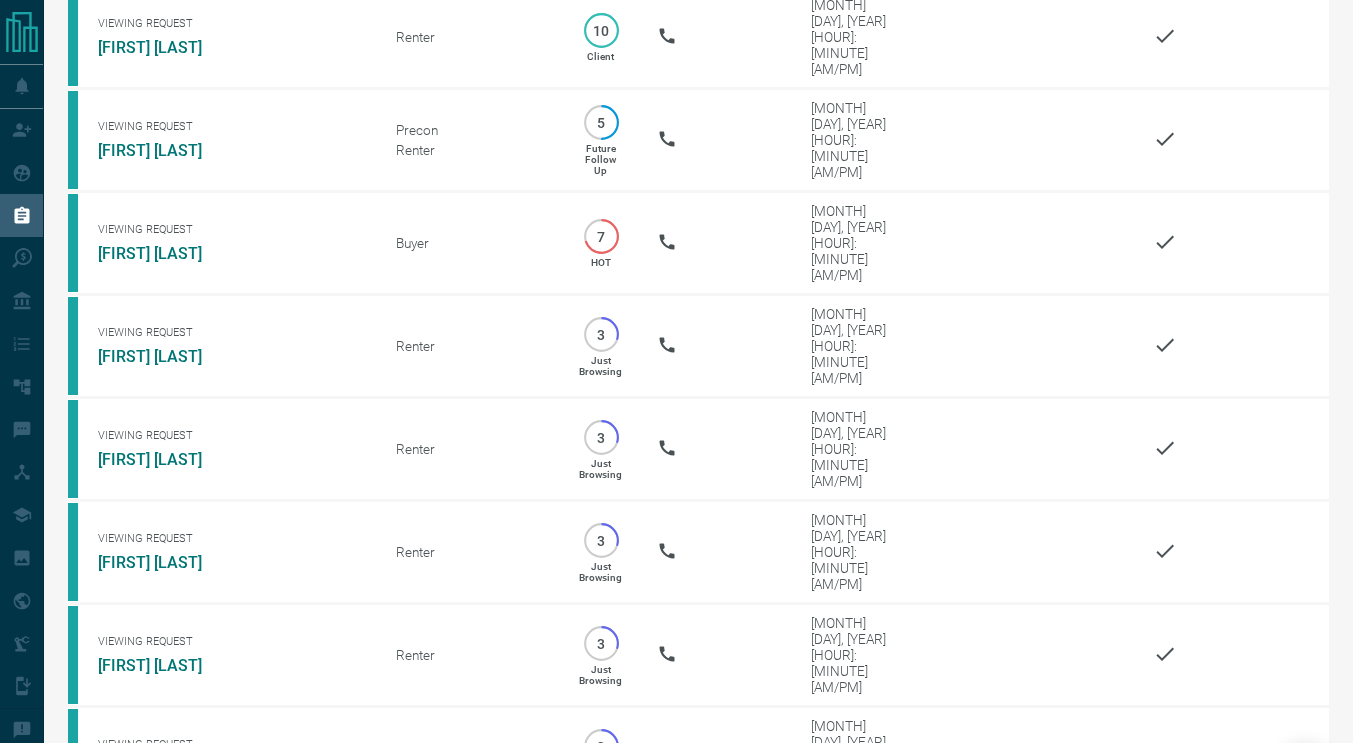 scroll, scrollTop: 1003, scrollLeft: 0, axis: vertical 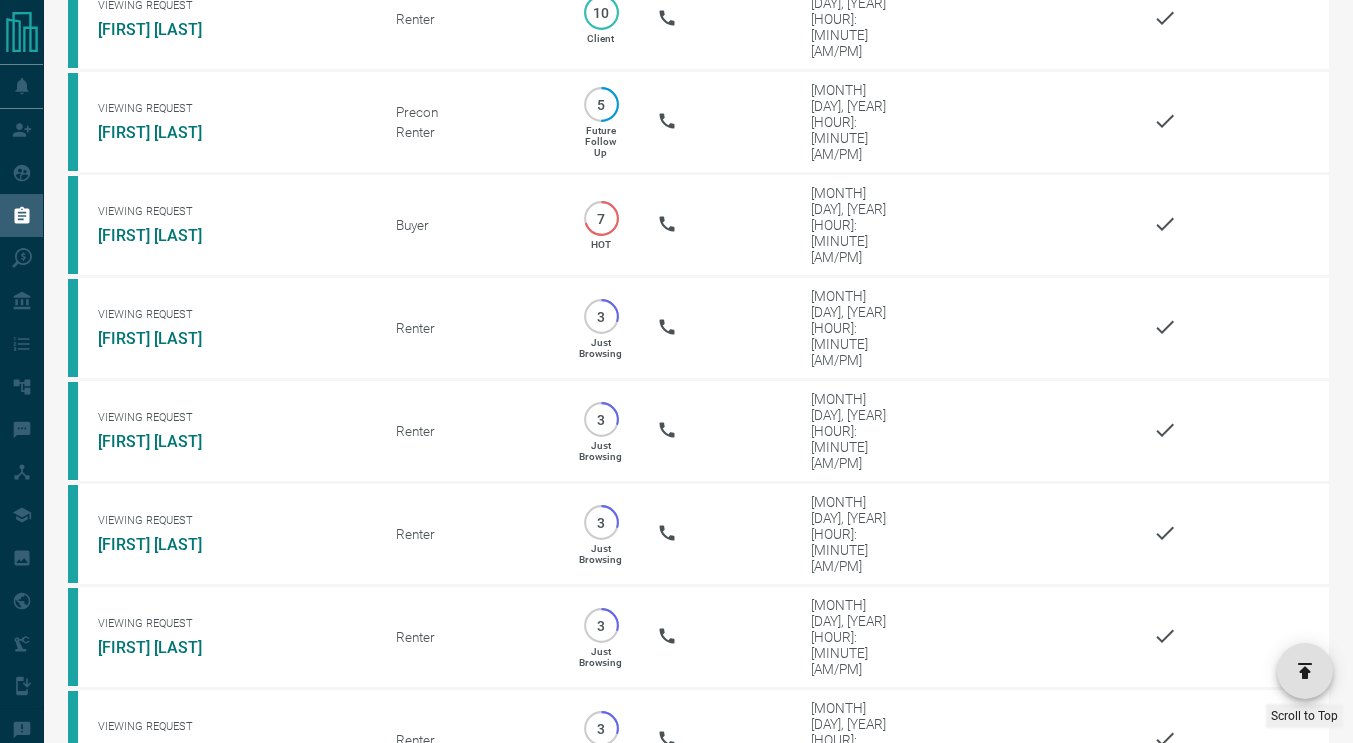 click on "[FIRST] [LAST]" at bounding box center (173, 1049) 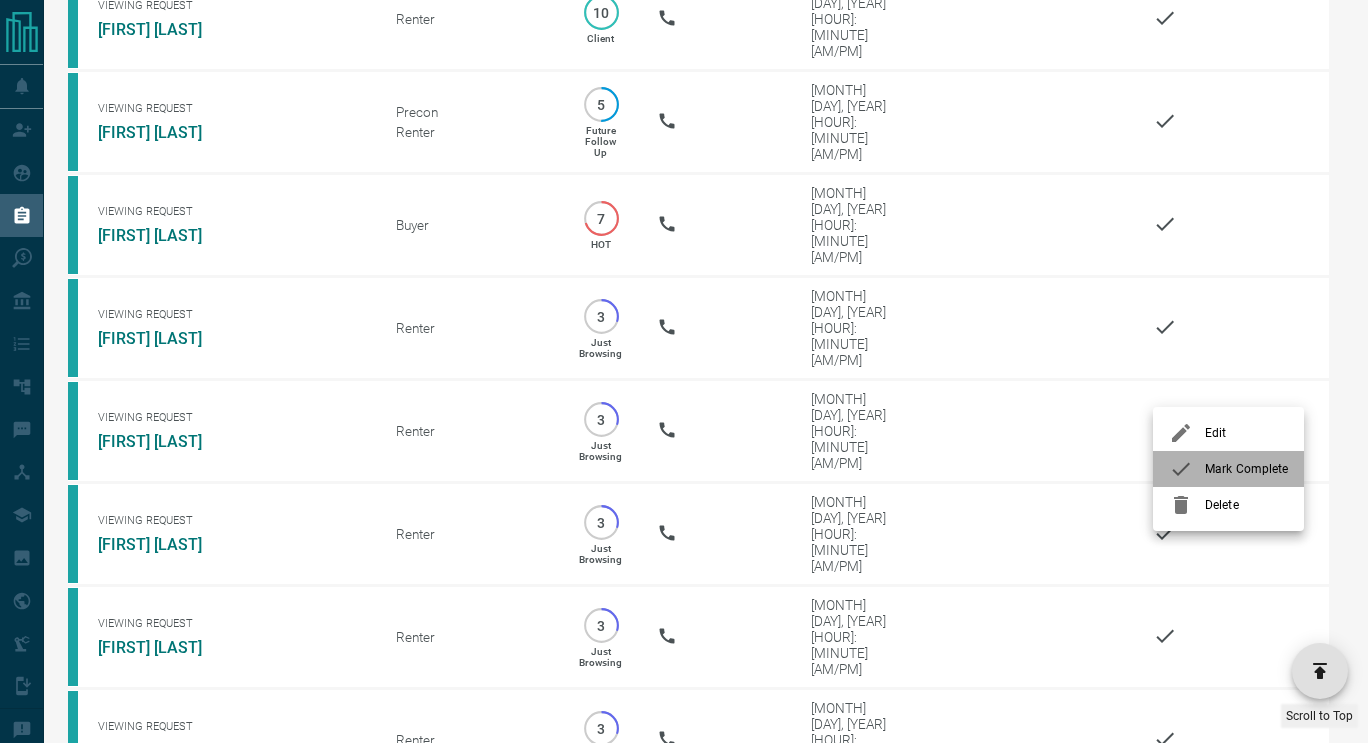 click on "Mark Complete" at bounding box center [1246, 469] 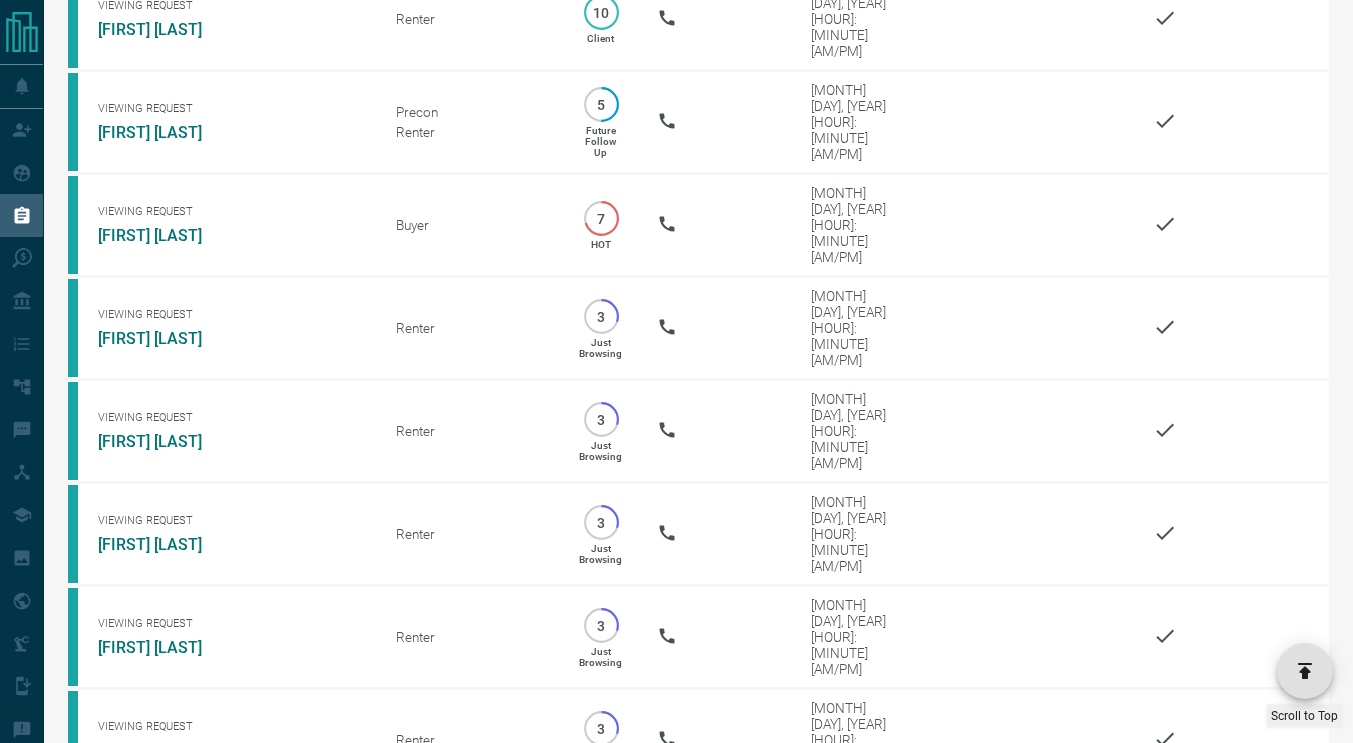 click on "[FIRST] [LAST]" at bounding box center [173, 1152] 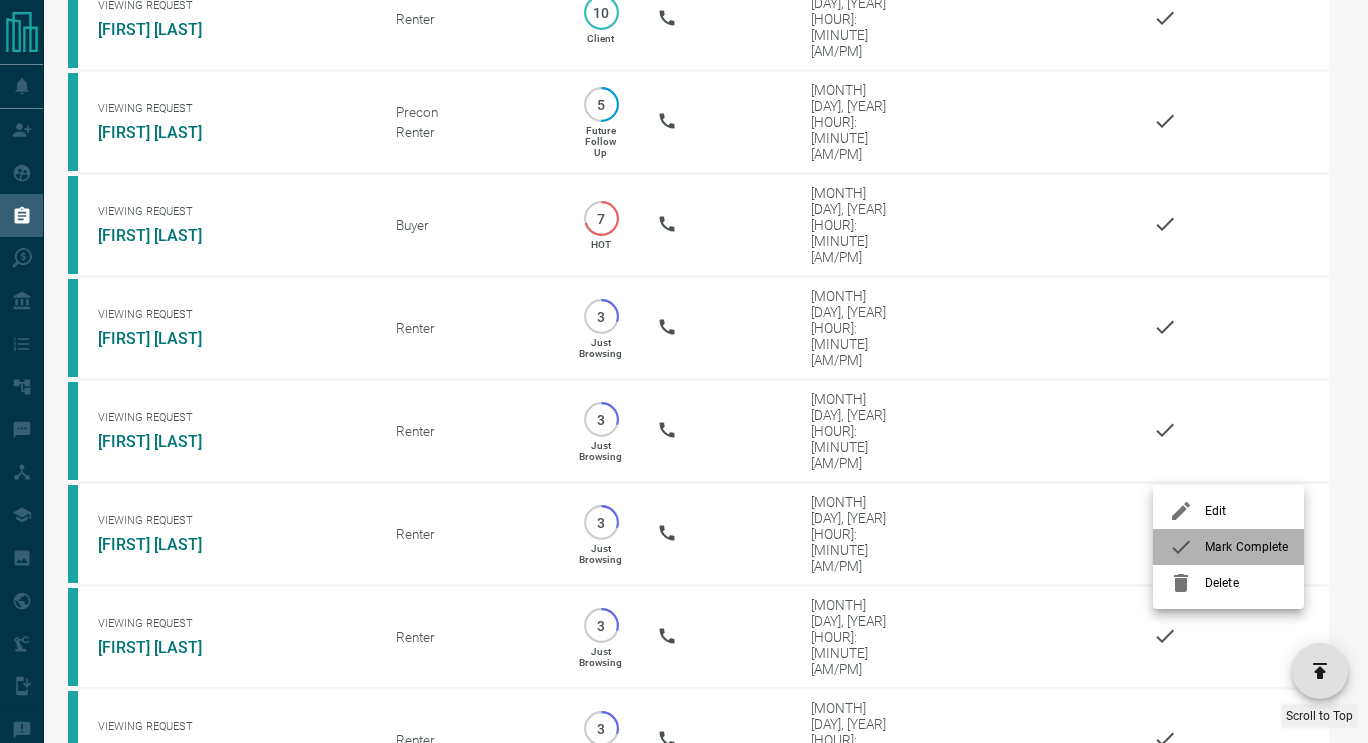 click on "Mark Complete" at bounding box center [1246, 547] 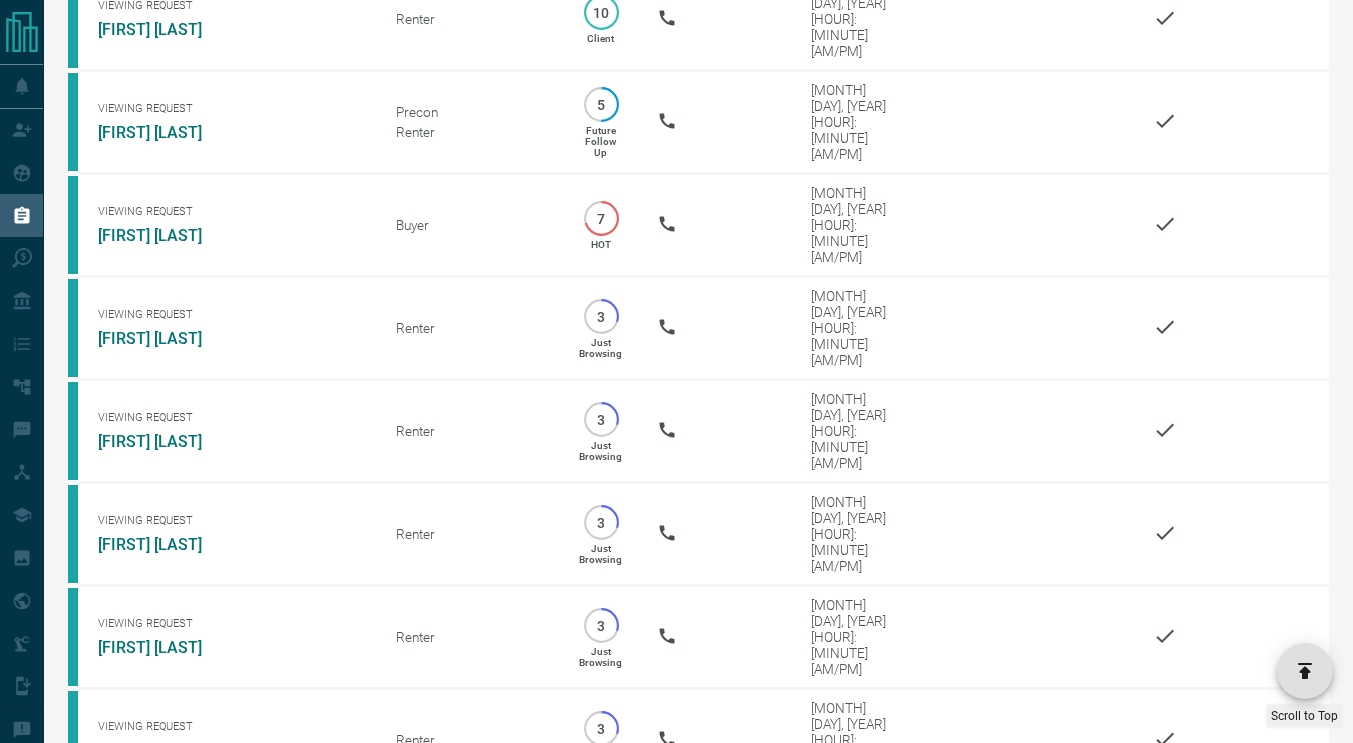 click on "[FIRST] [LAST]" at bounding box center (173, 1255) 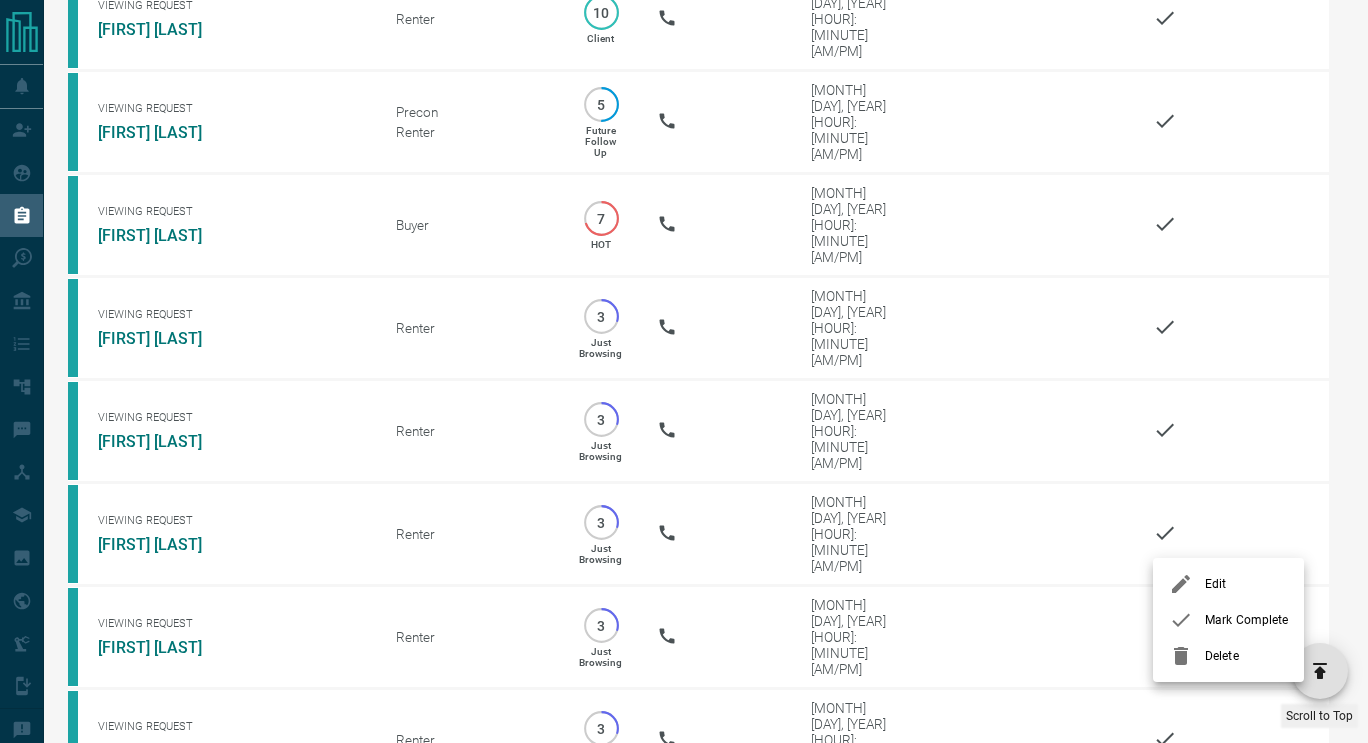 click on "Mark Complete" at bounding box center [1246, 620] 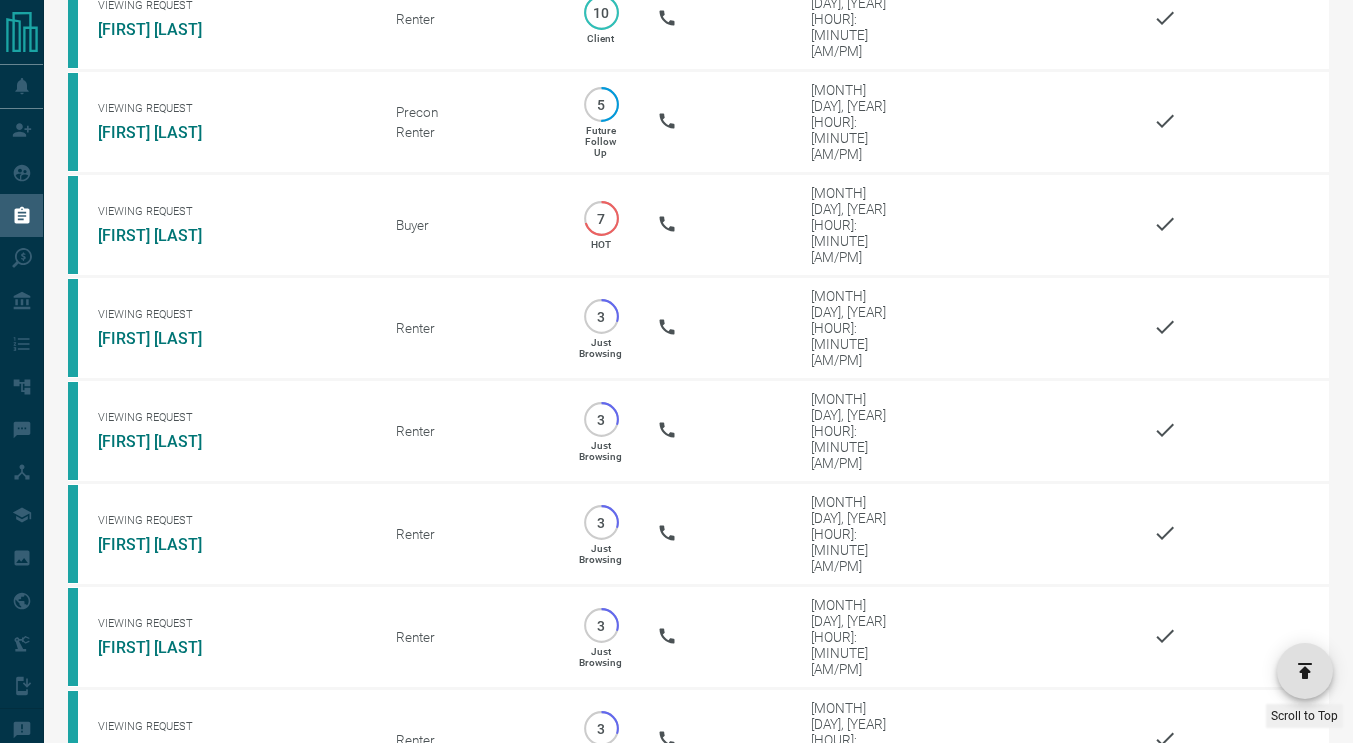 click on "[FIRST] [LAST]" at bounding box center [173, 1341] 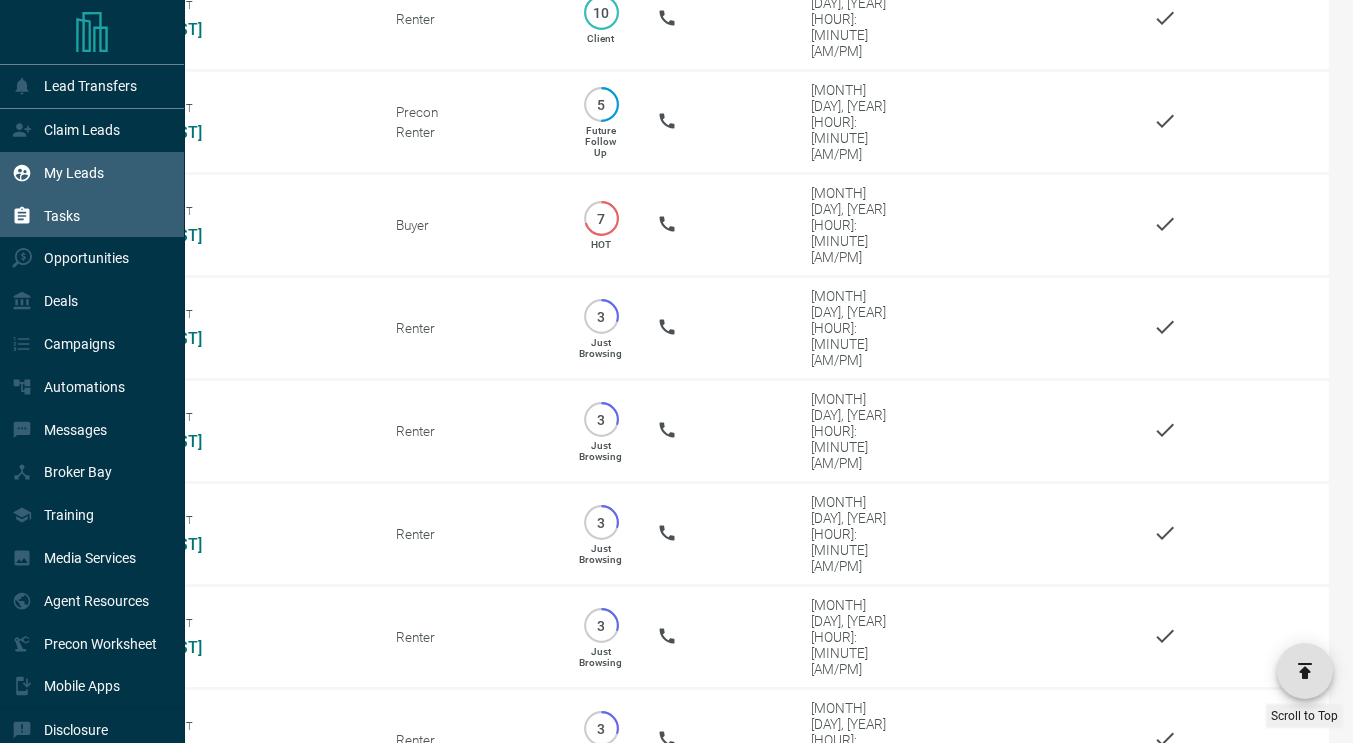 click on "My Leads" at bounding box center [58, 173] 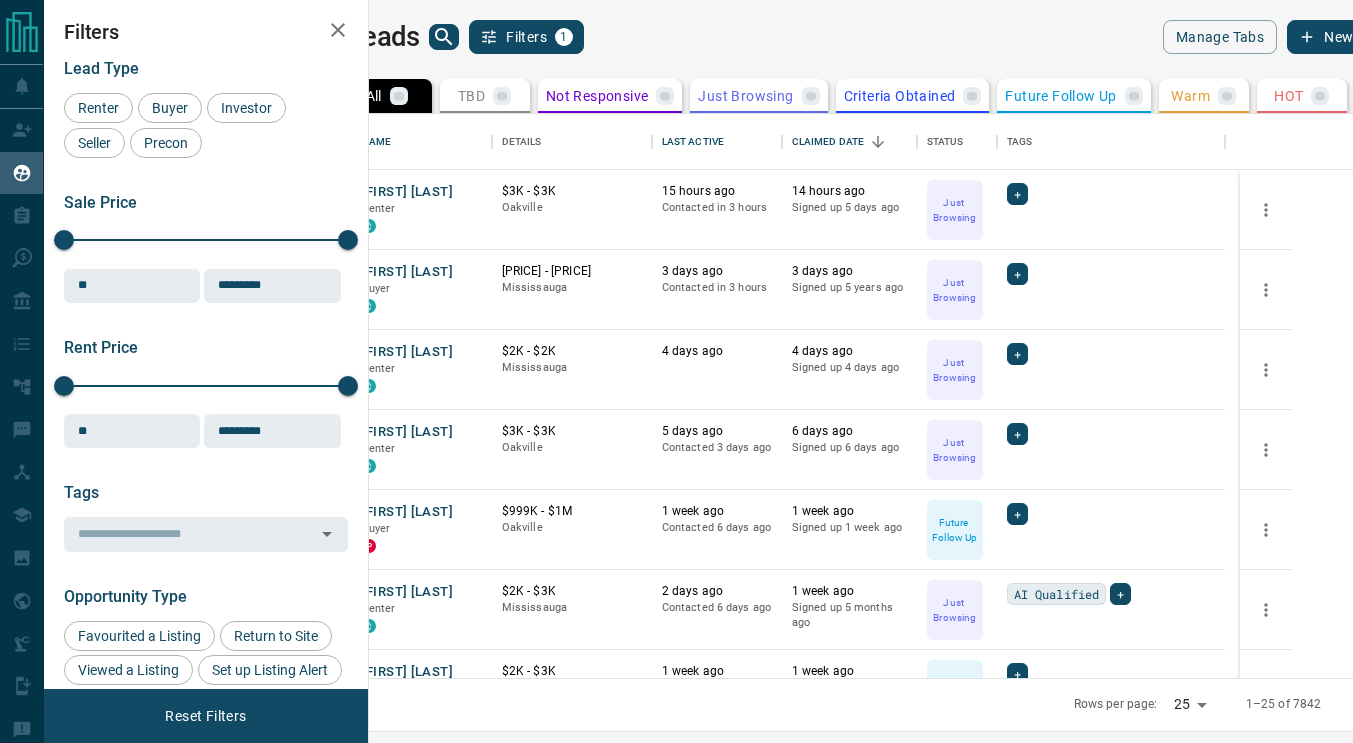click 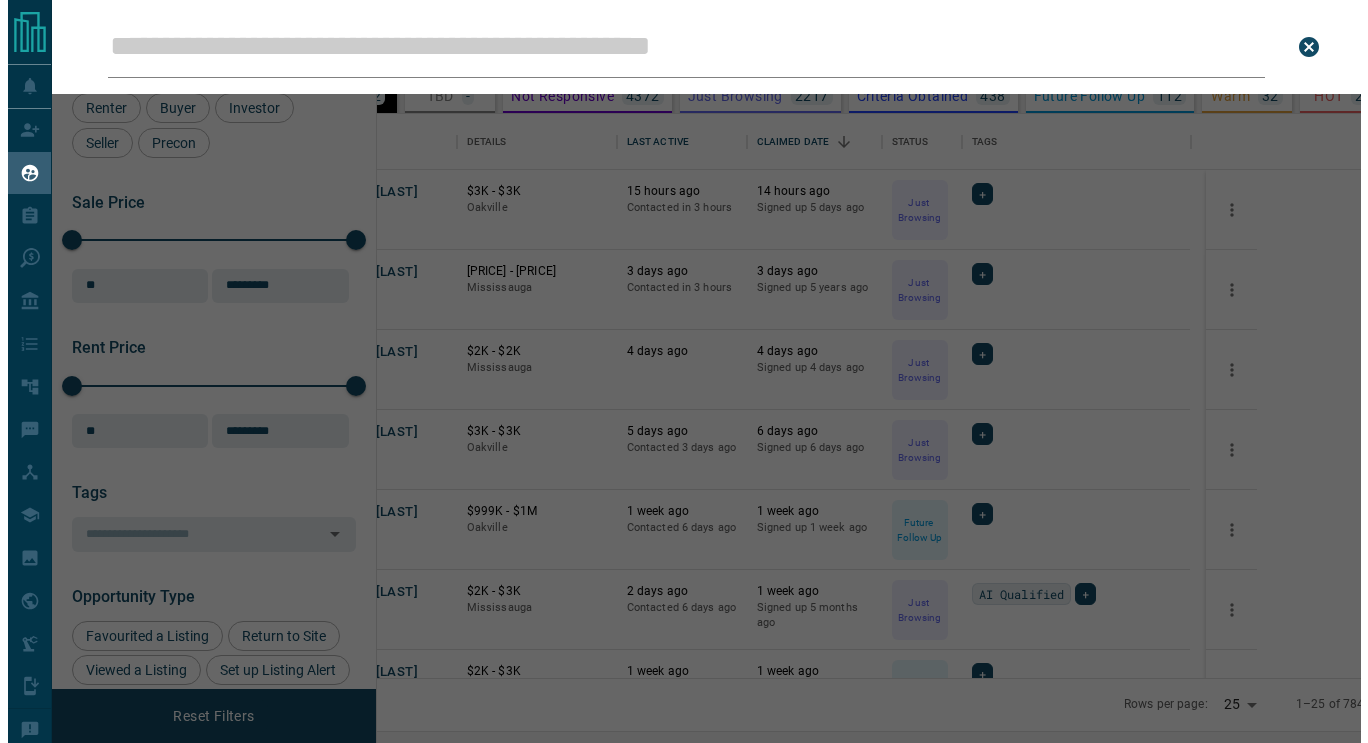 scroll, scrollTop: 0, scrollLeft: 0, axis: both 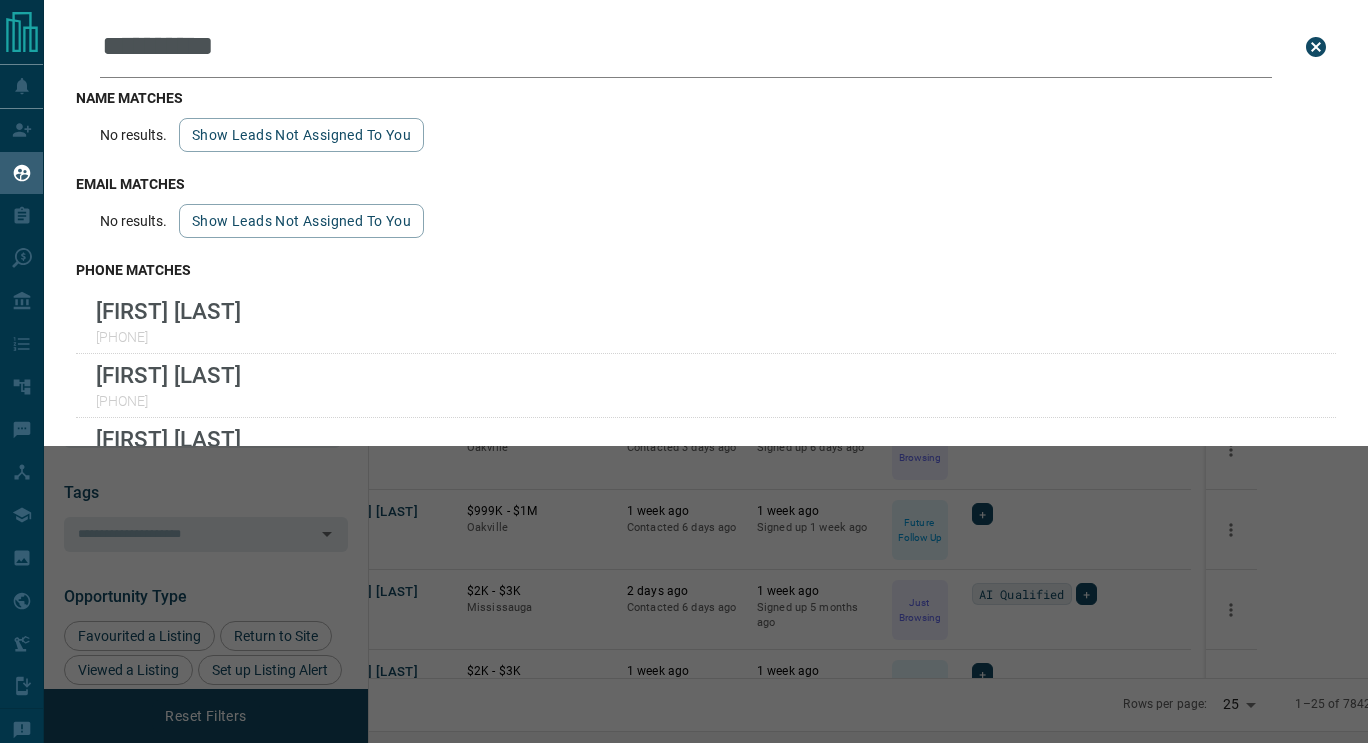 type on "**********" 